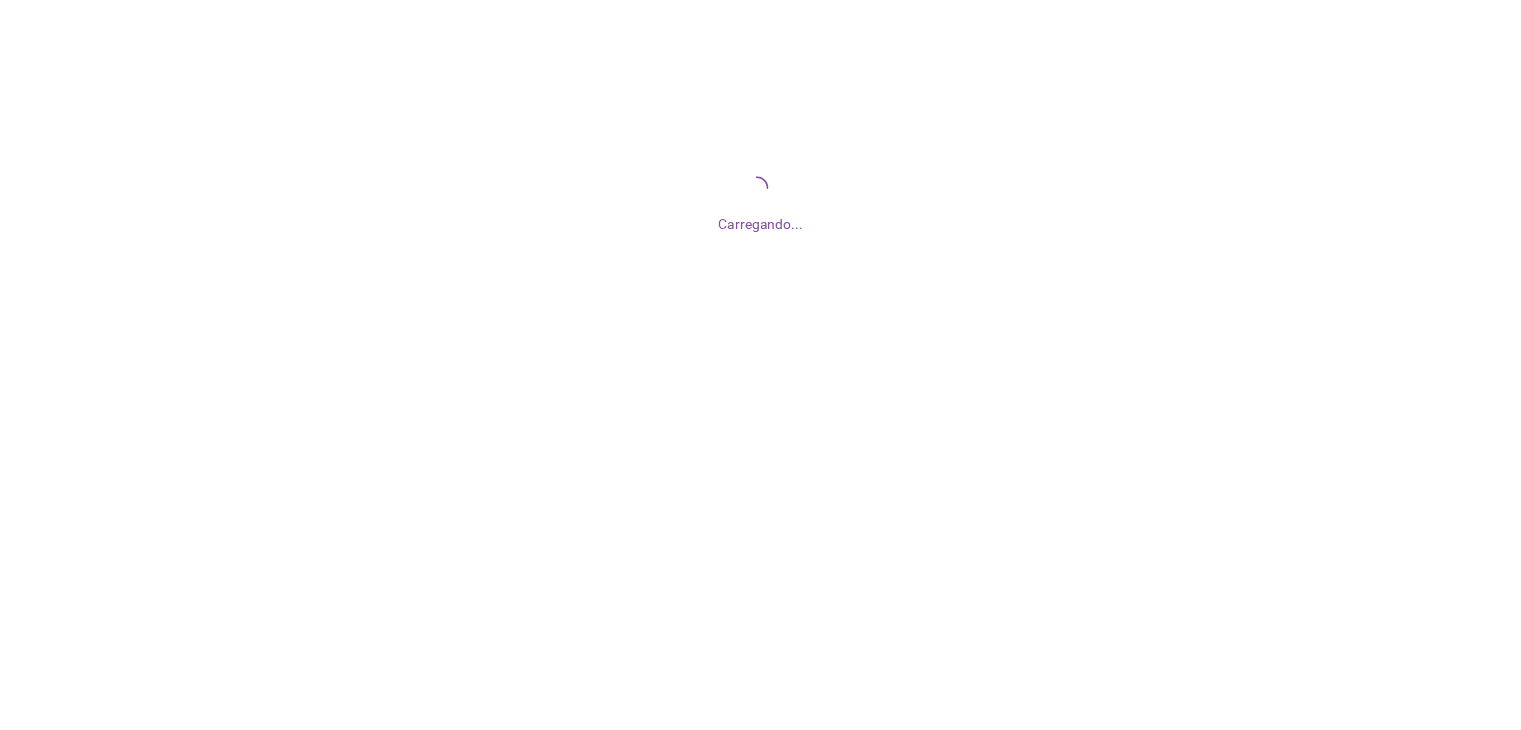 scroll, scrollTop: 0, scrollLeft: 0, axis: both 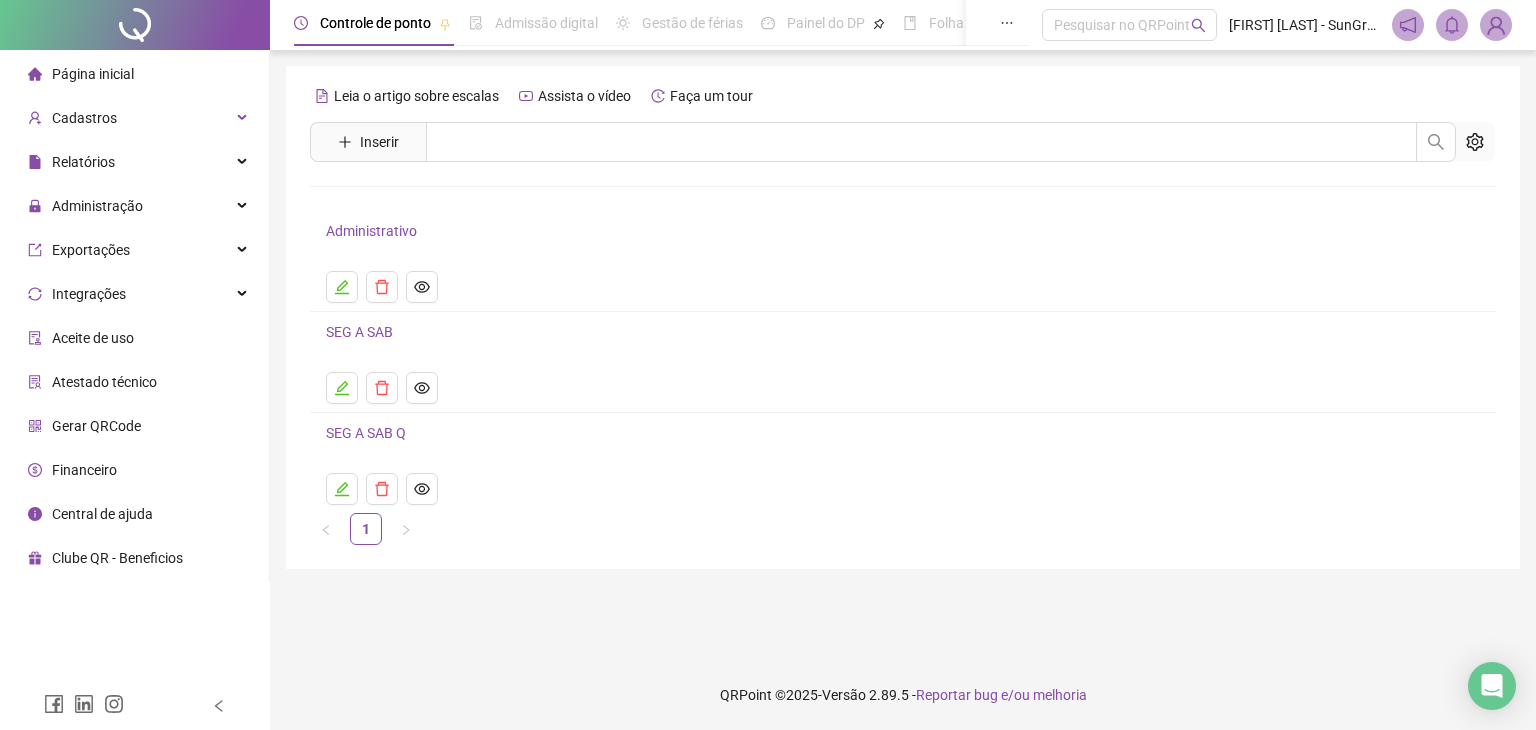 click on "Página inicial" at bounding box center (93, 74) 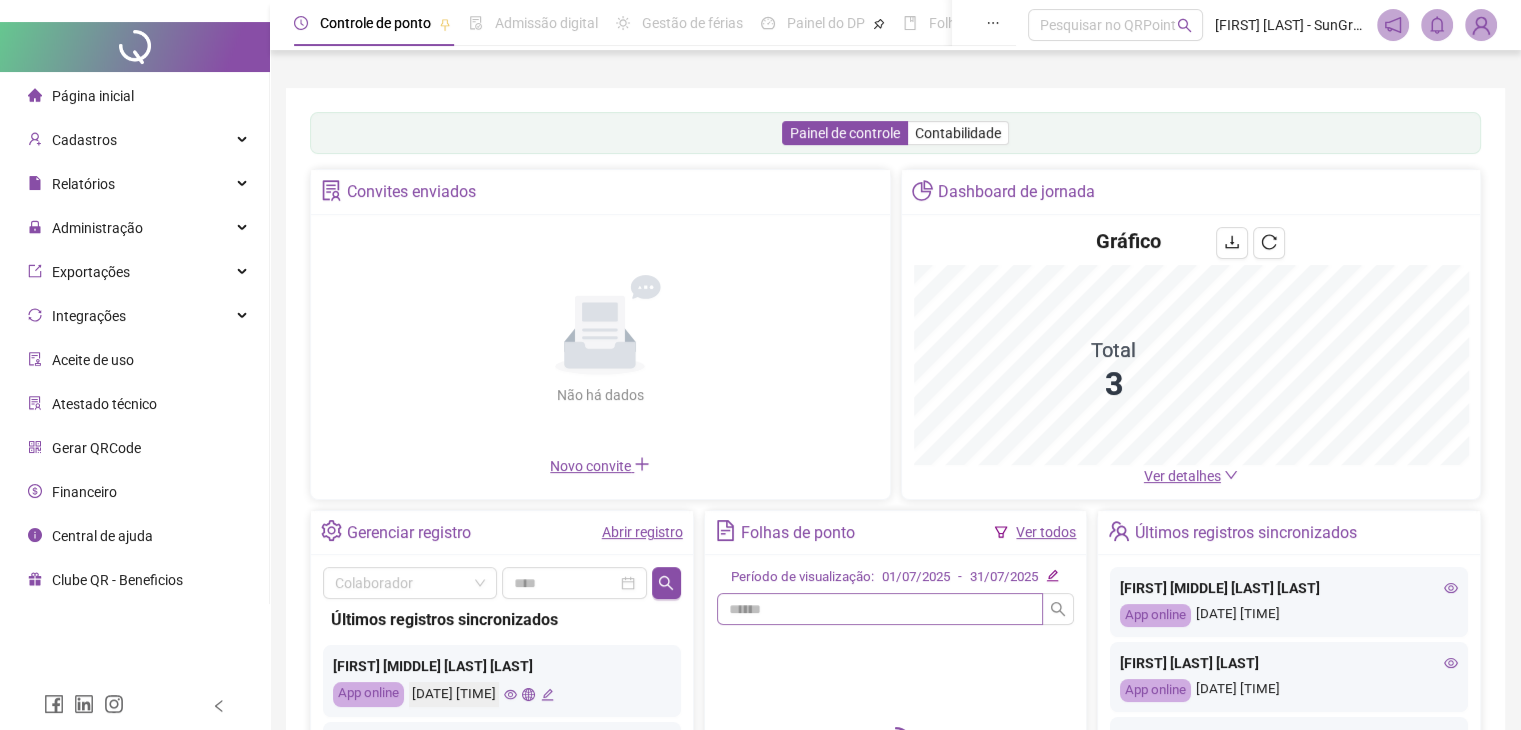 scroll, scrollTop: 200, scrollLeft: 0, axis: vertical 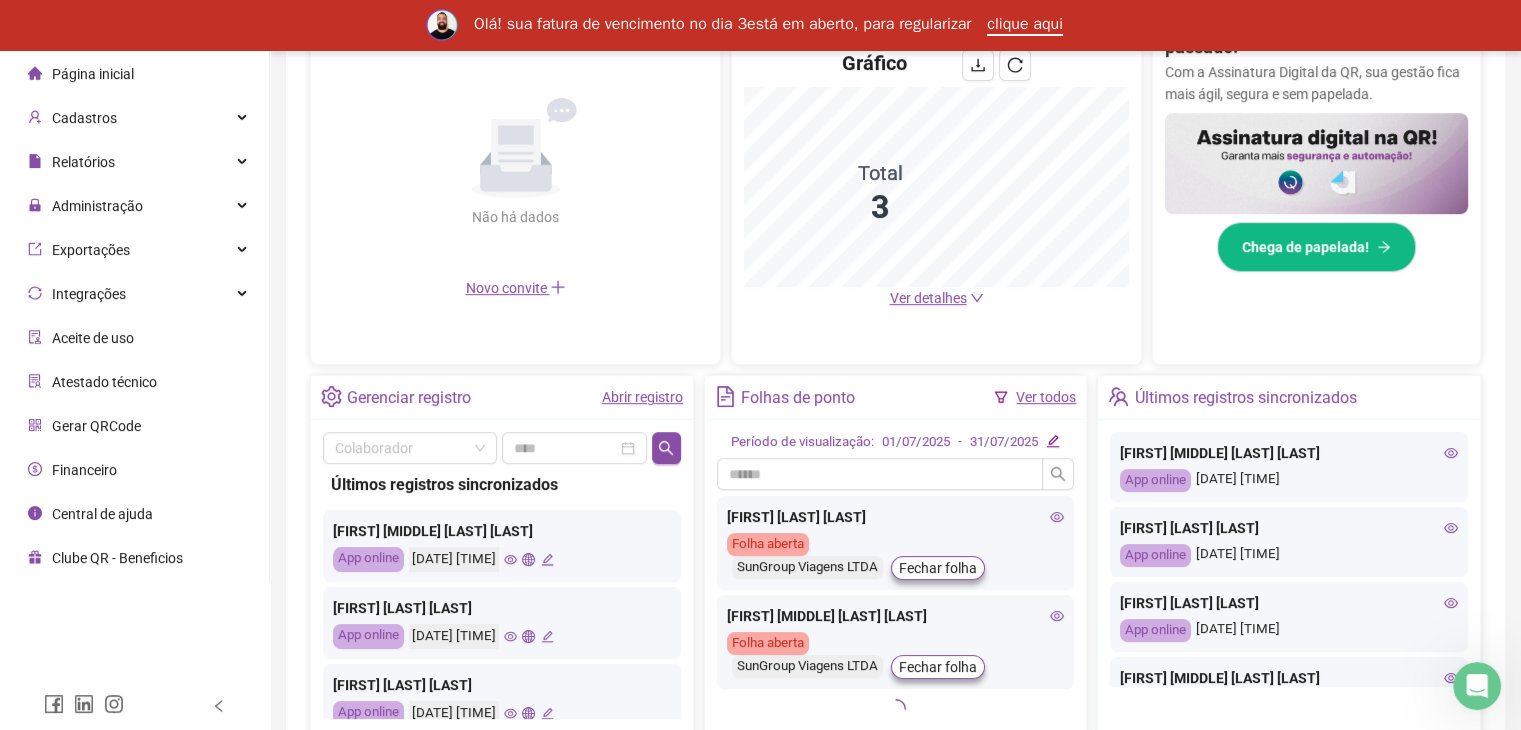click on "Ver detalhes" at bounding box center [928, 298] 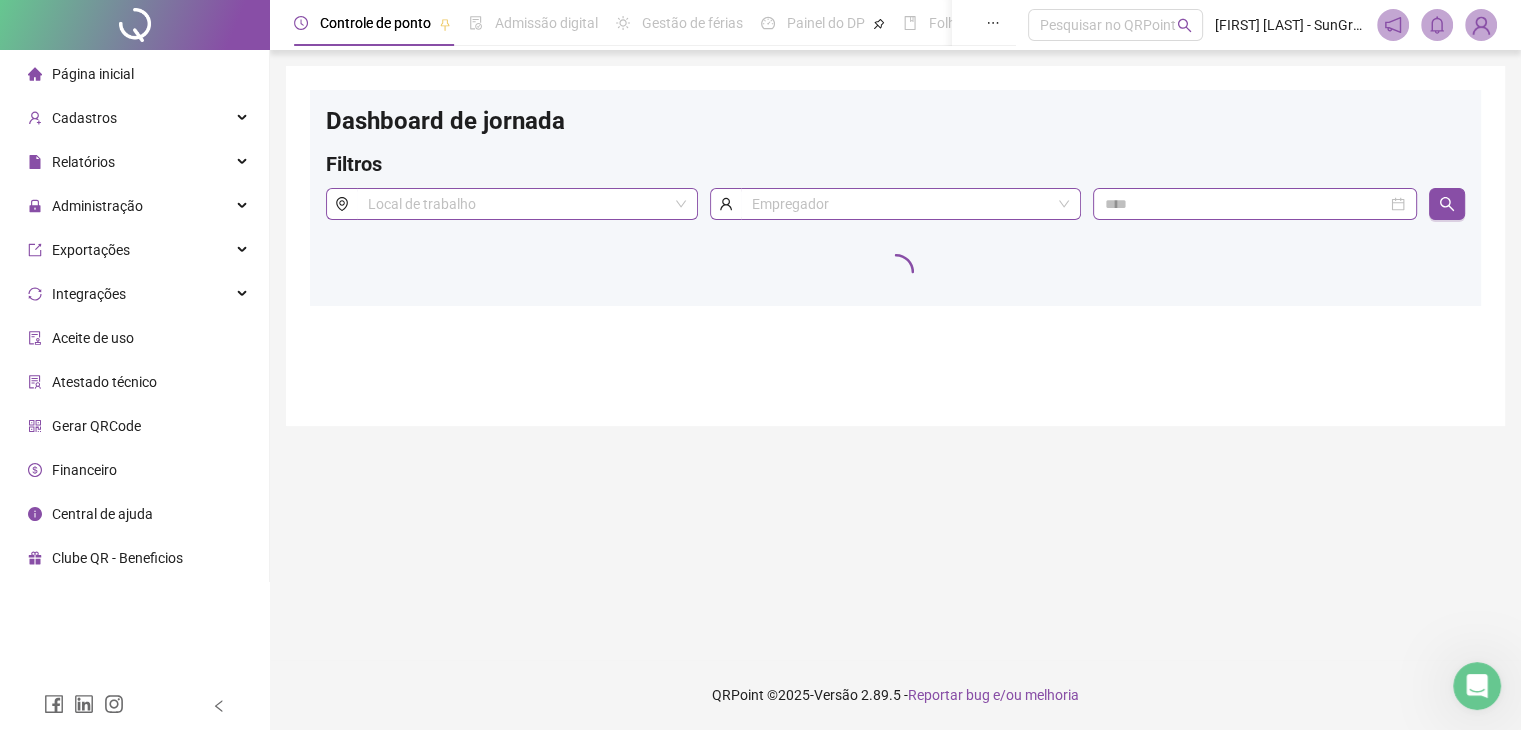 scroll, scrollTop: 0, scrollLeft: 0, axis: both 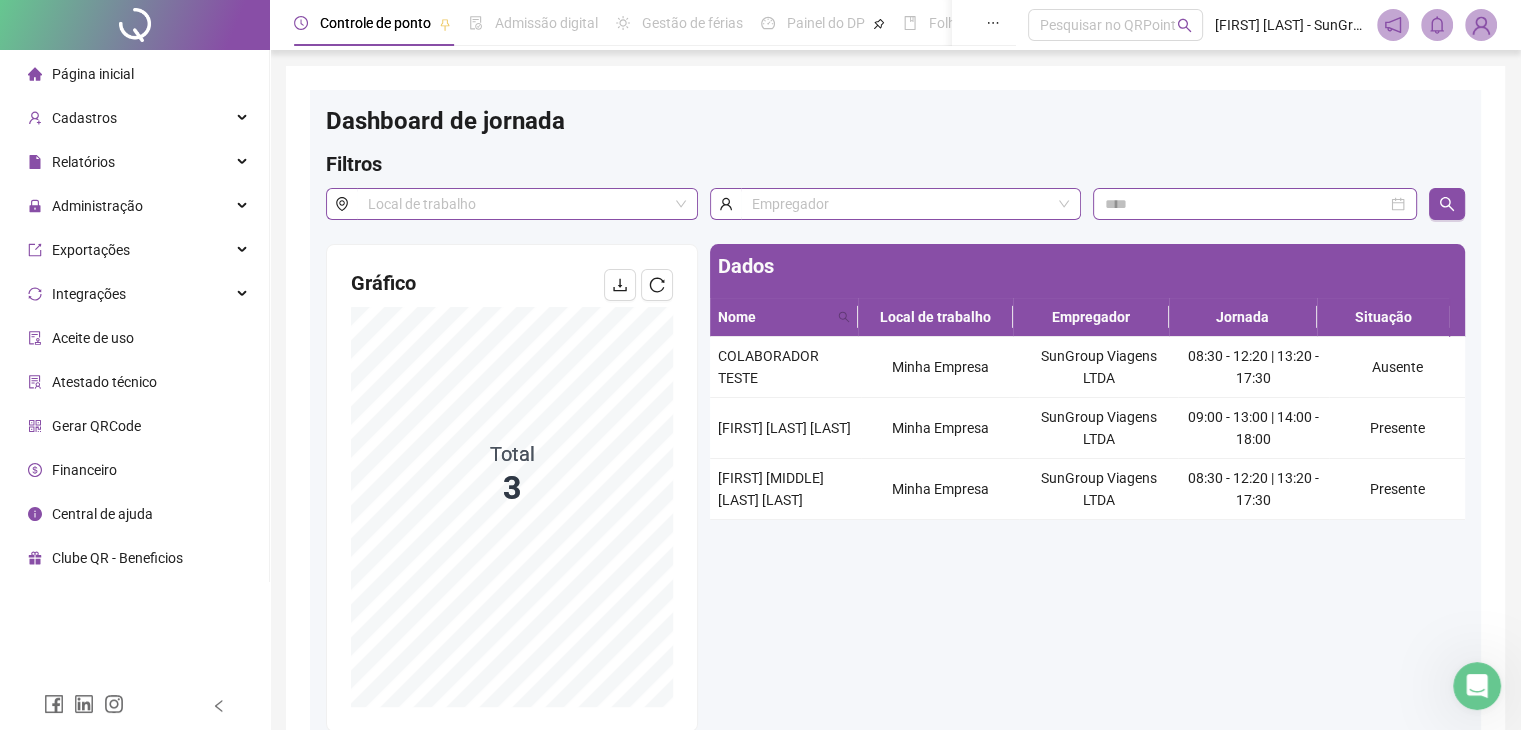click on "Atestado técnico" at bounding box center (92, 382) 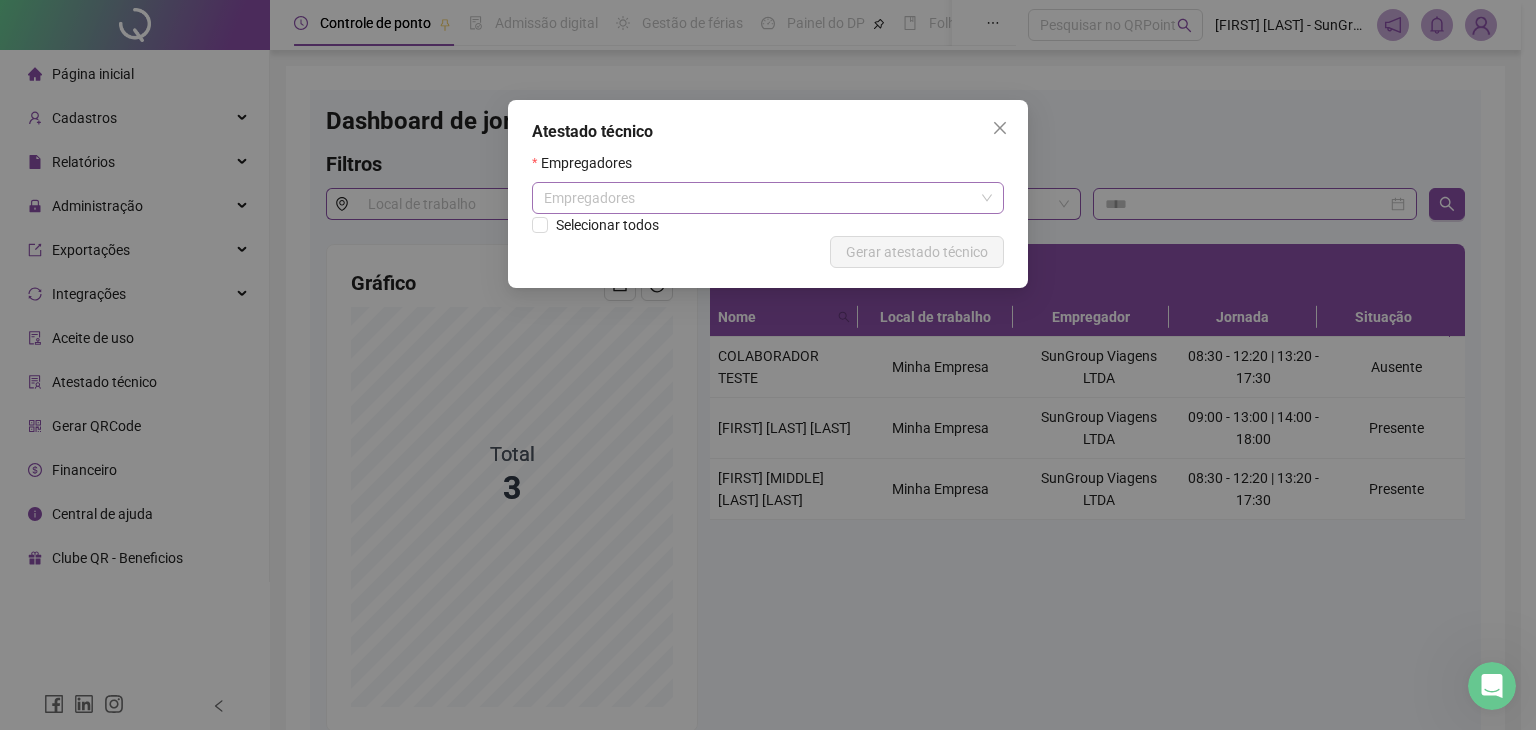 click on "Empregadores" at bounding box center [768, 198] 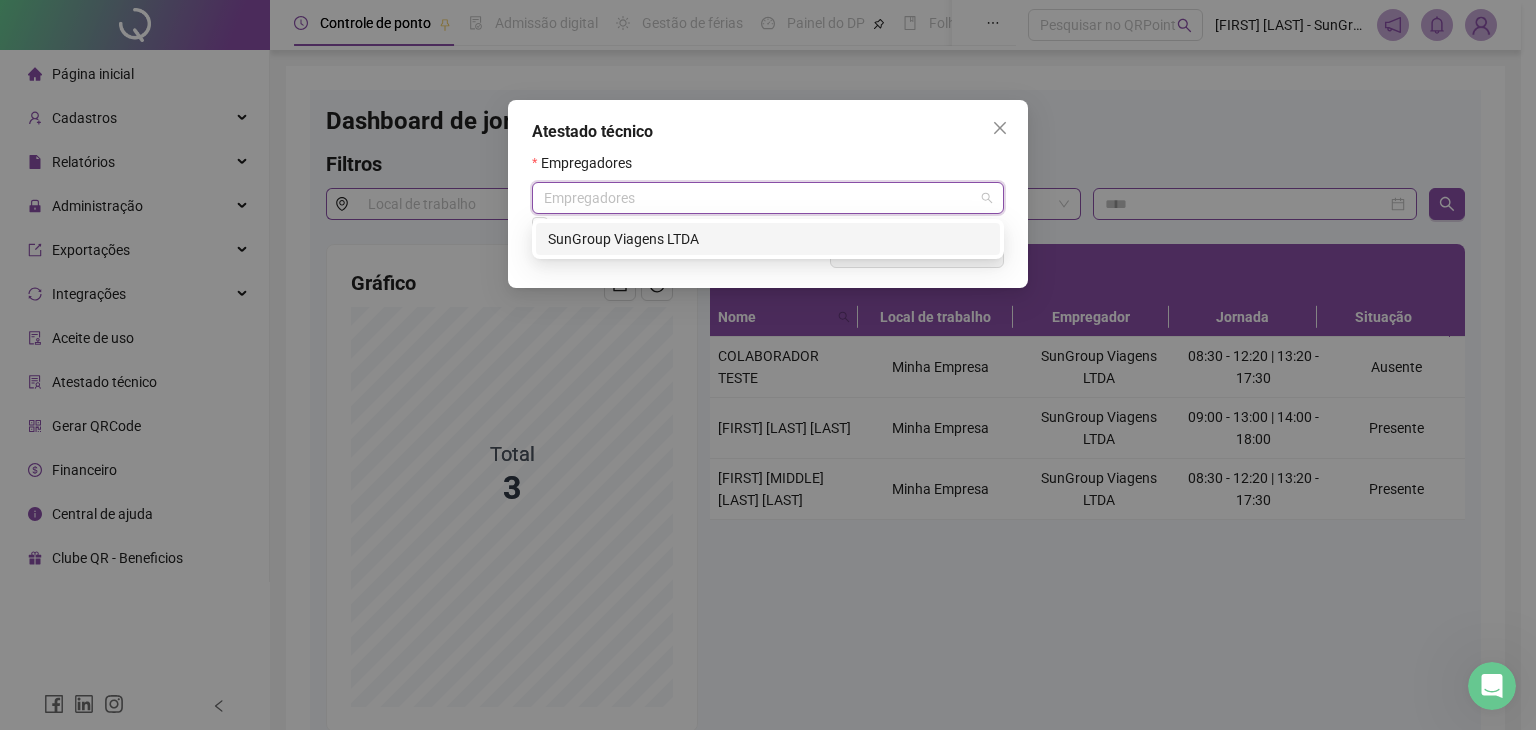 click on "SunGroup Viagens LTDA" at bounding box center (768, 239) 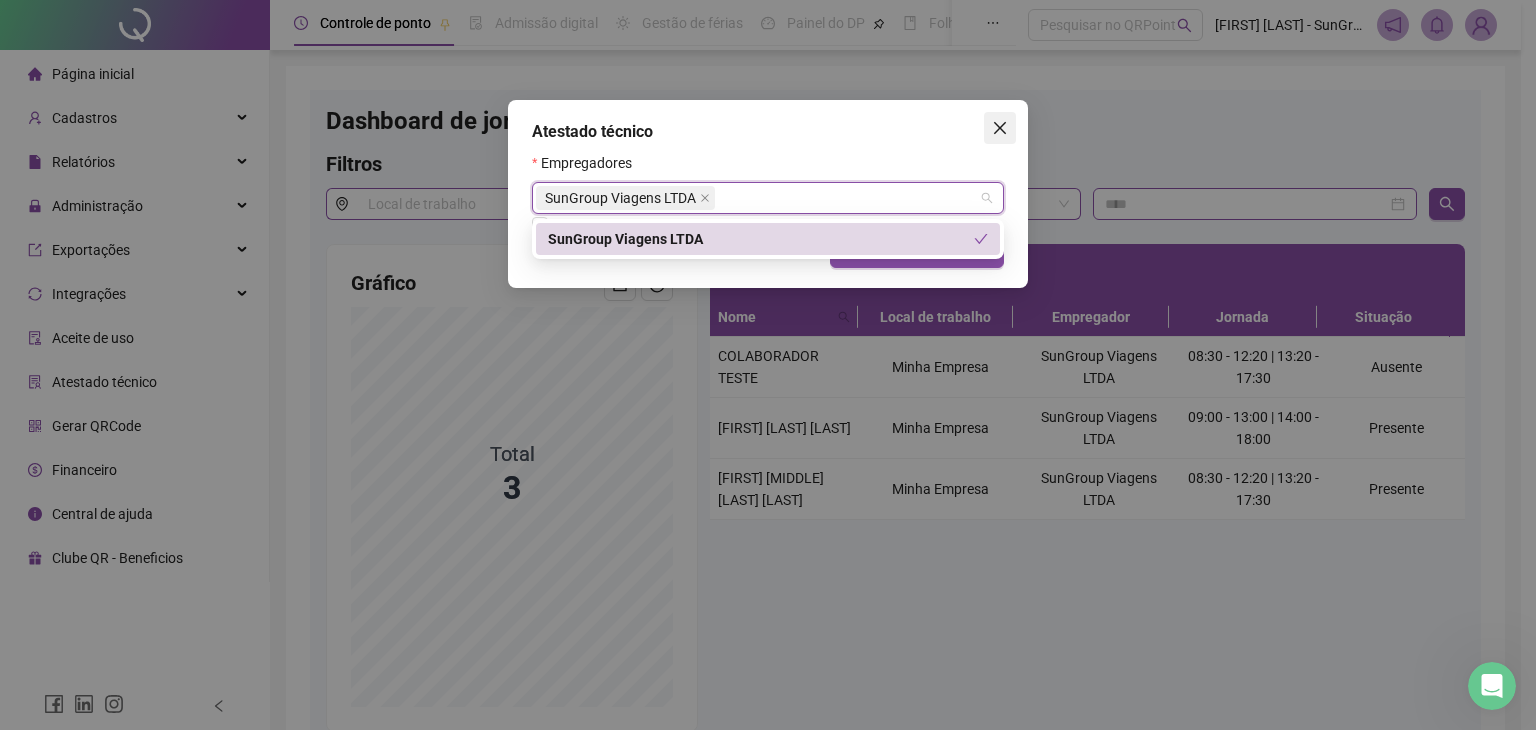 click 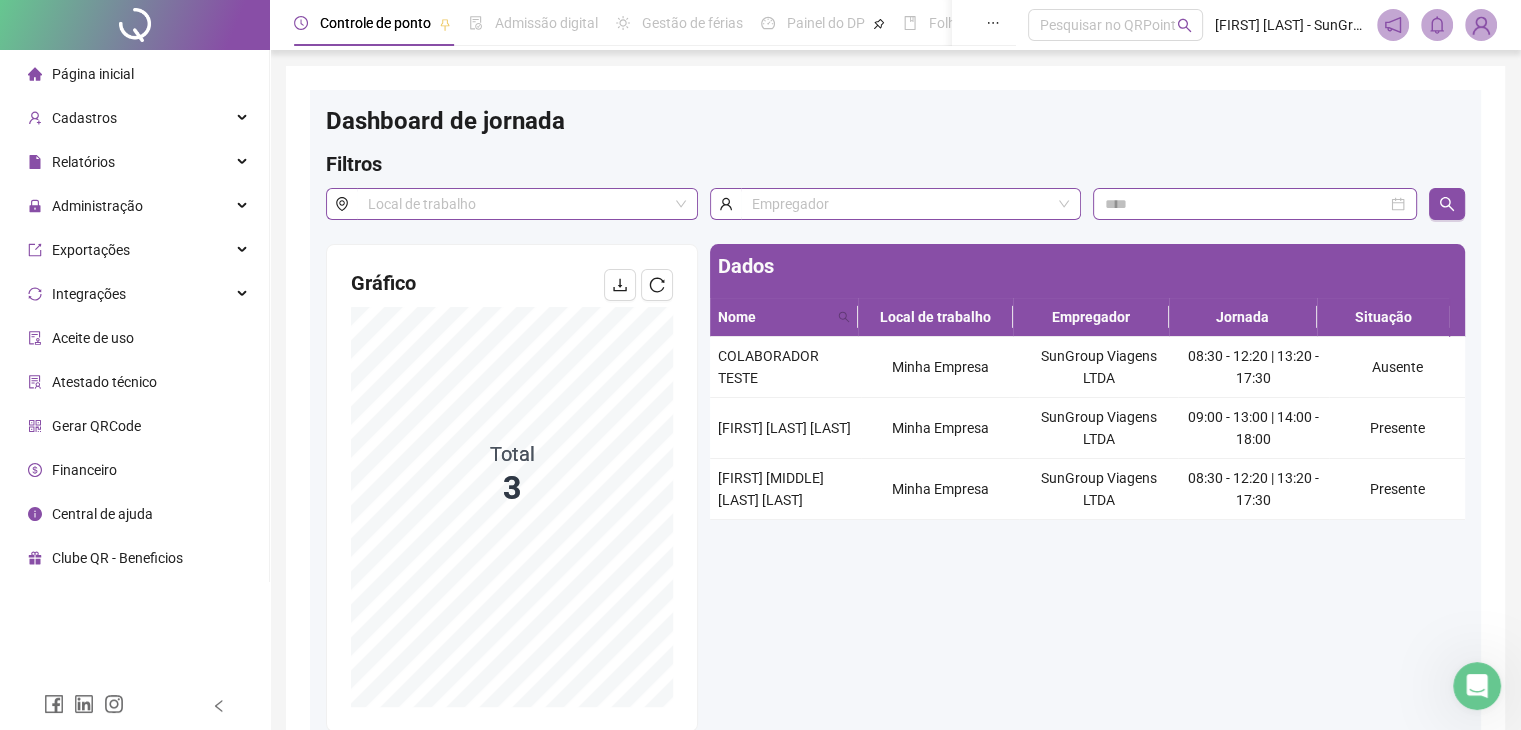 click on "Atestado técnico" at bounding box center (104, 382) 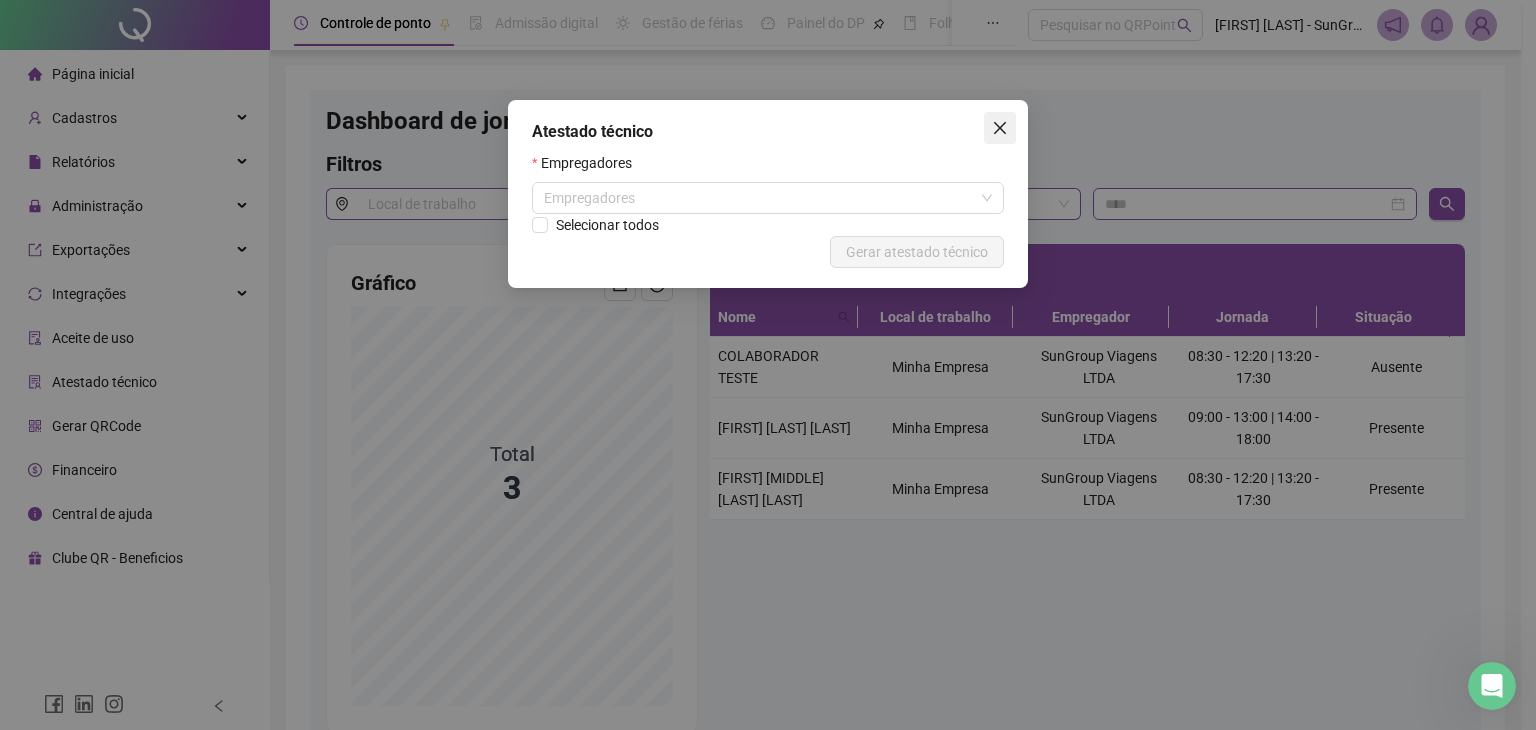 click 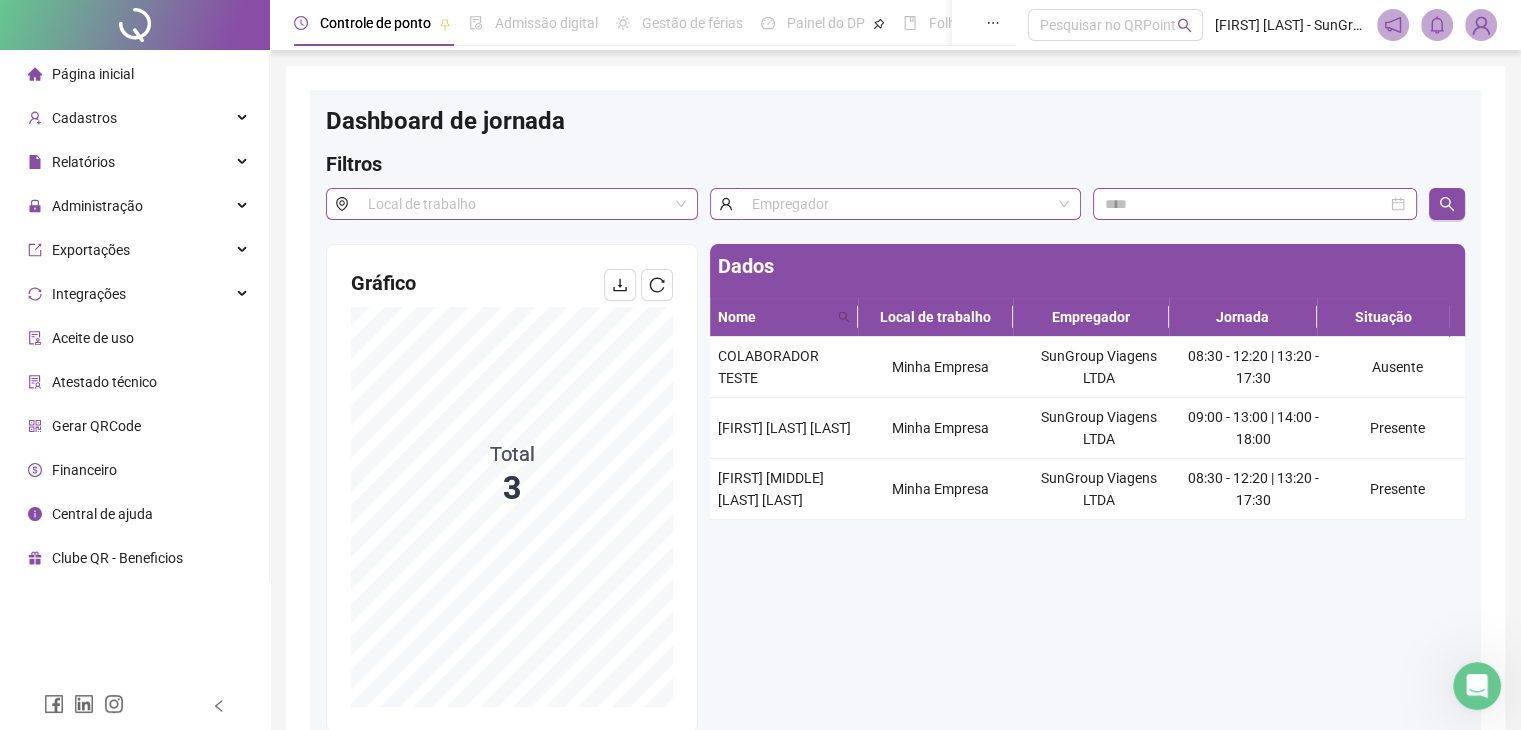 click on "Aceite de uso" at bounding box center (93, 338) 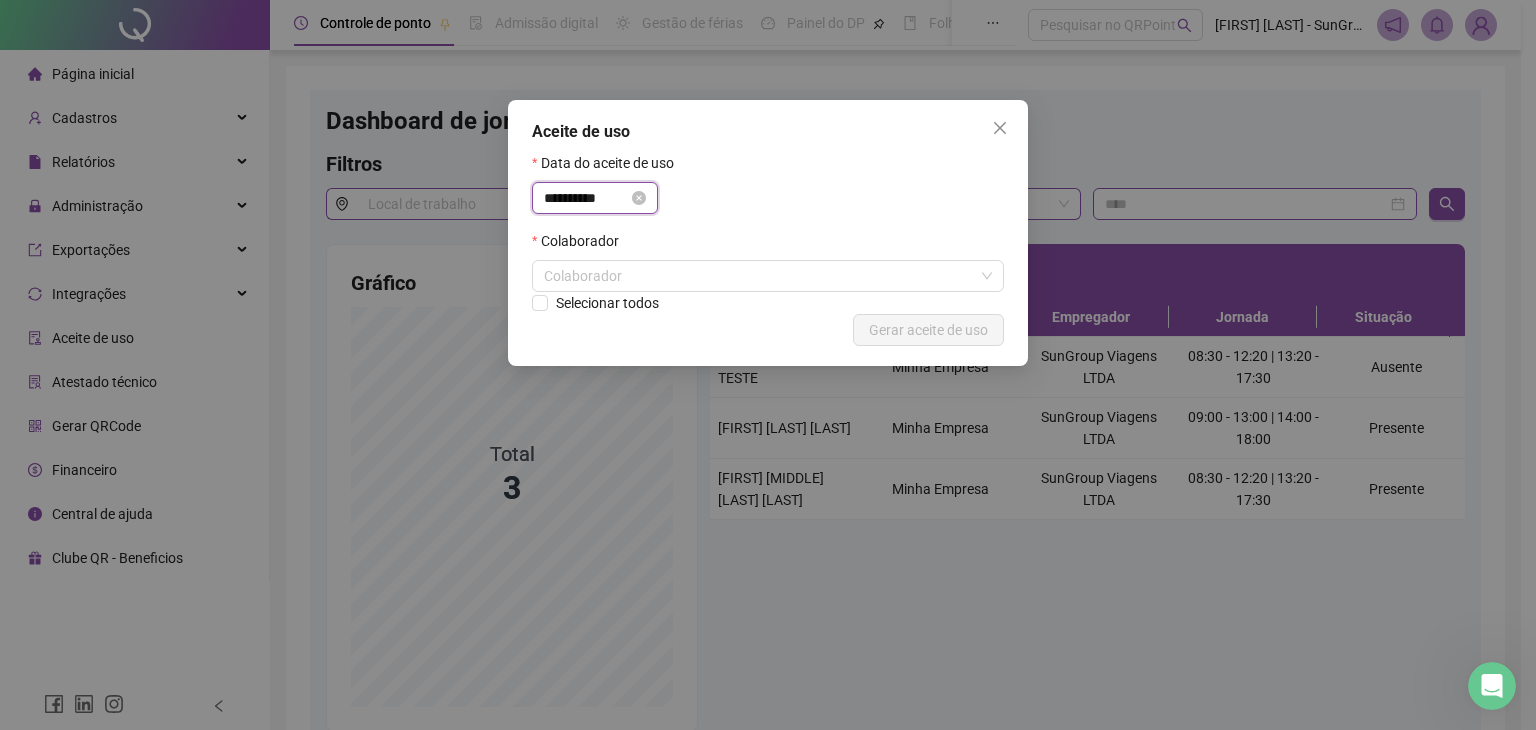 click on "**********" at bounding box center (586, 198) 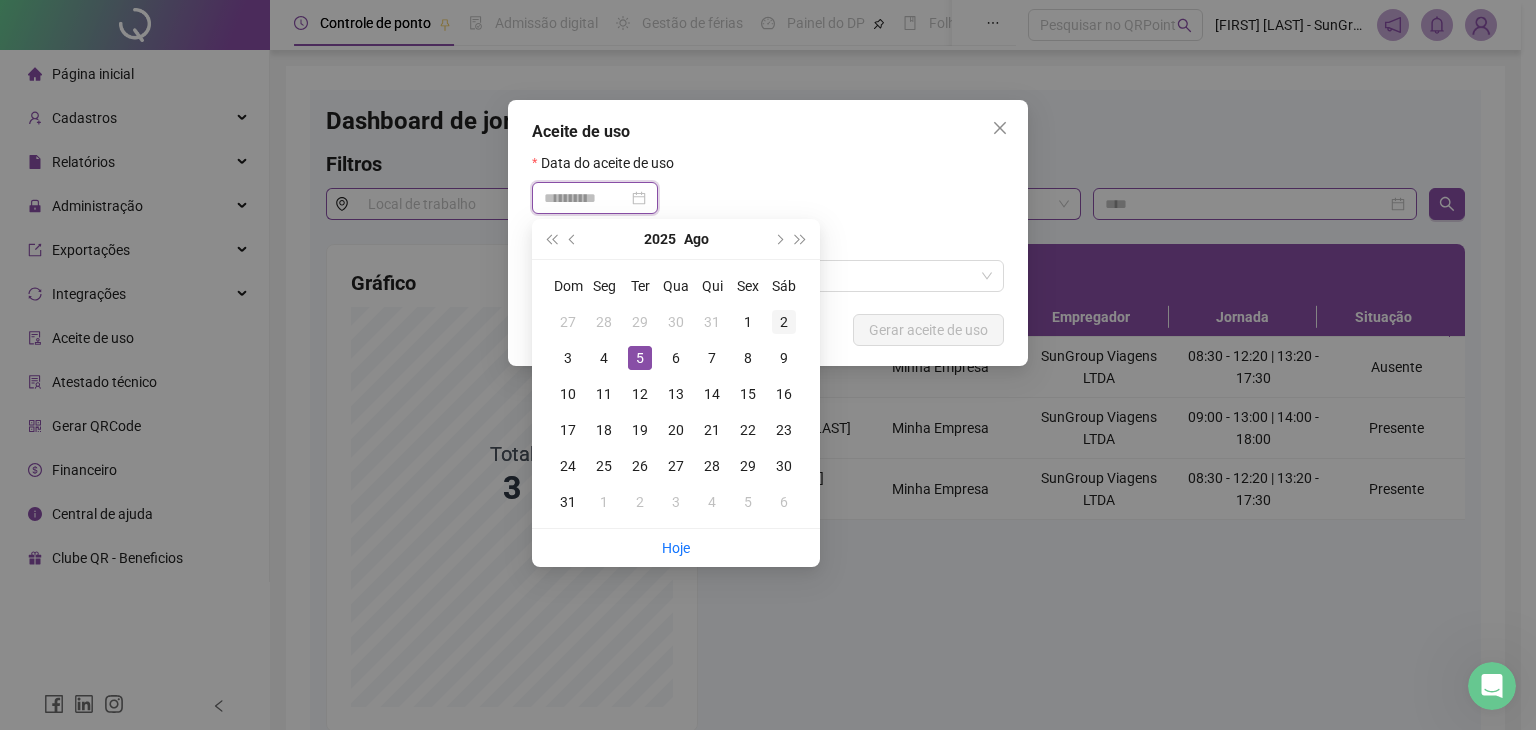 type on "**********" 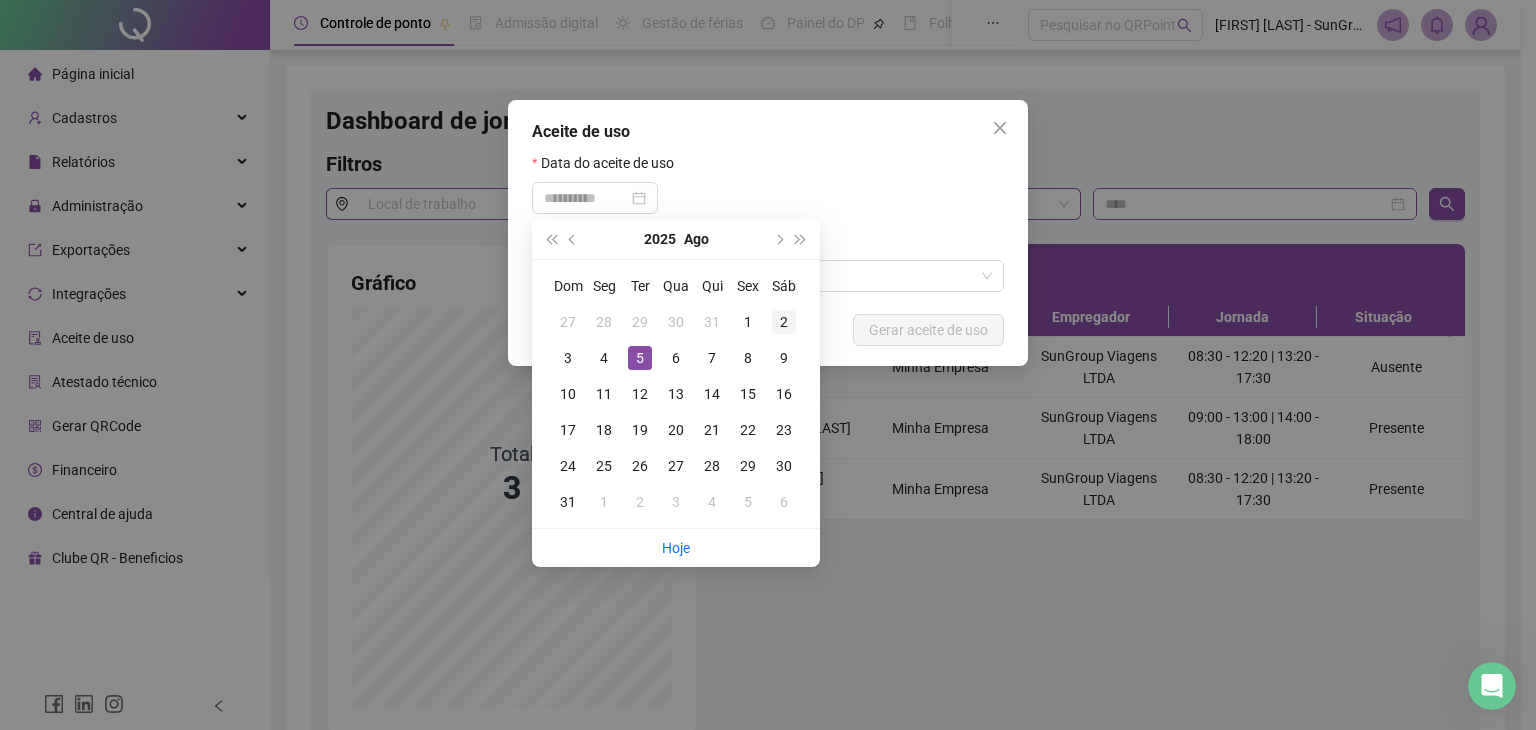 click on "2" at bounding box center (784, 322) 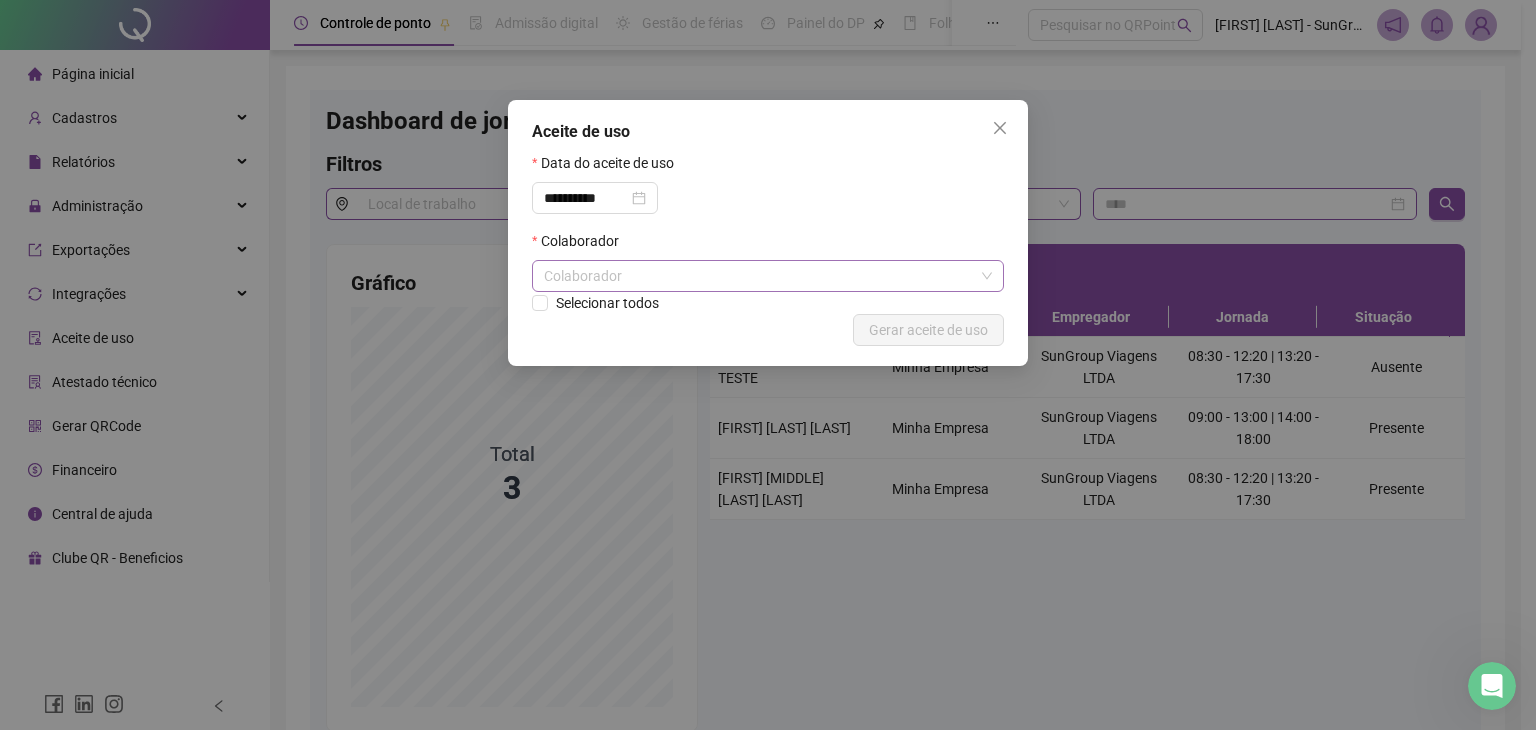 click on "Colaborador" at bounding box center [768, 276] 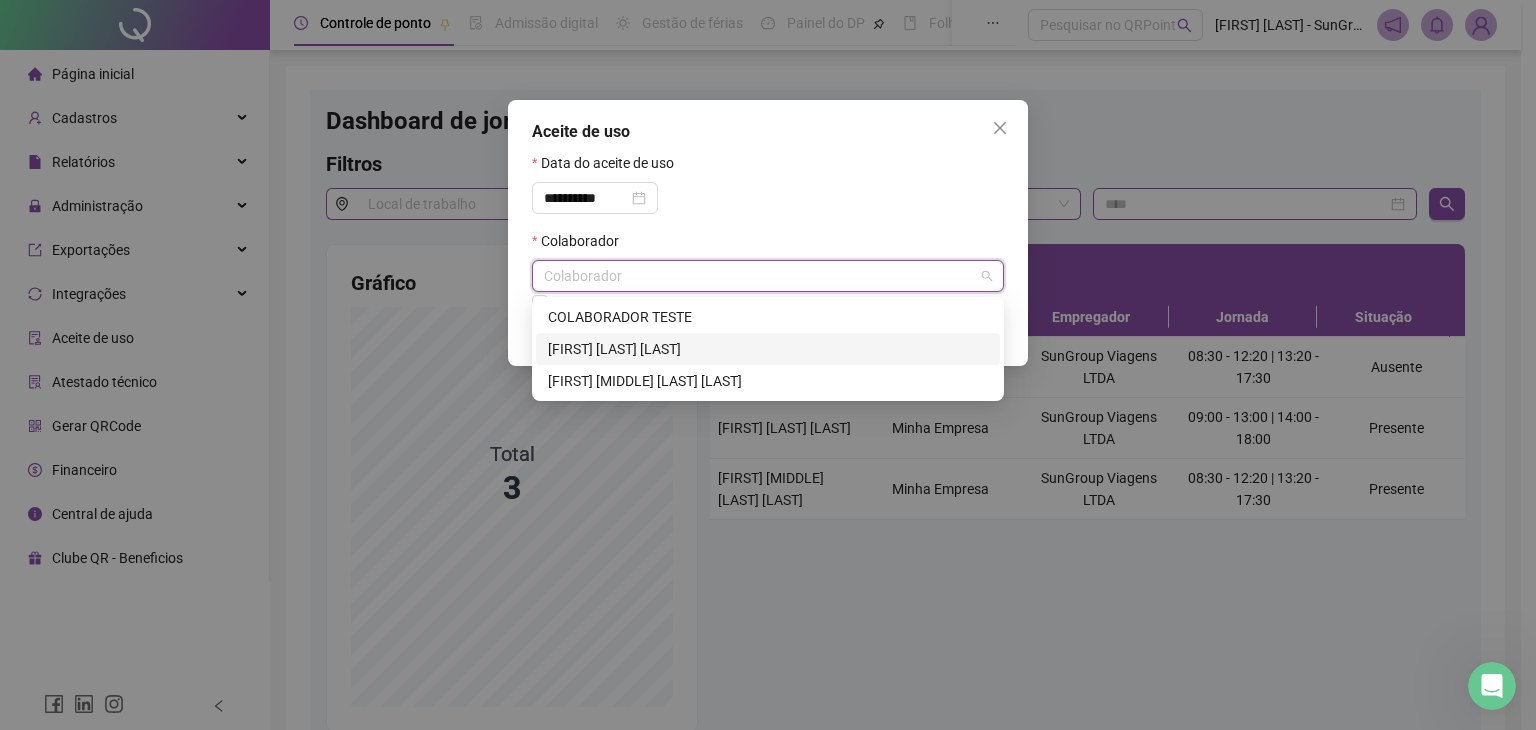 click on "[FIRST] [LAST] [LAST]" at bounding box center (768, 349) 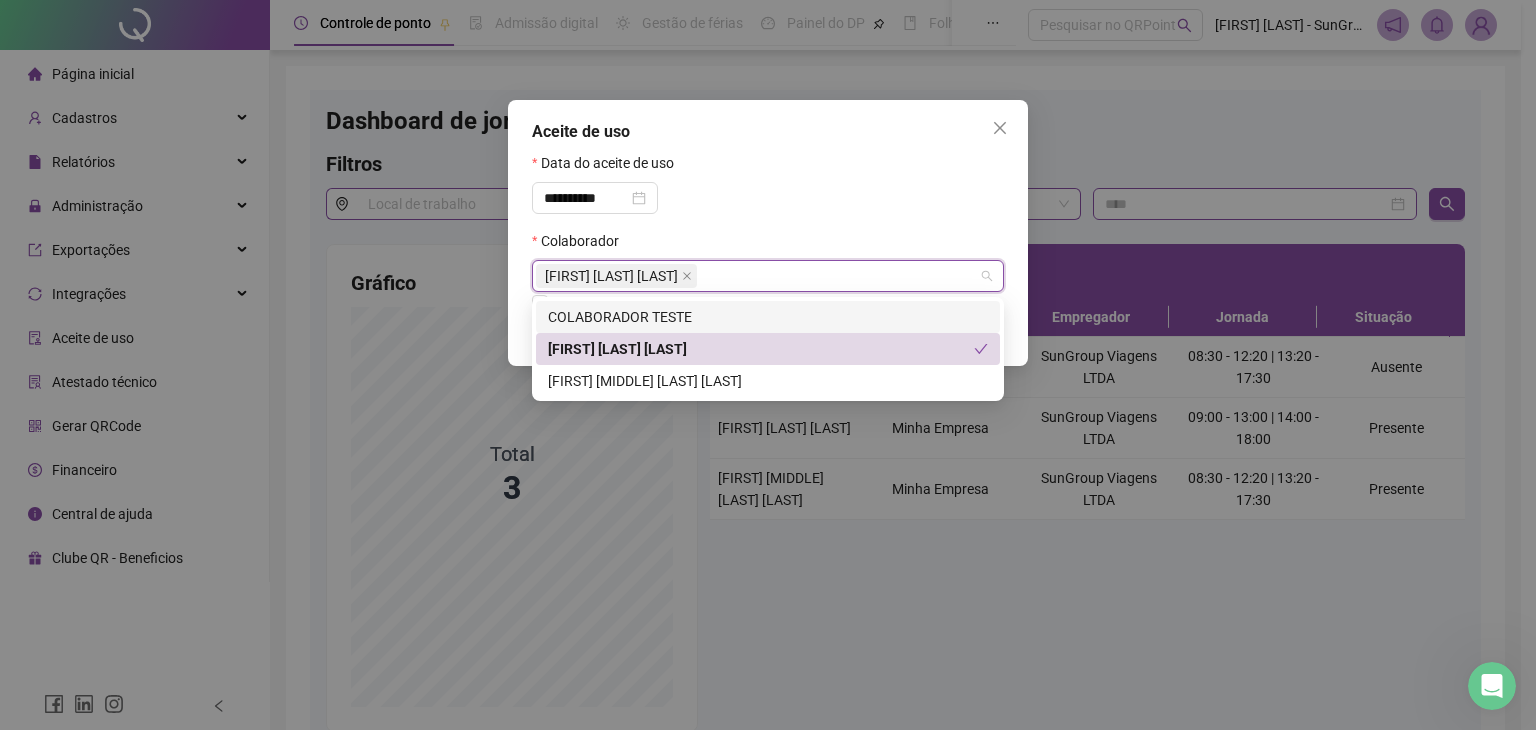 click on "**********" at bounding box center [768, 191] 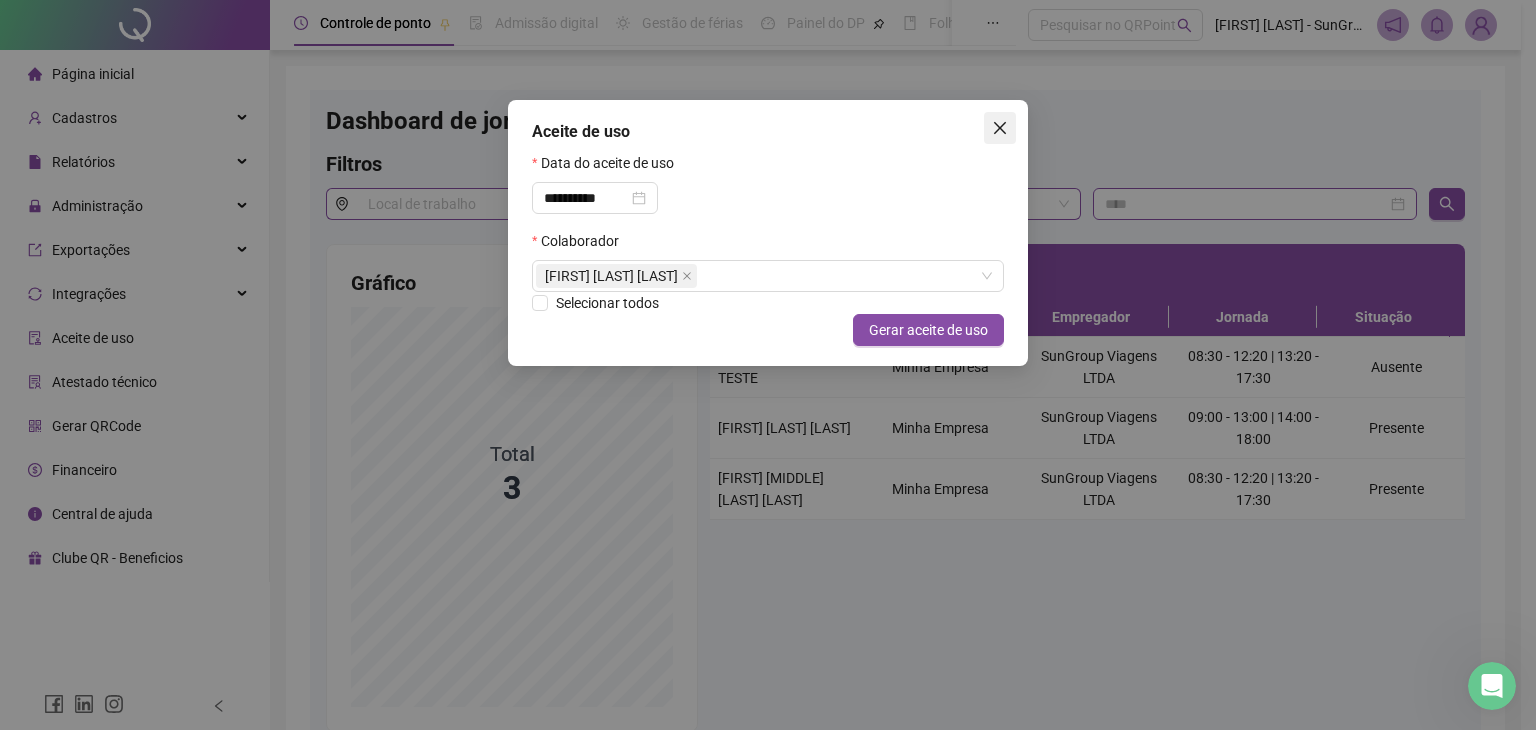 click 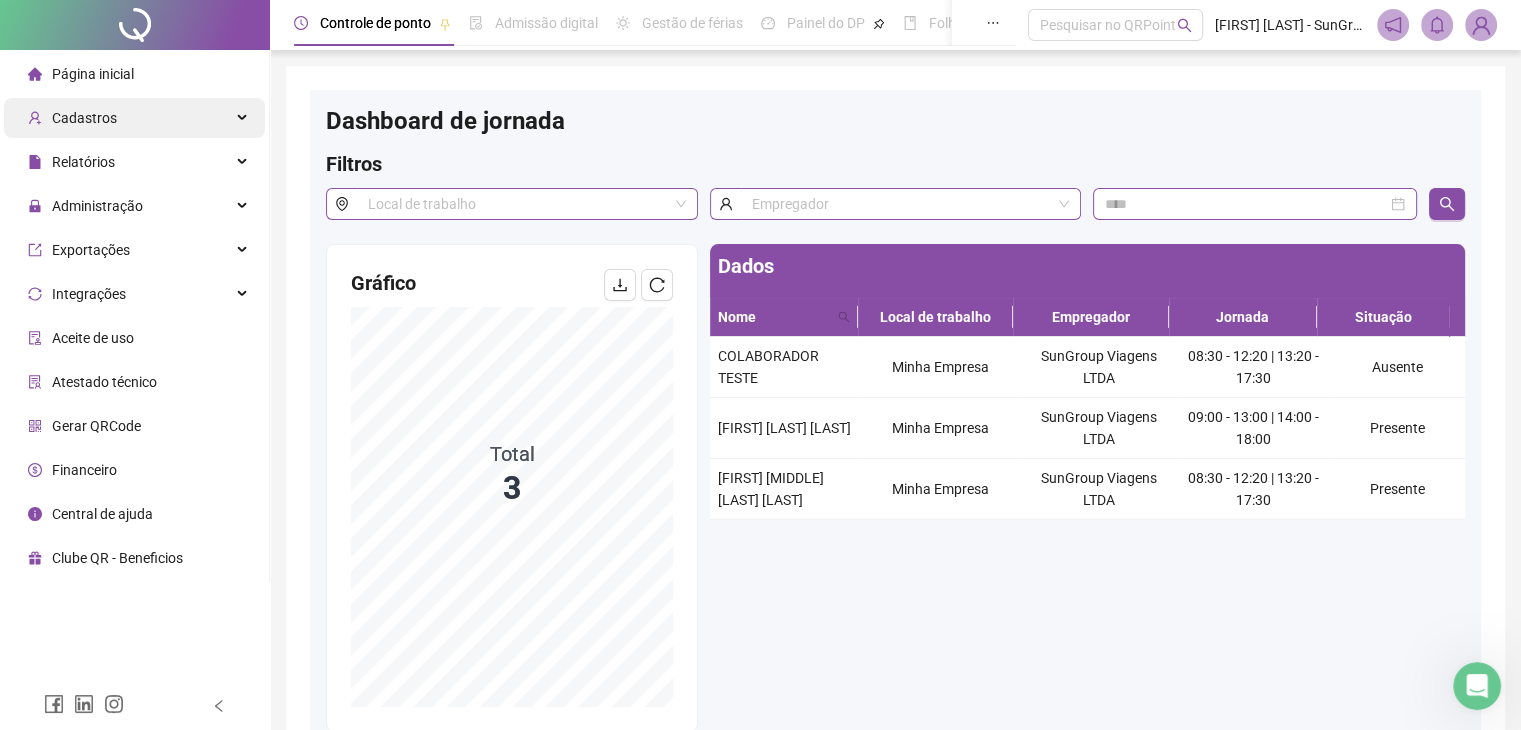 click on "Cadastros" at bounding box center [72, 118] 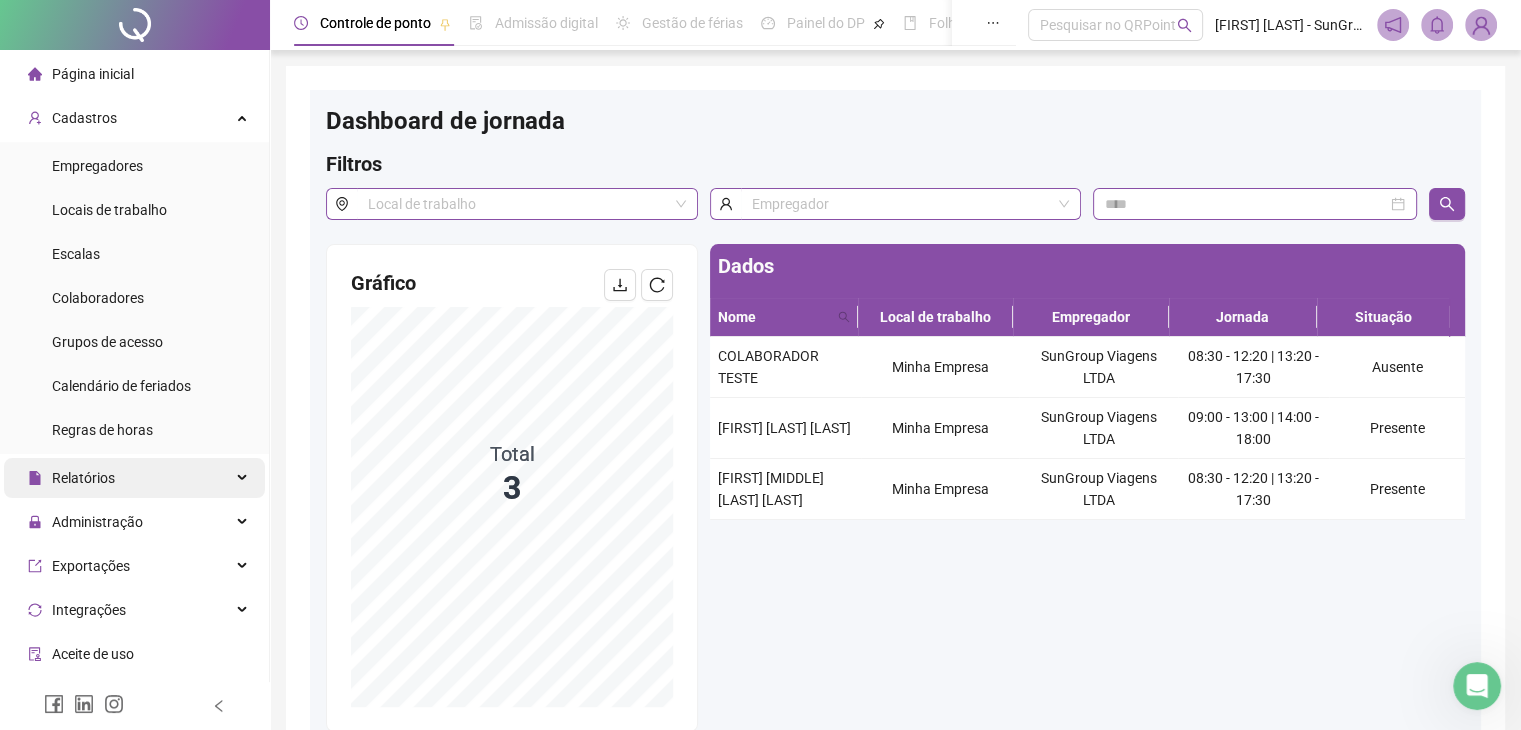click on "Relatórios" at bounding box center (71, 478) 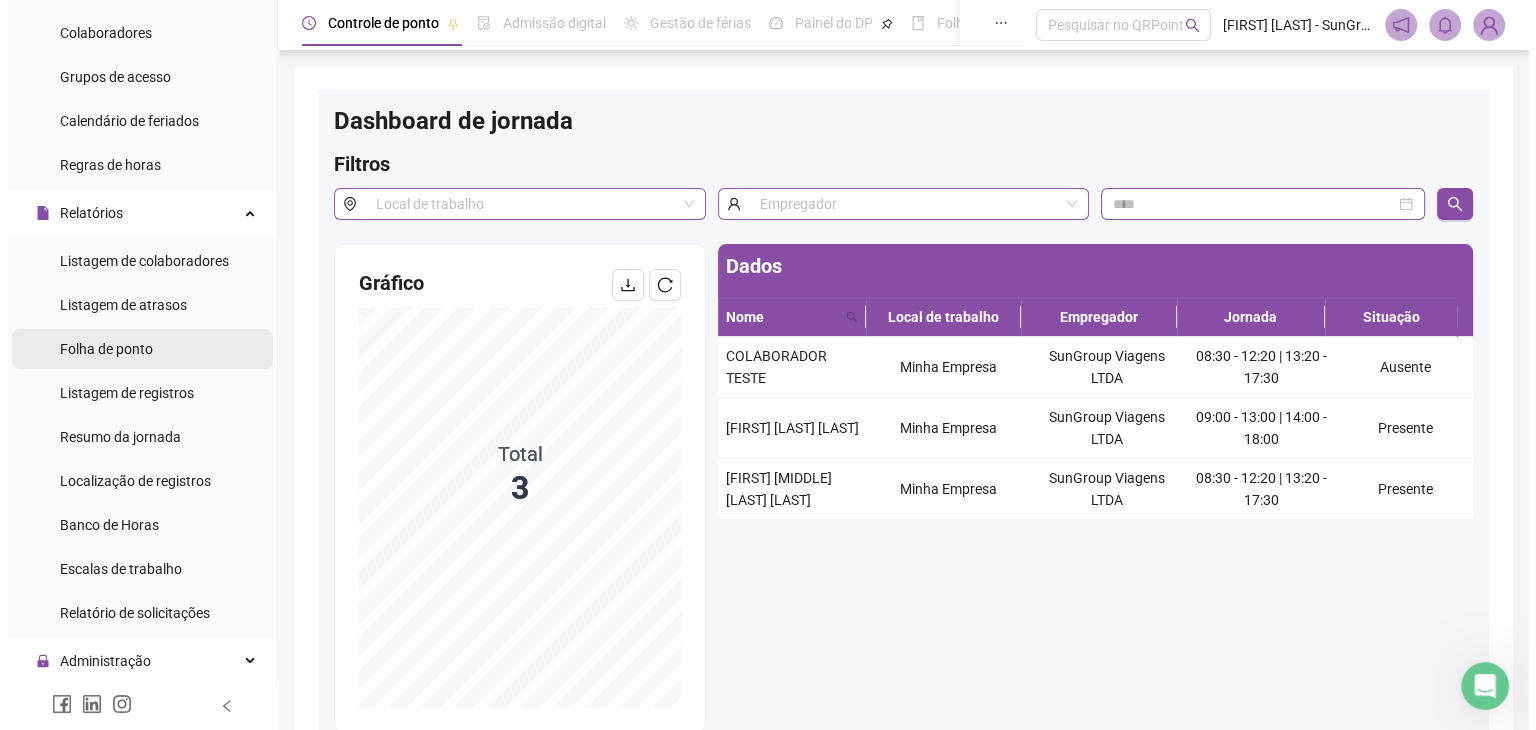 scroll, scrollTop: 300, scrollLeft: 0, axis: vertical 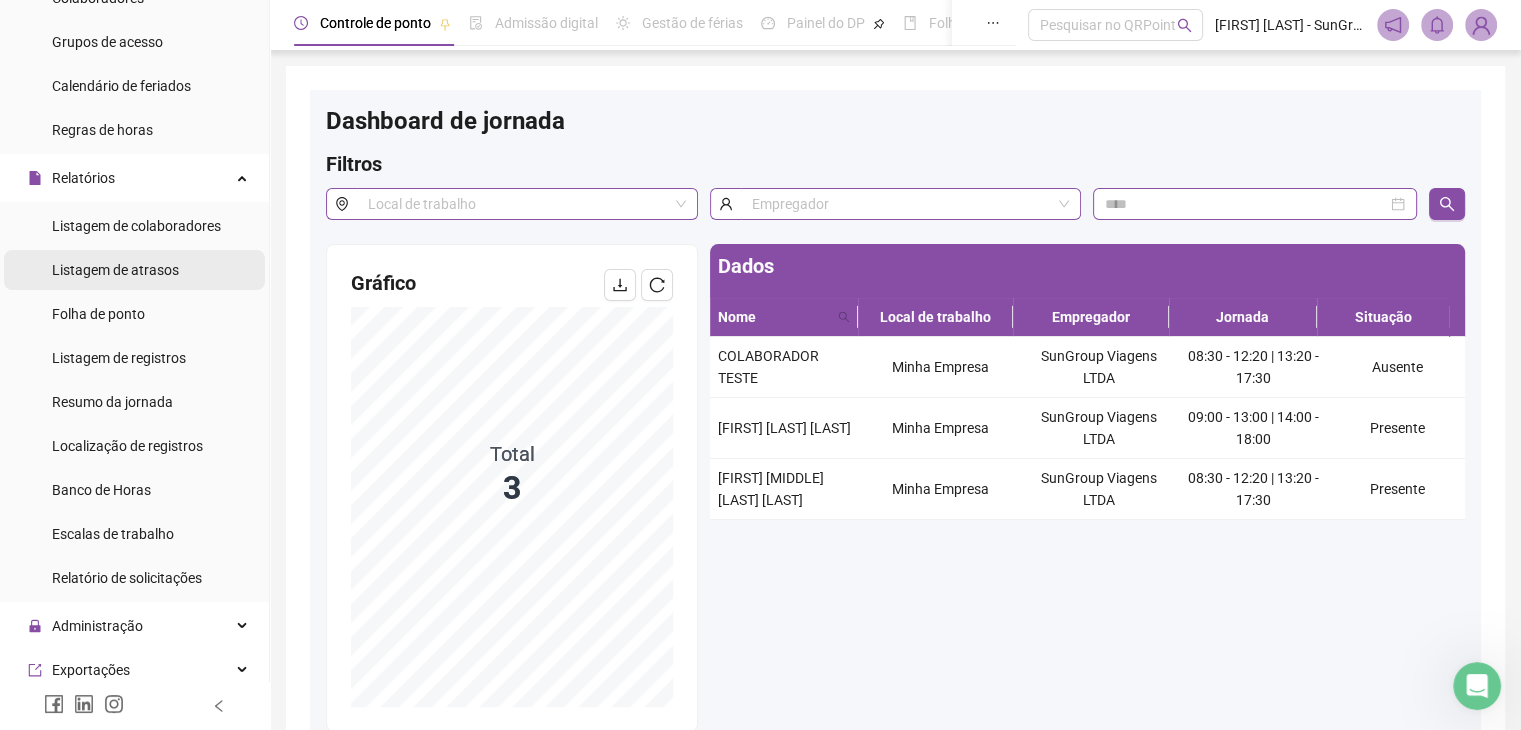 click on "Listagem de atrasos" at bounding box center (115, 270) 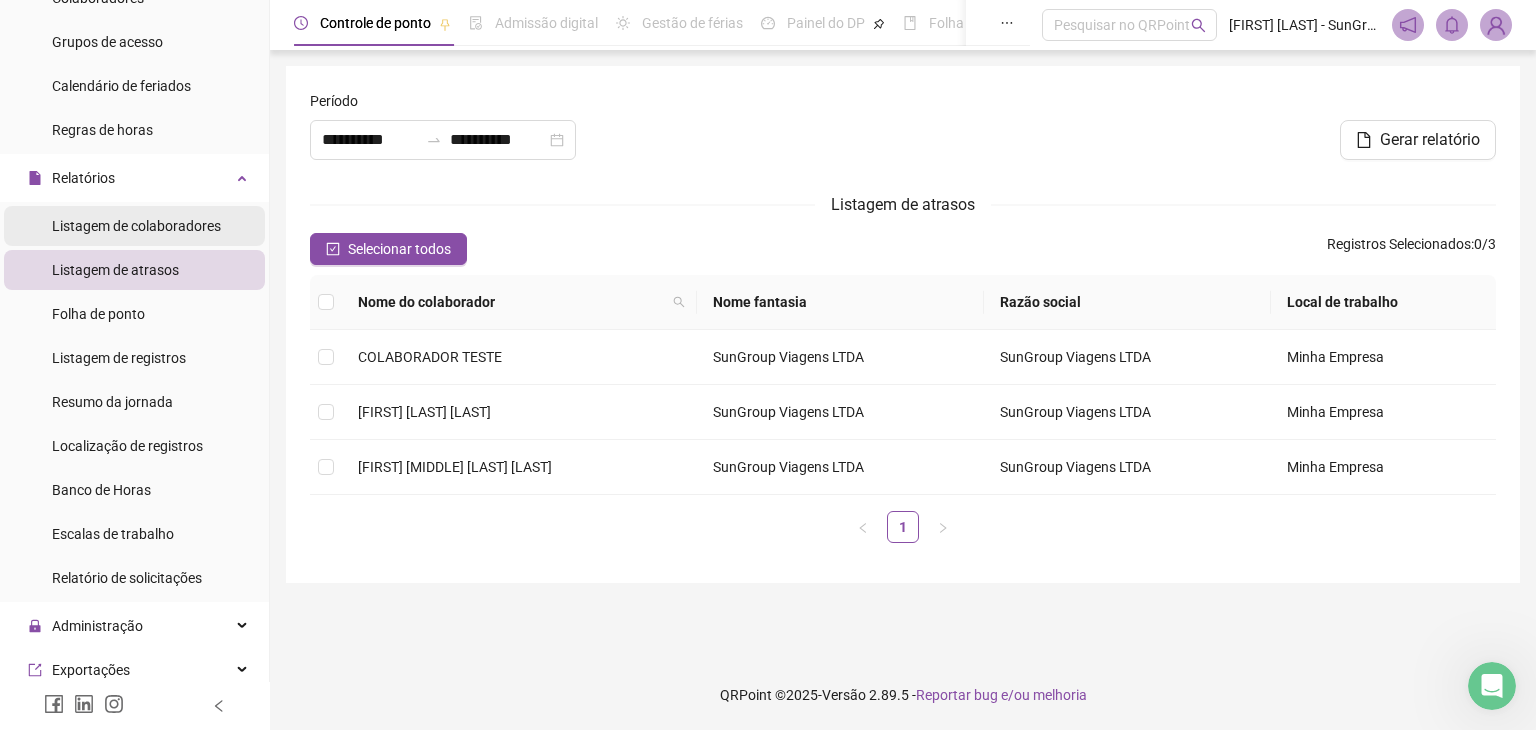 click on "Listagem de colaboradores" at bounding box center (136, 226) 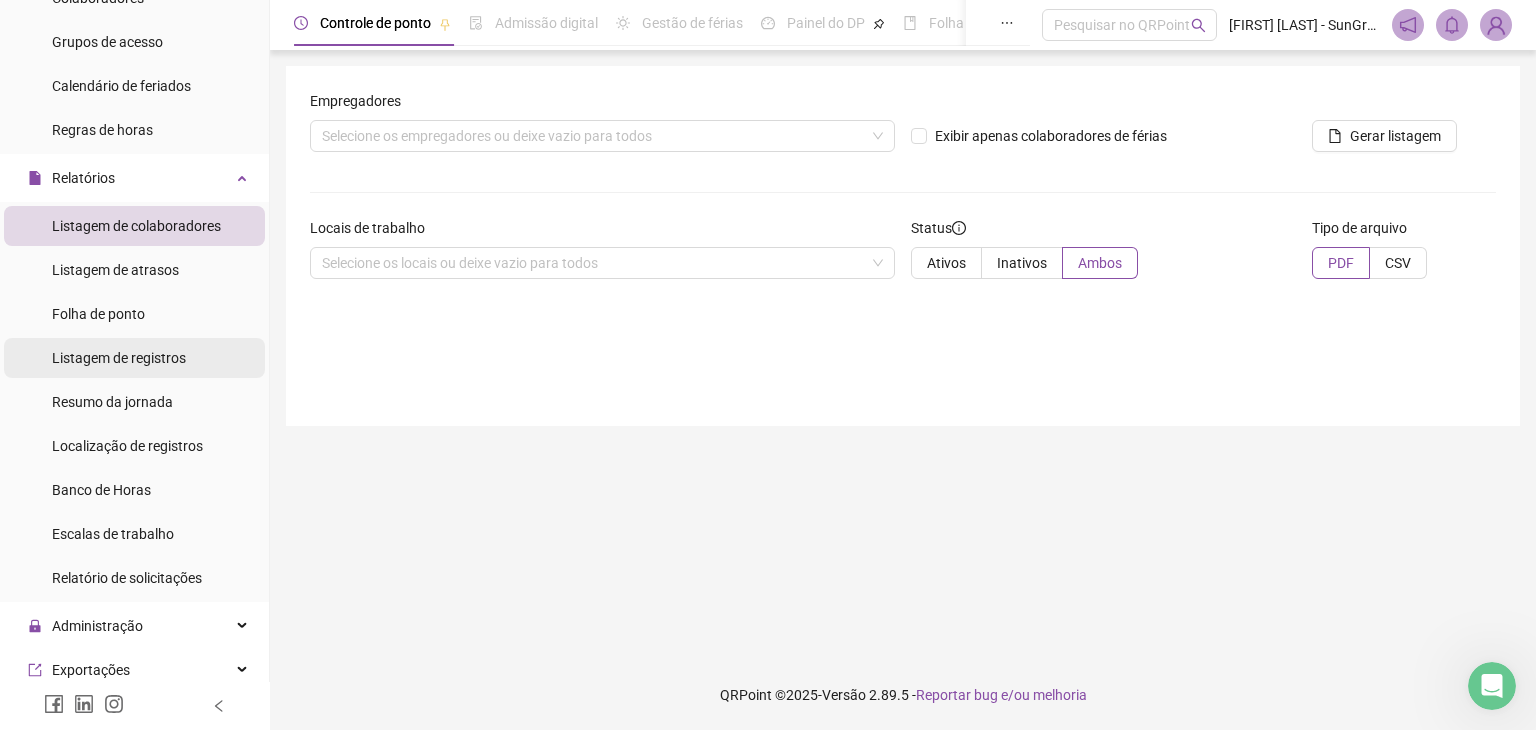 click on "Listagem de registros" at bounding box center [119, 358] 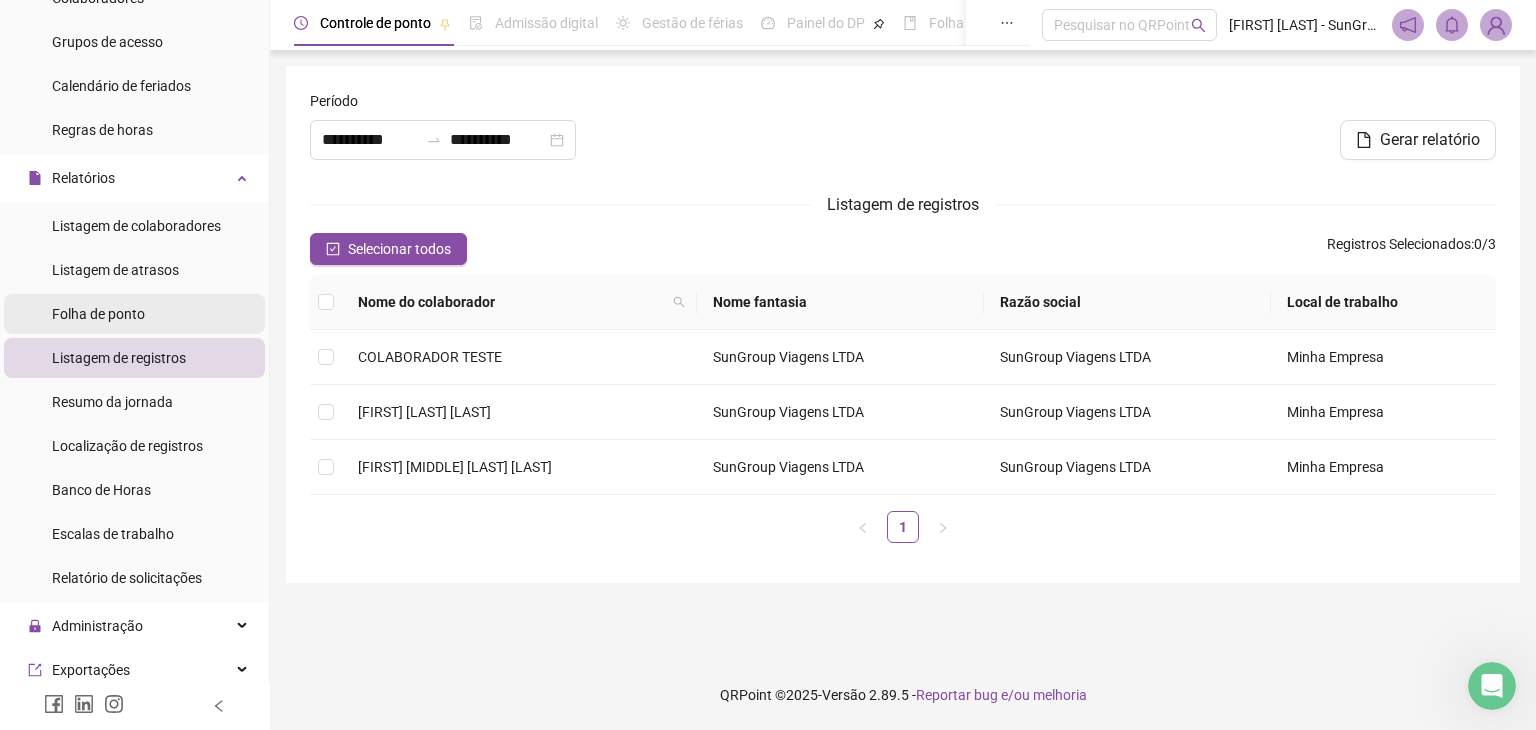 click on "Folha de ponto" at bounding box center (98, 314) 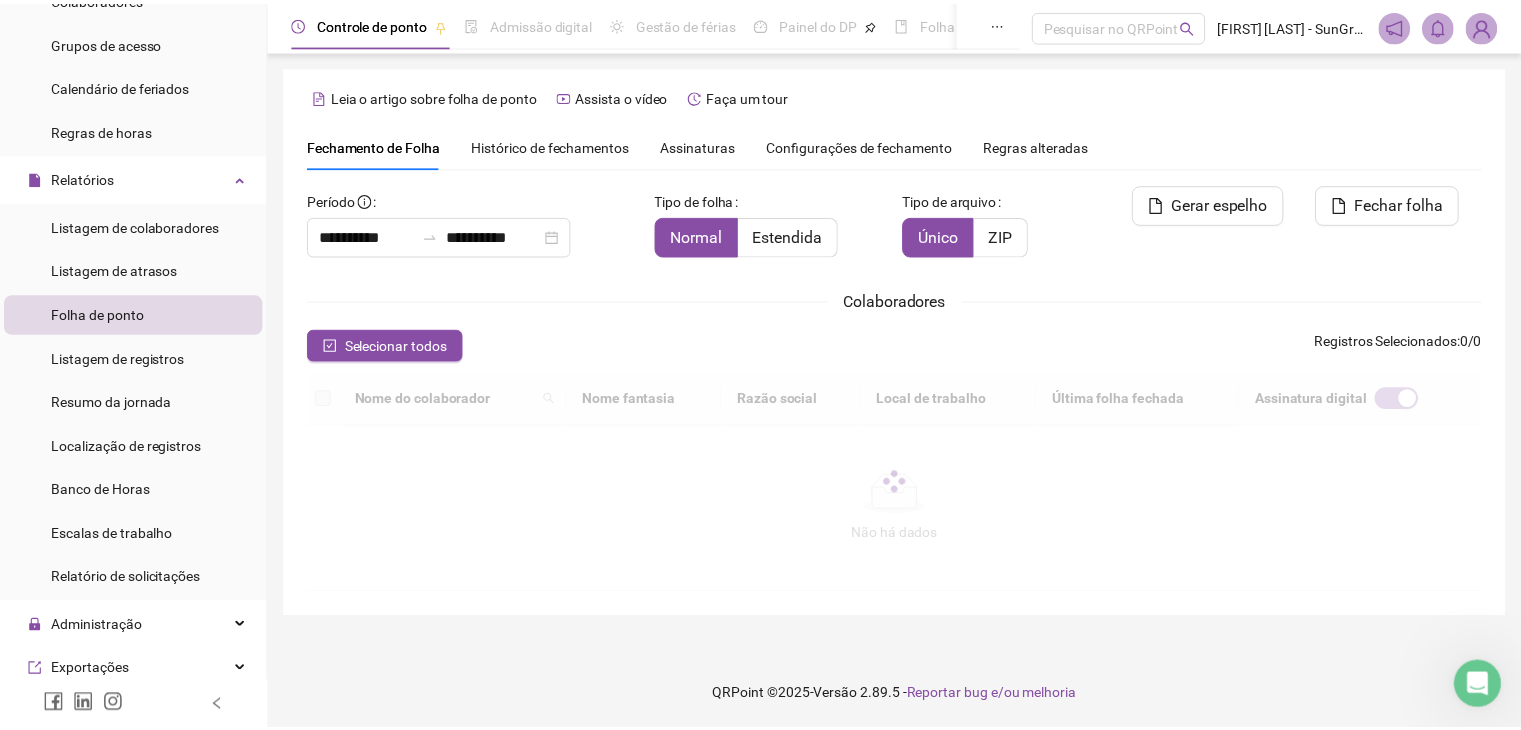 scroll, scrollTop: 44, scrollLeft: 0, axis: vertical 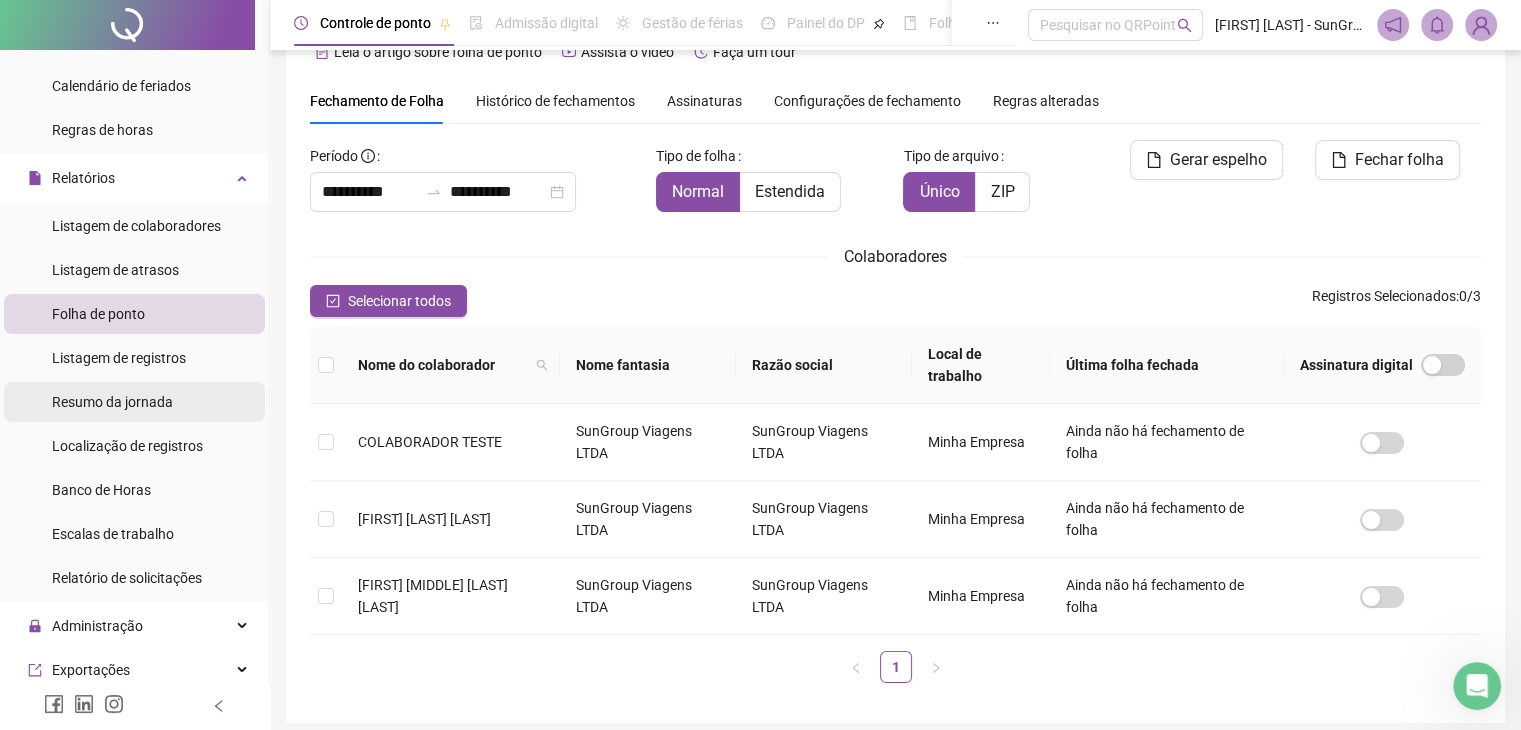 click on "Resumo da jornada" at bounding box center (112, 402) 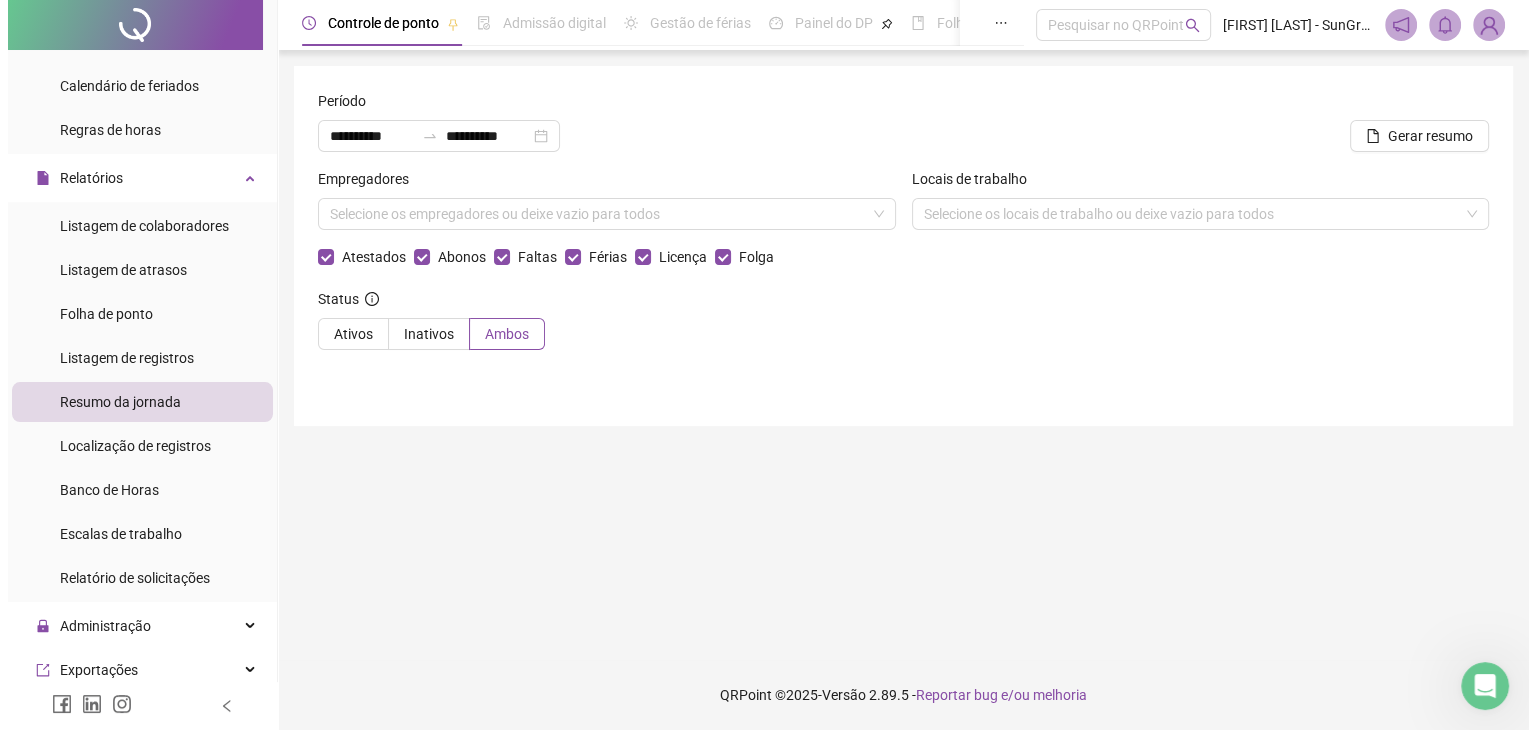 scroll, scrollTop: 0, scrollLeft: 0, axis: both 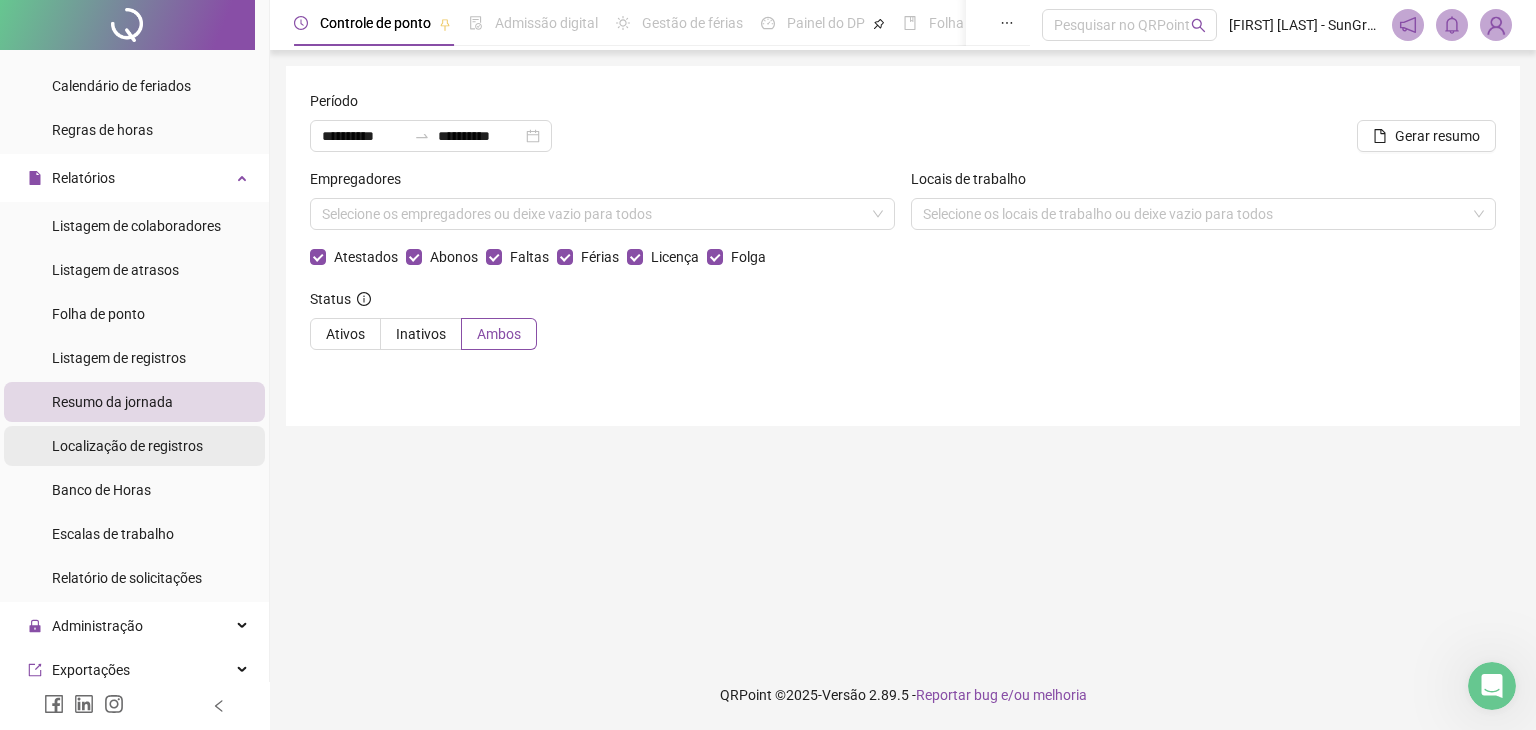 click on "Localização de registros" at bounding box center (127, 446) 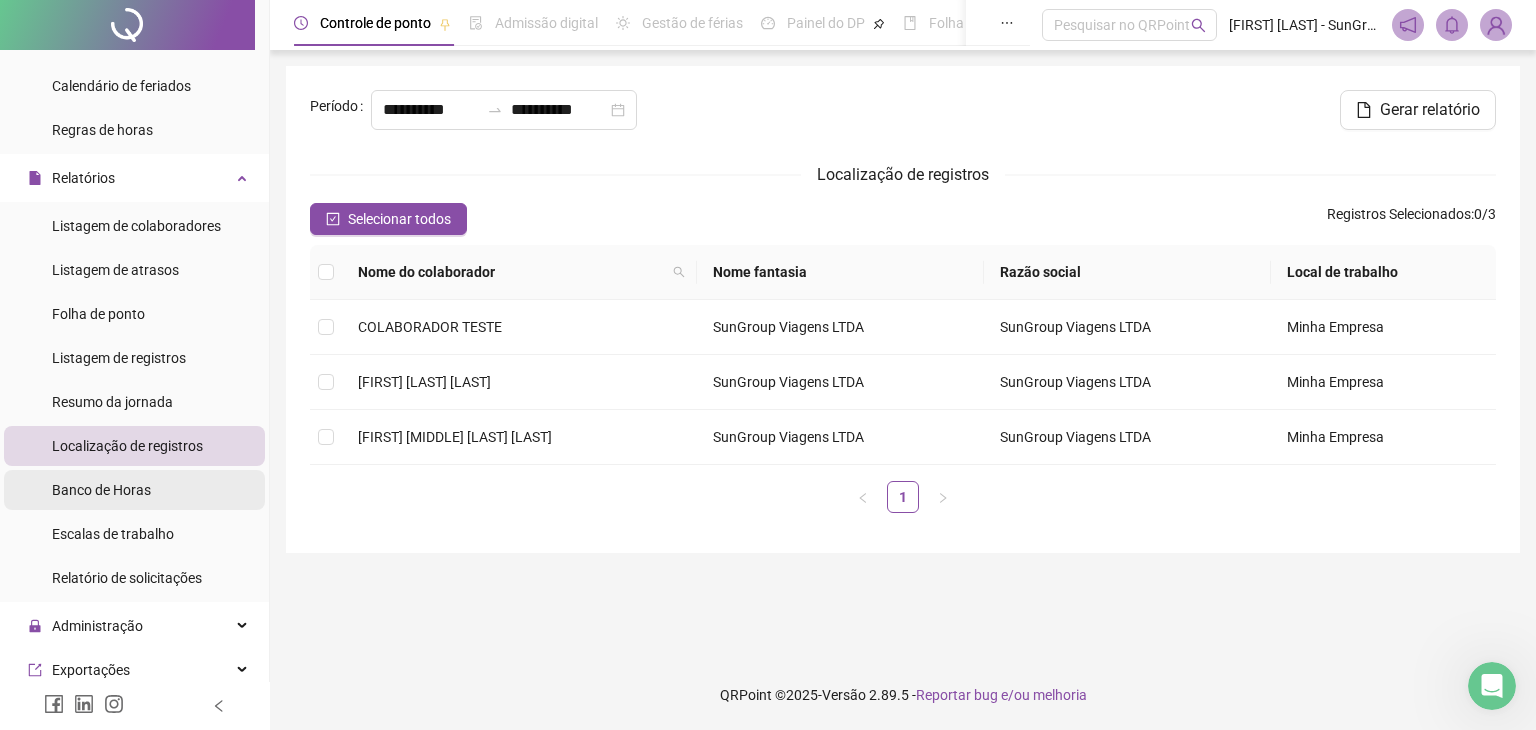 click on "Banco de Horas" at bounding box center (101, 490) 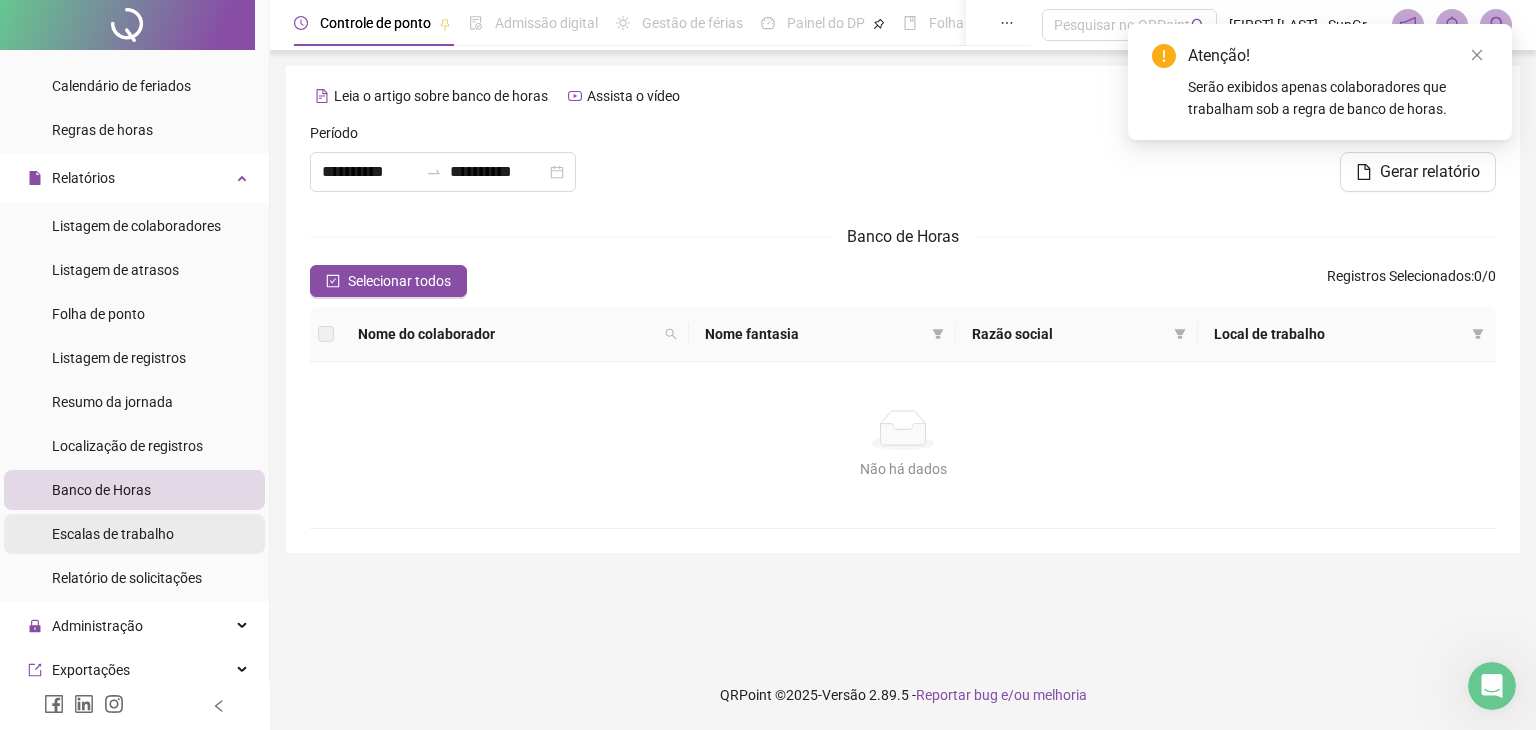 click on "Escalas de trabalho" at bounding box center [113, 534] 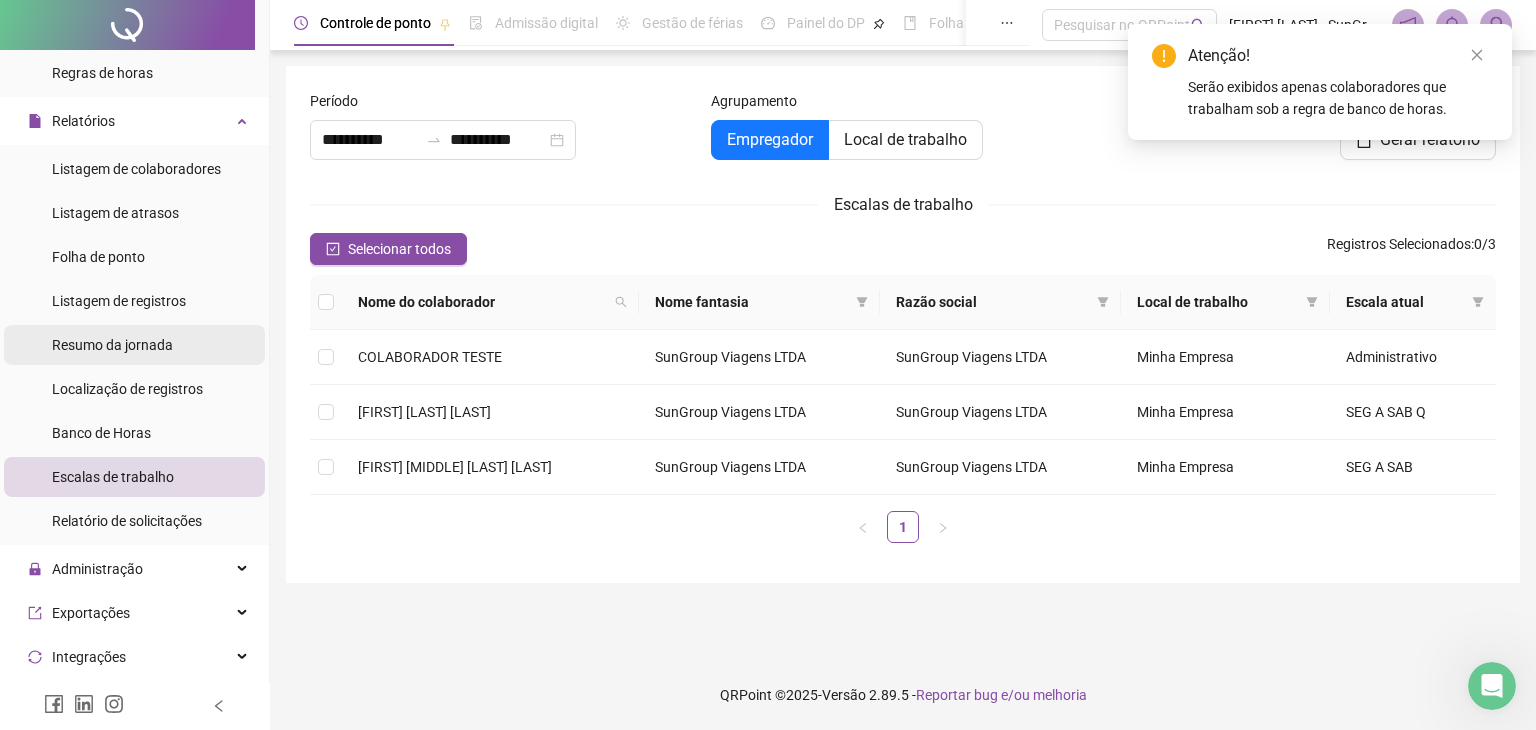 scroll, scrollTop: 300, scrollLeft: 0, axis: vertical 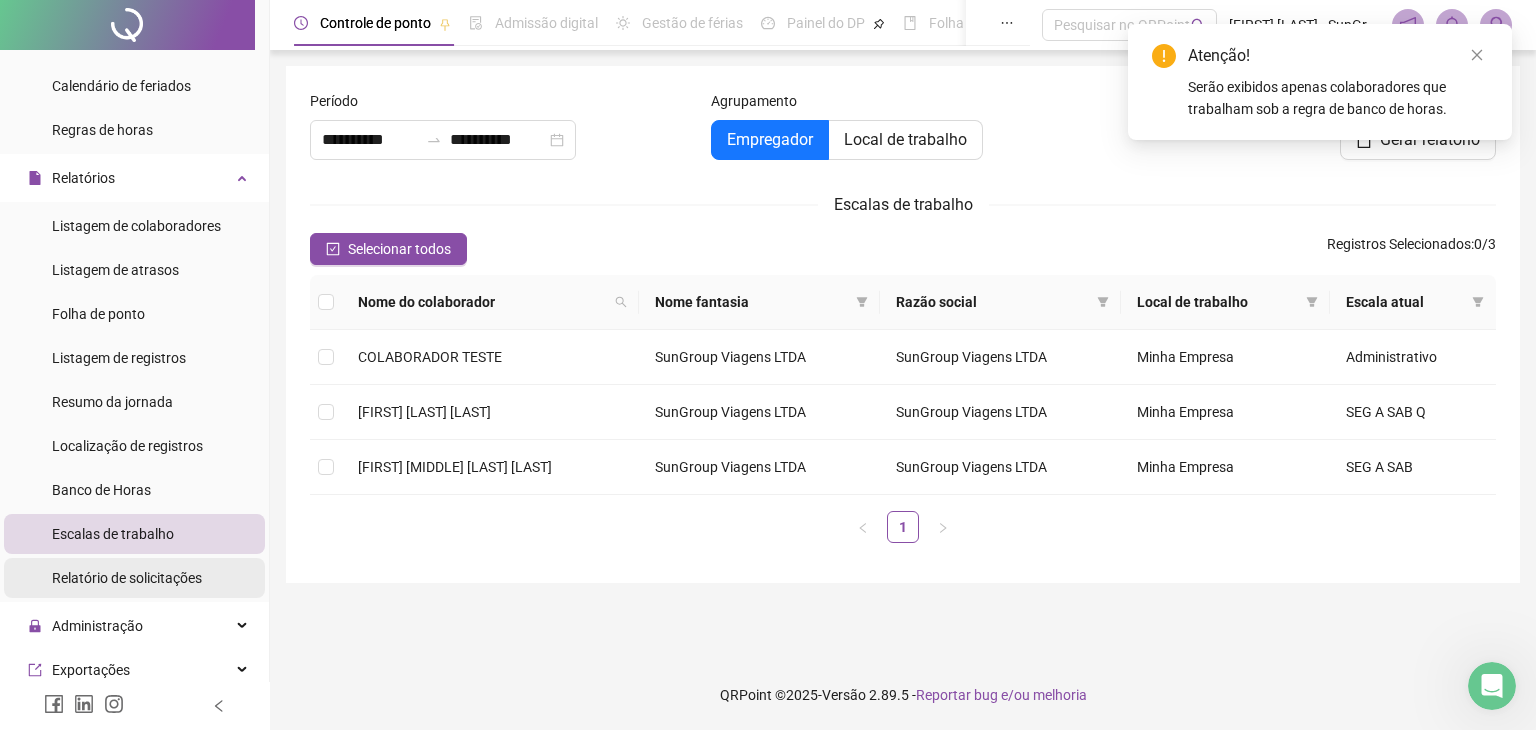 click on "Relatório de solicitações" at bounding box center [127, 578] 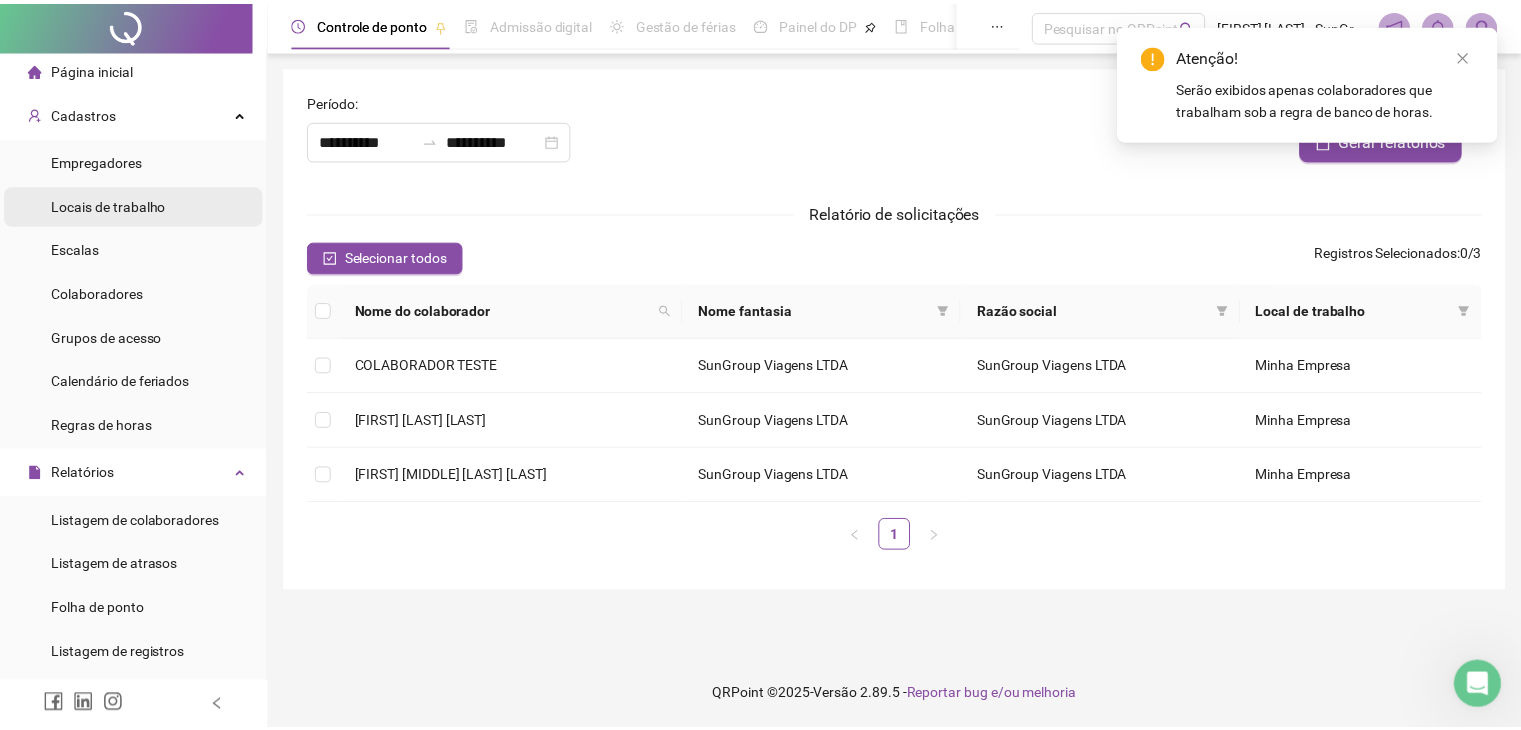 scroll, scrollTop: 0, scrollLeft: 0, axis: both 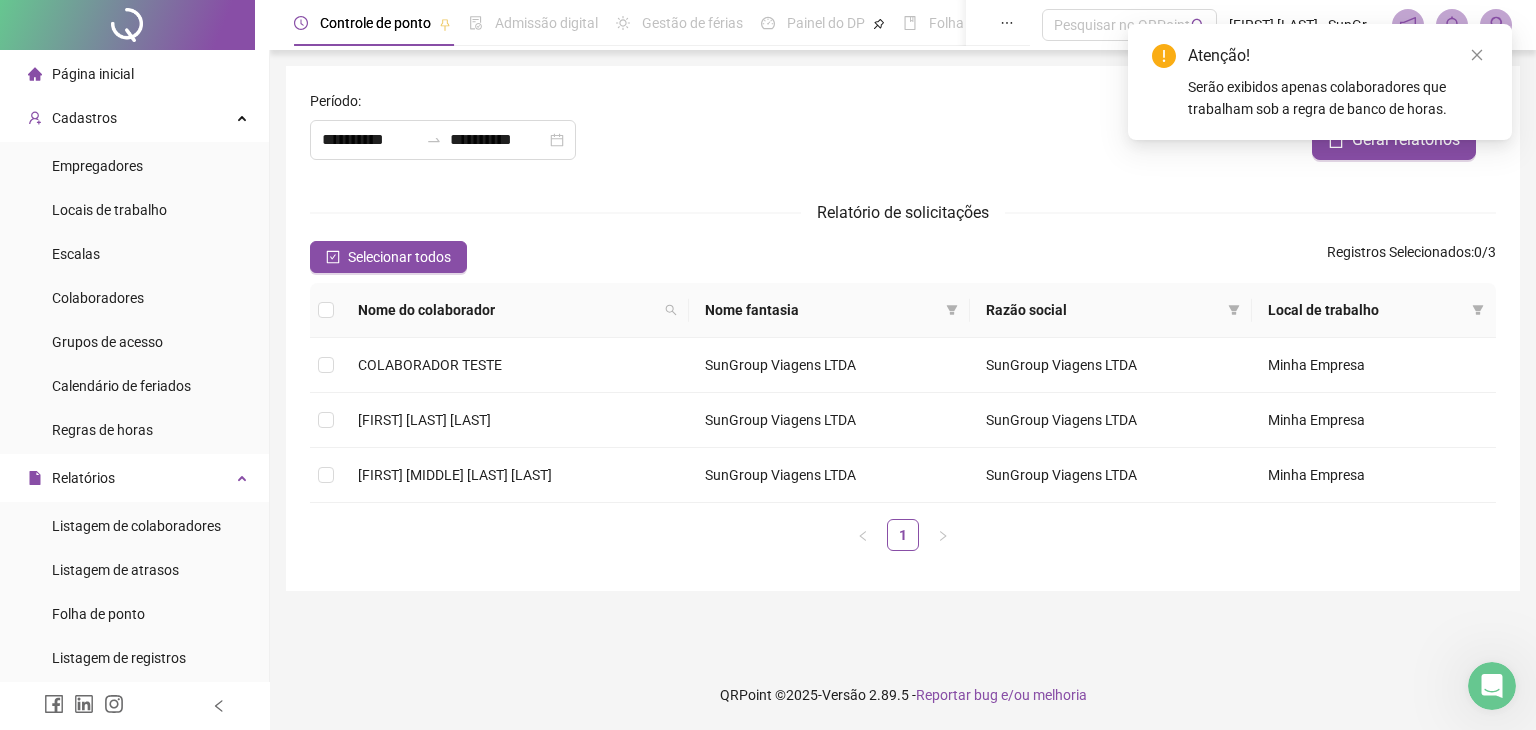 click on "Página inicial" at bounding box center (93, 74) 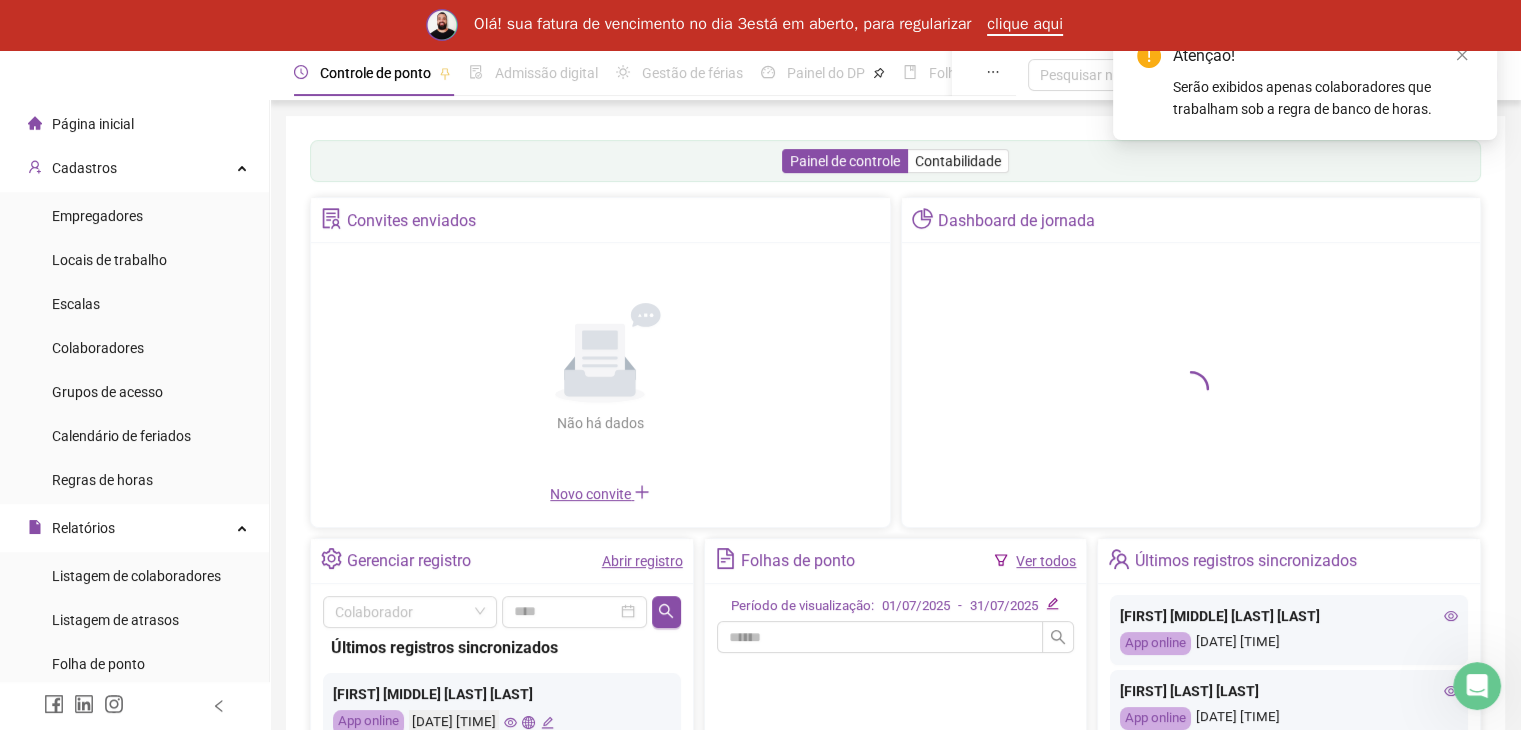 scroll, scrollTop: 0, scrollLeft: 0, axis: both 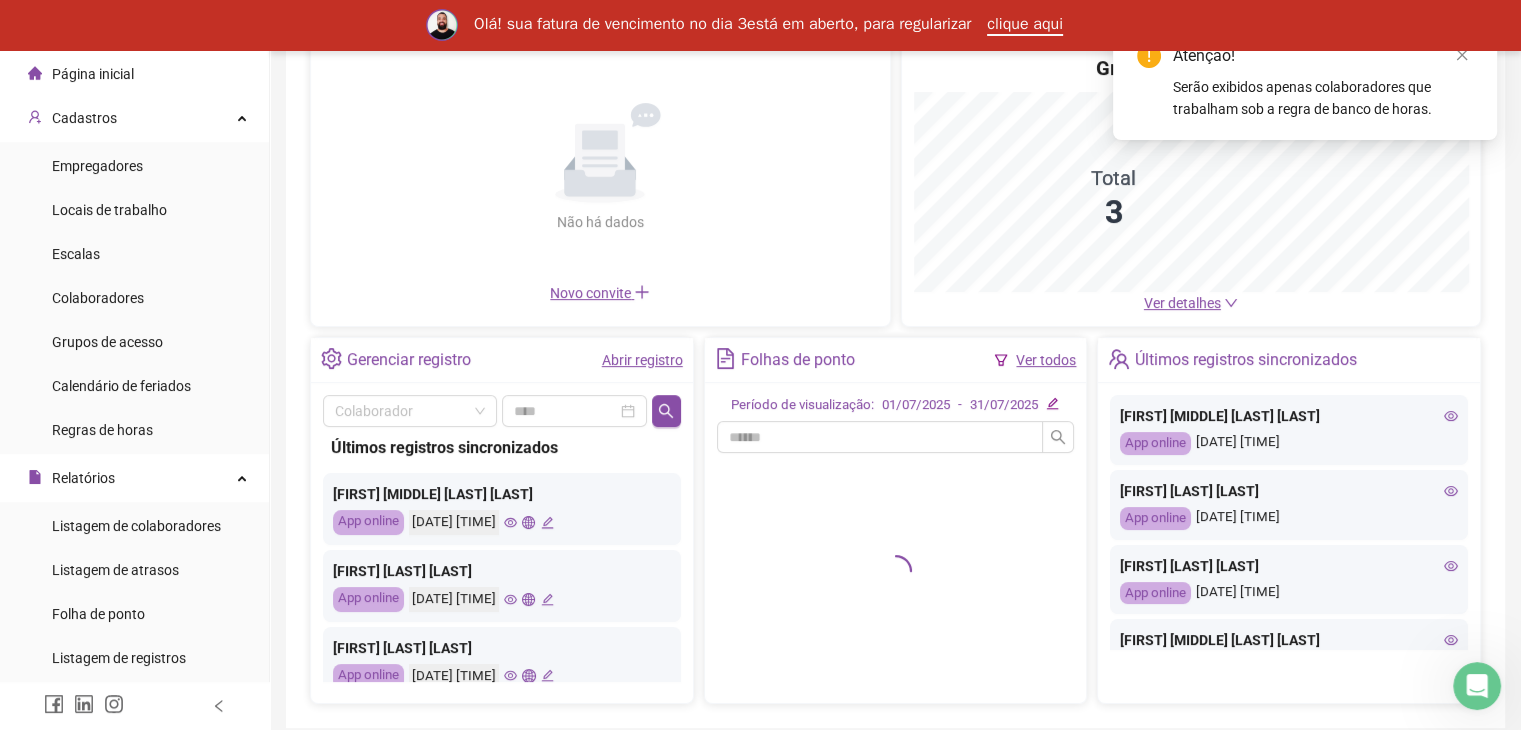 click on "Gerenciar registro" at bounding box center [409, 360] 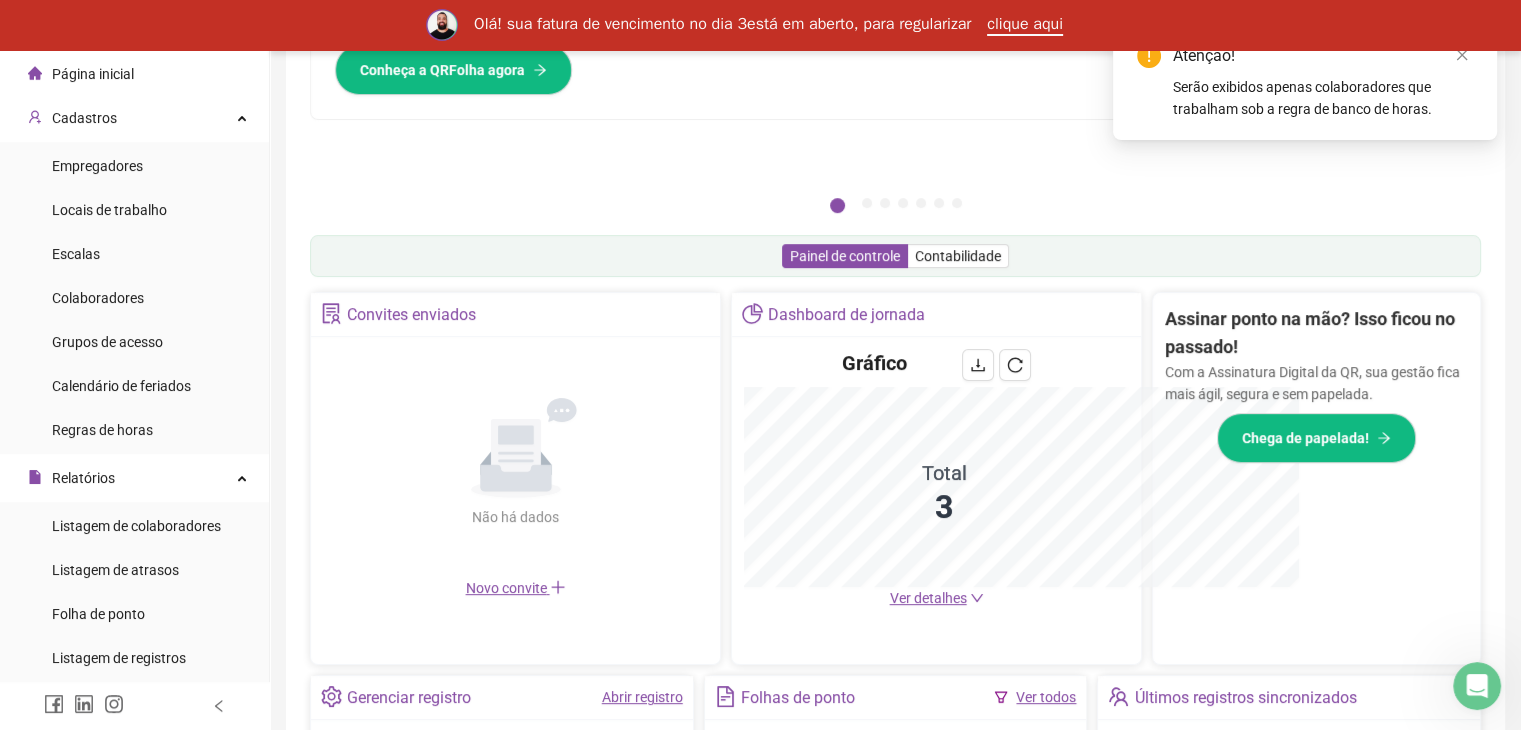 scroll, scrollTop: 494, scrollLeft: 0, axis: vertical 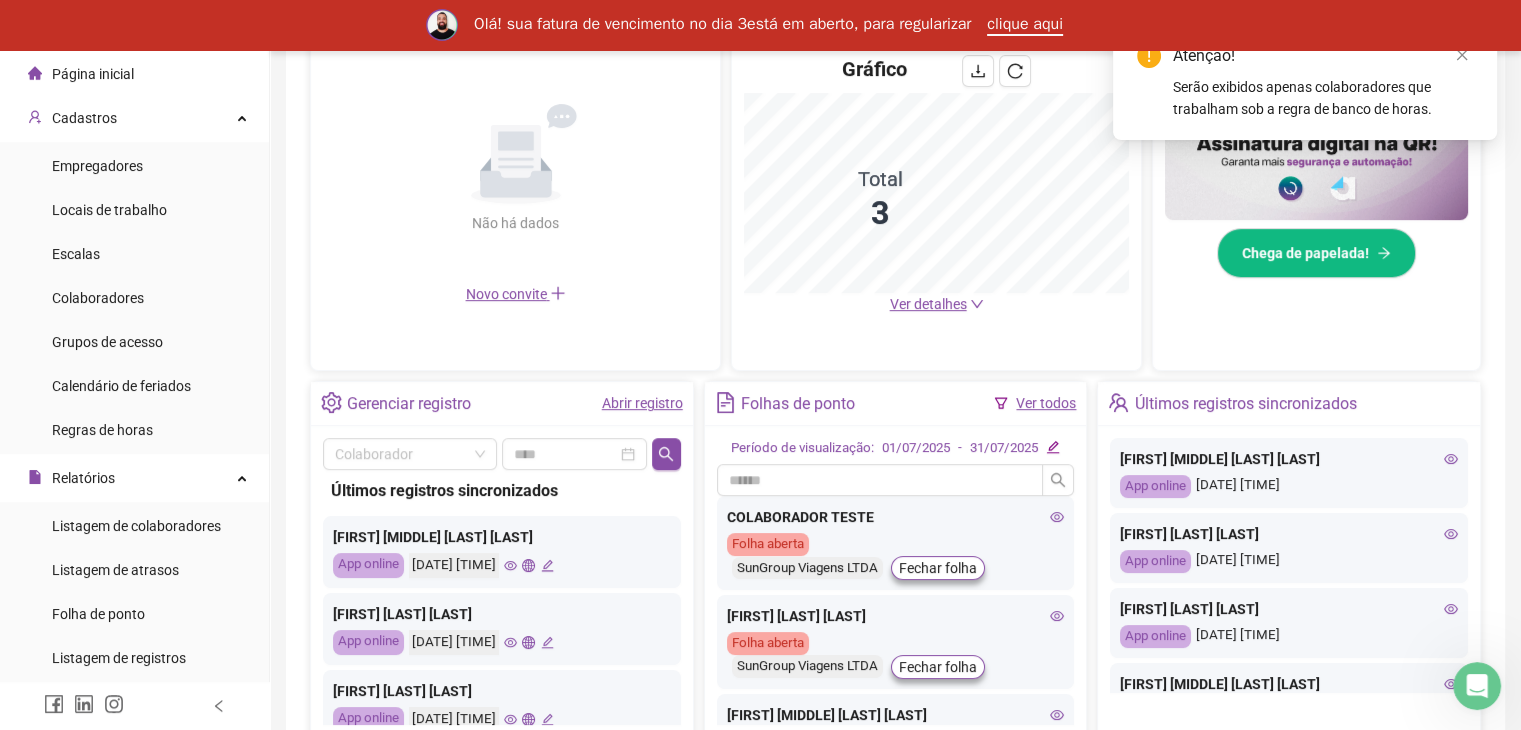 click on "Abrir registro" at bounding box center (642, 403) 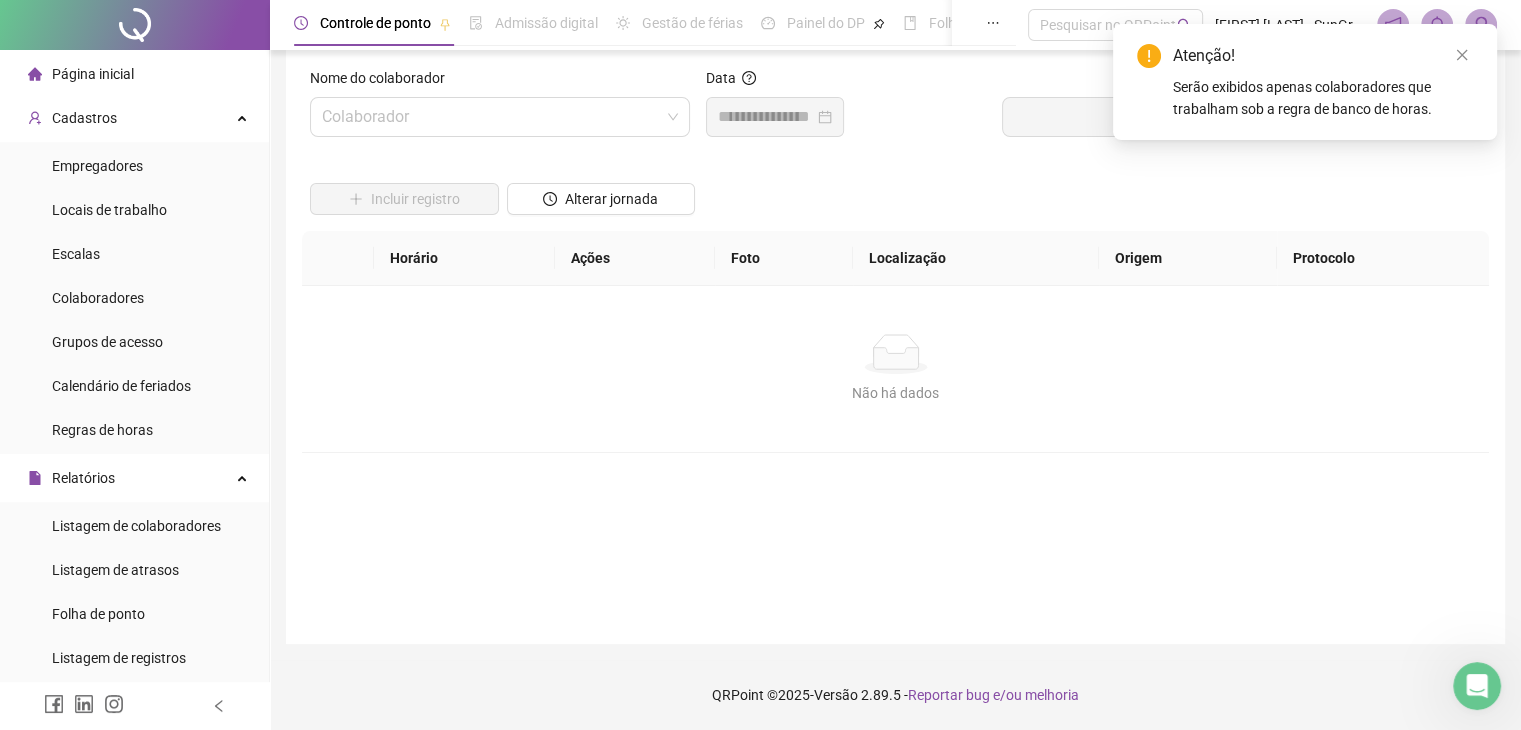 scroll, scrollTop: 23, scrollLeft: 0, axis: vertical 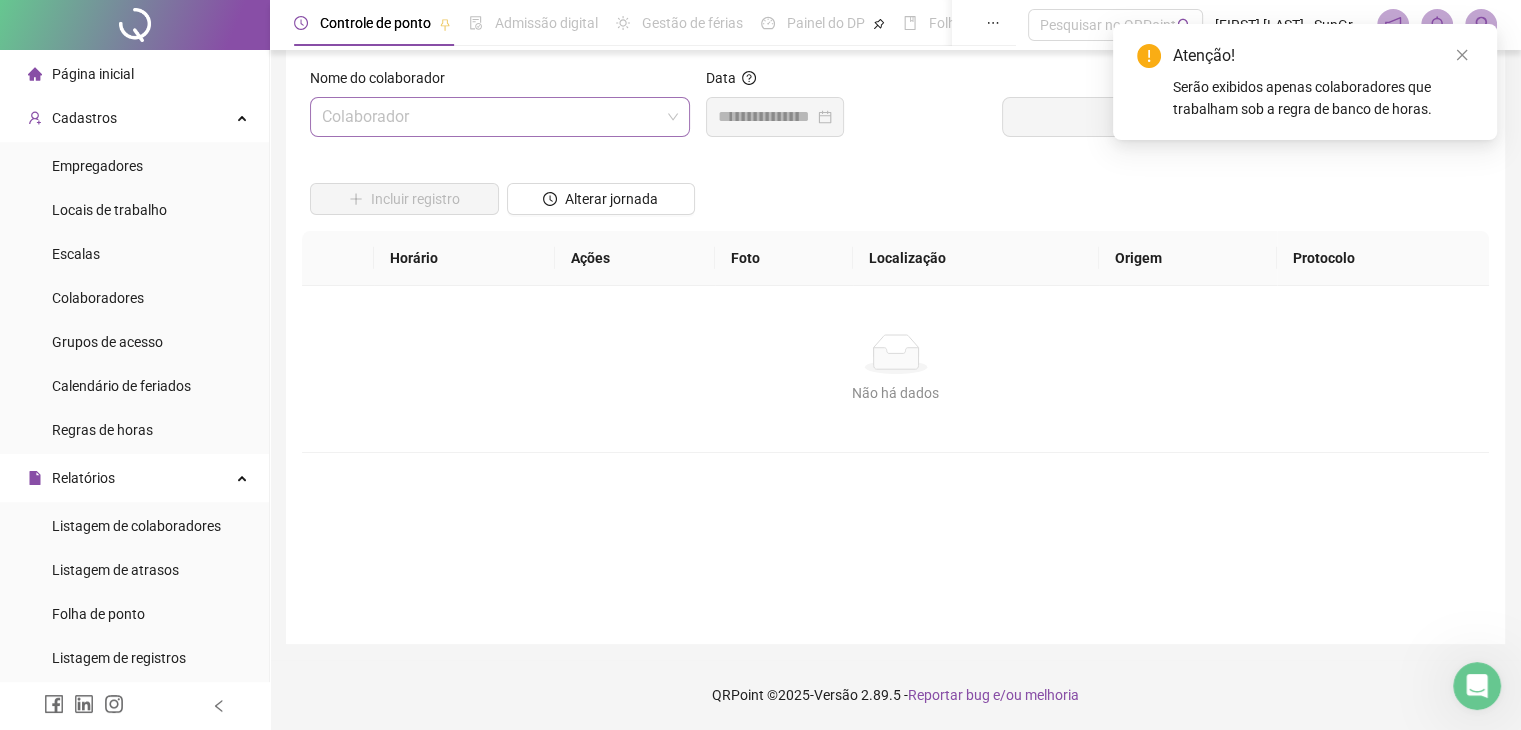 click at bounding box center [491, 117] 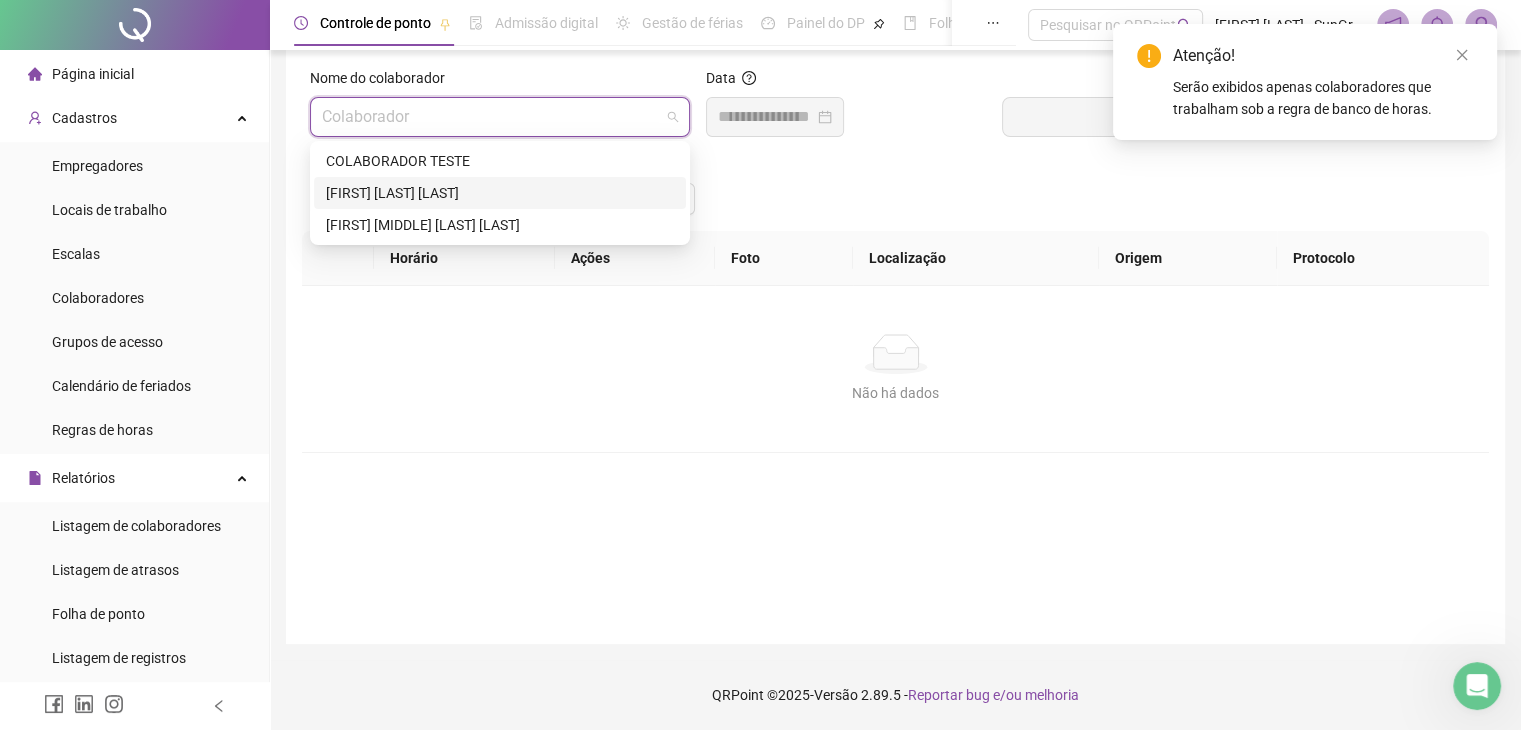 click on "[FIRST] [LAST] [LAST]" at bounding box center [500, 193] 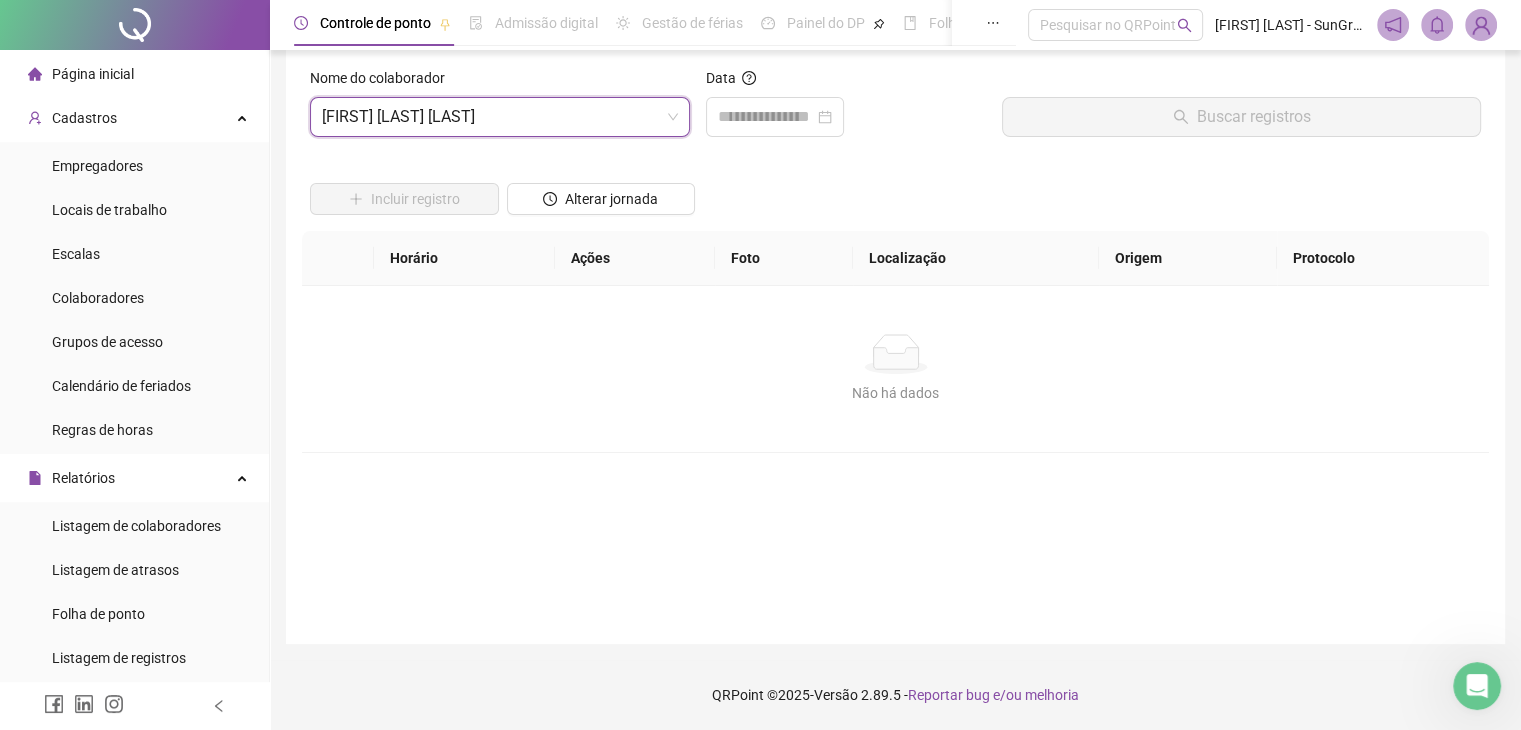 click on "Data" at bounding box center [846, 110] 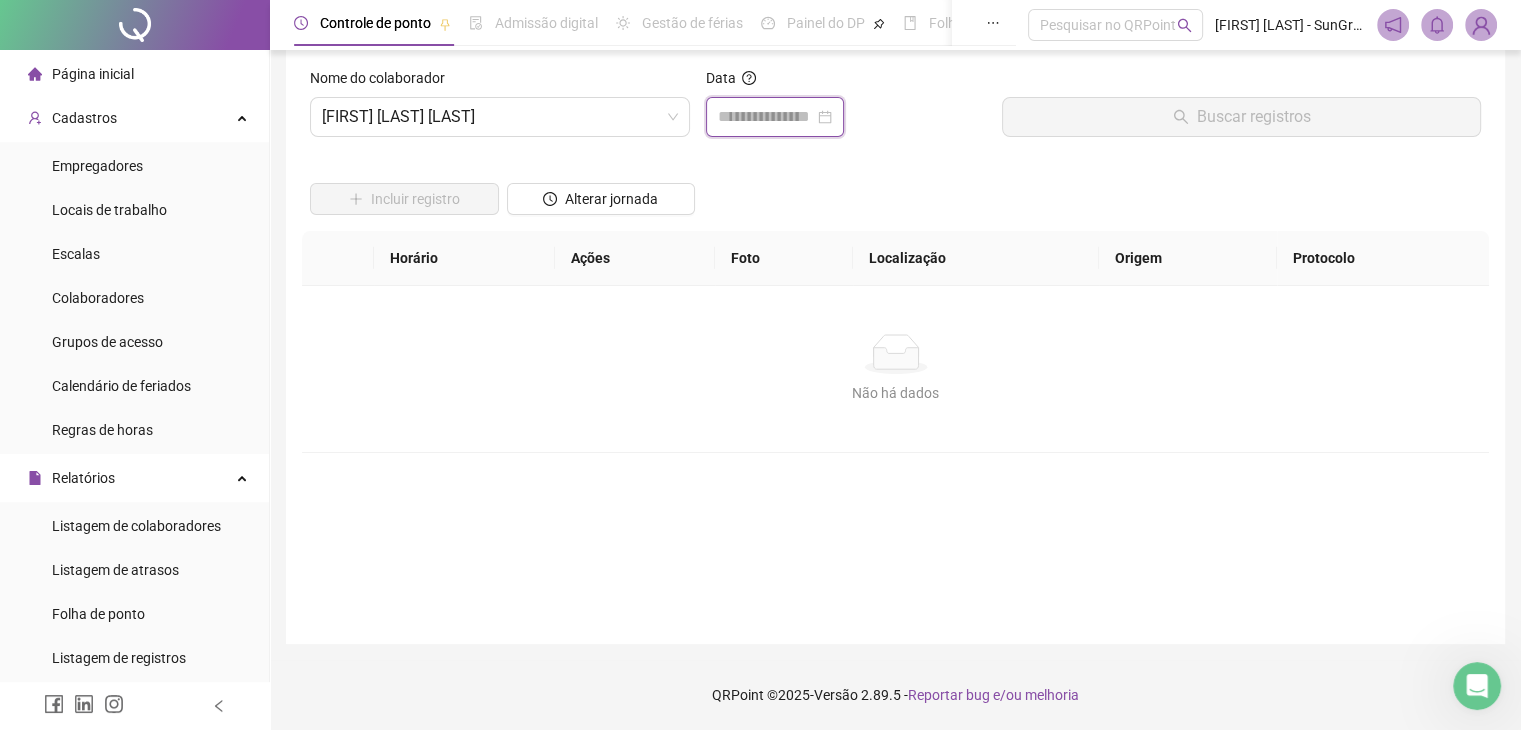 click at bounding box center (766, 117) 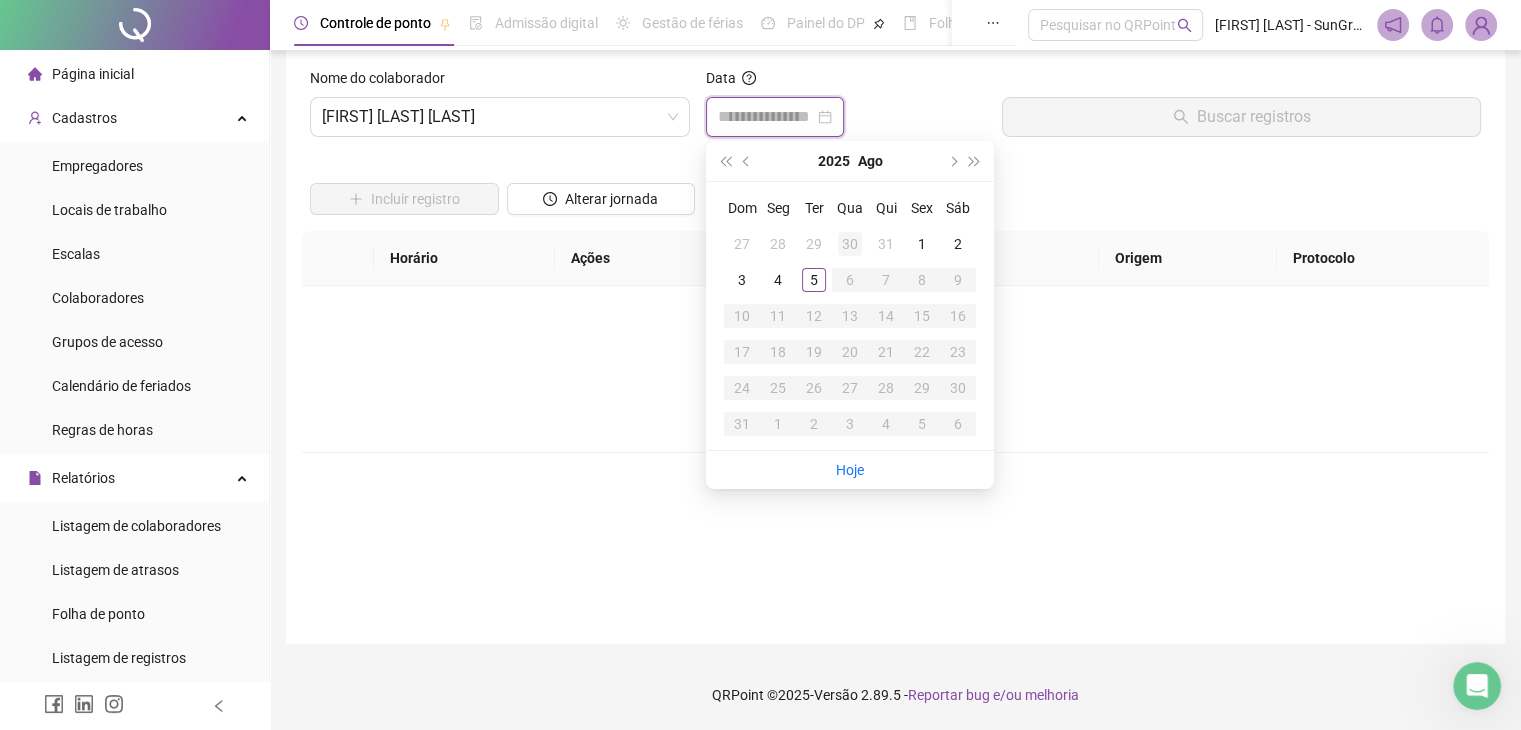 type on "**********" 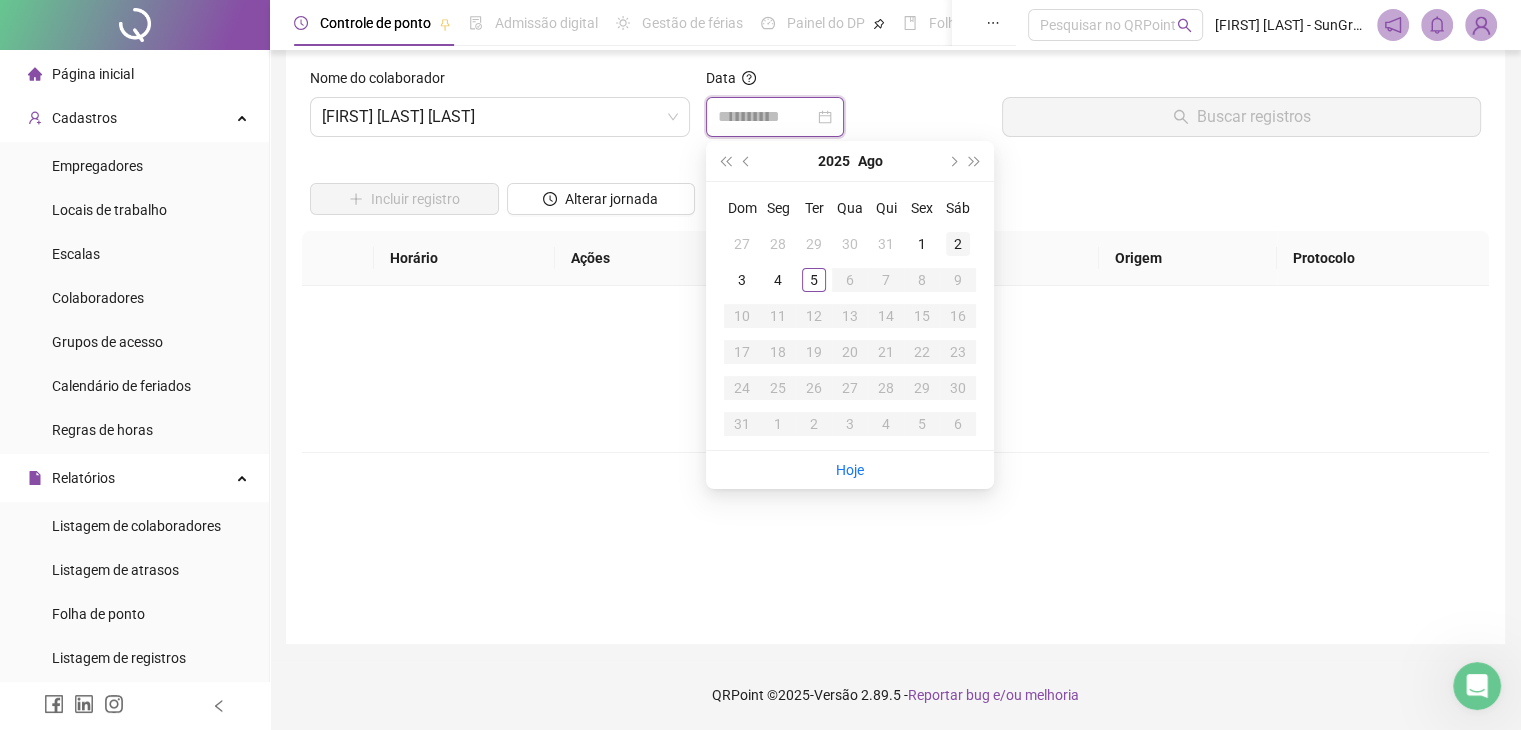 type on "**********" 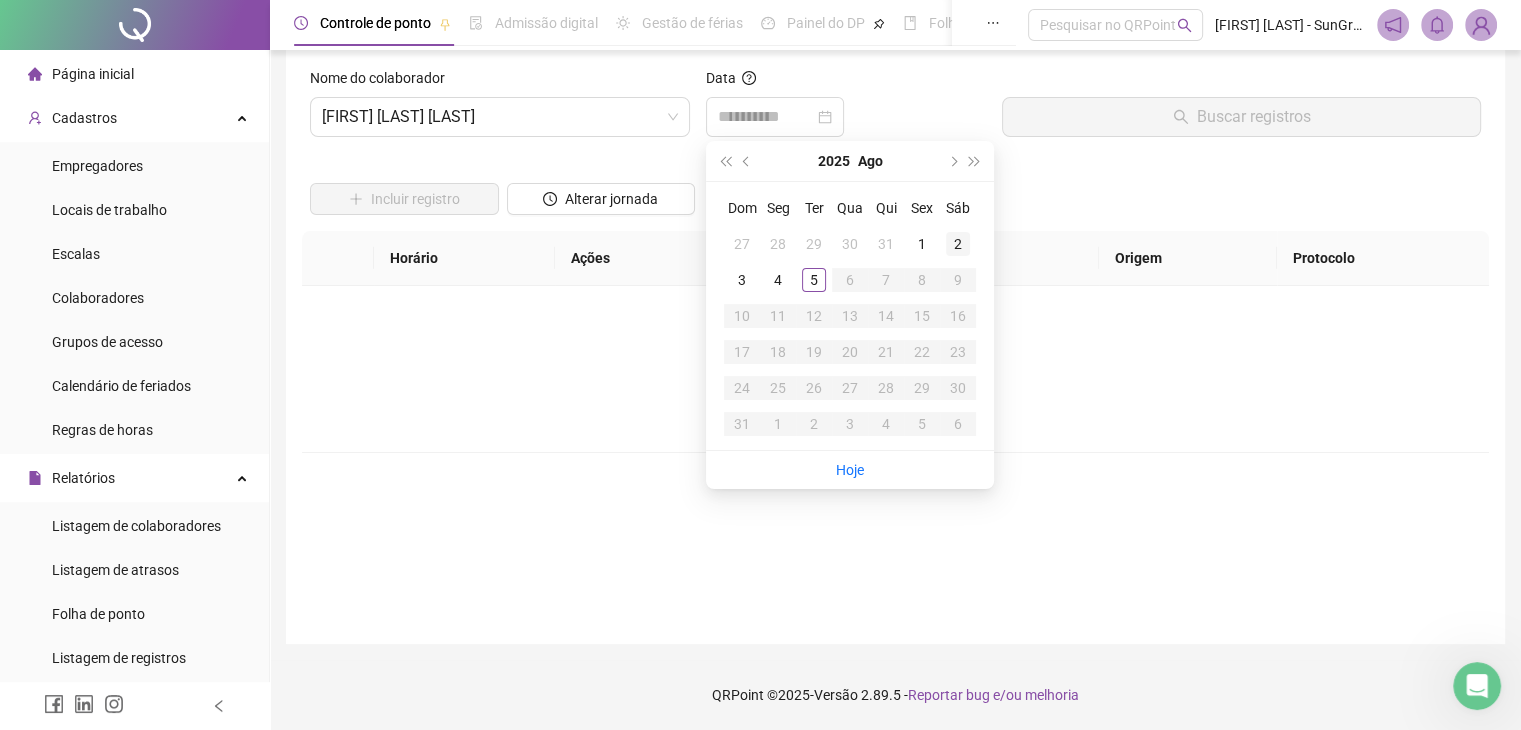click on "2" at bounding box center [958, 244] 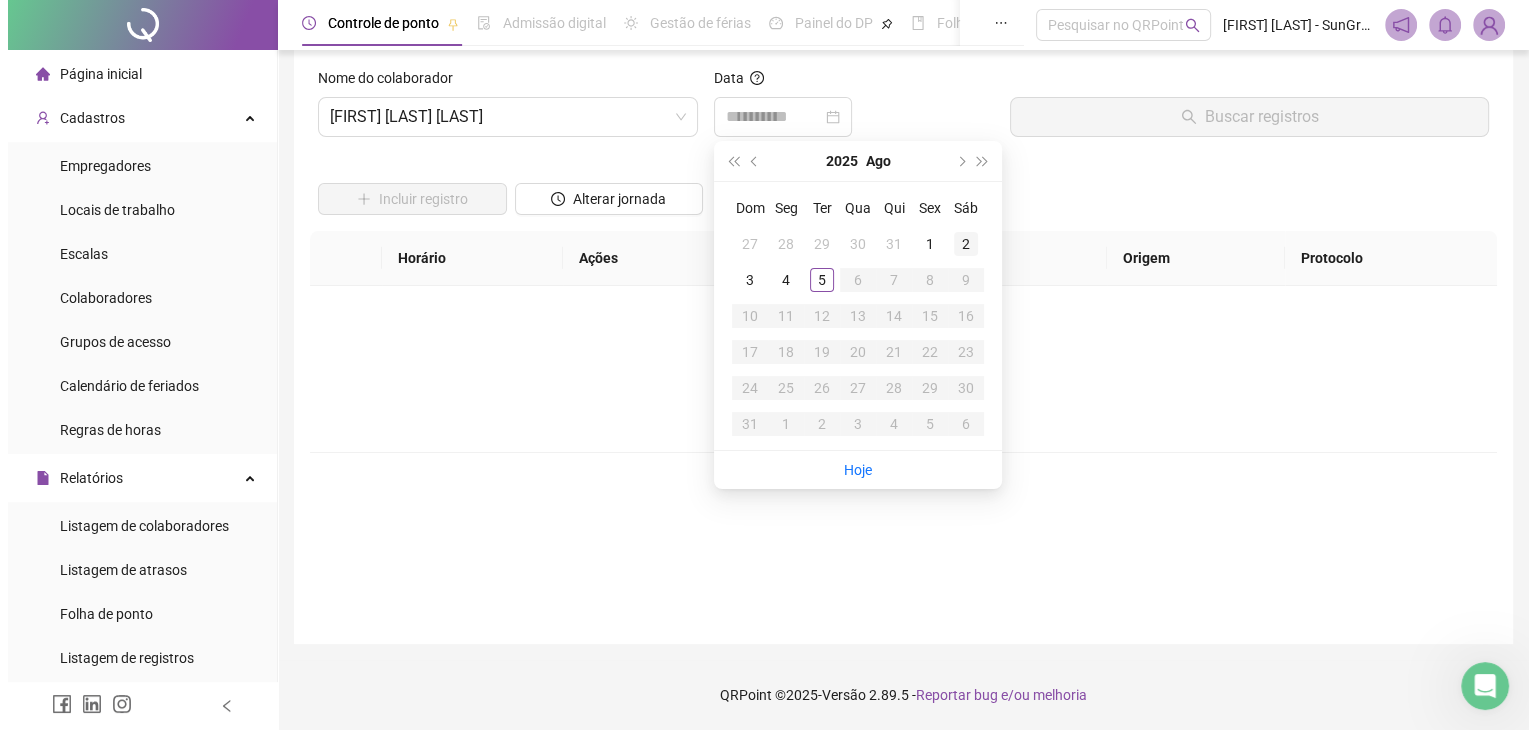 scroll, scrollTop: 0, scrollLeft: 0, axis: both 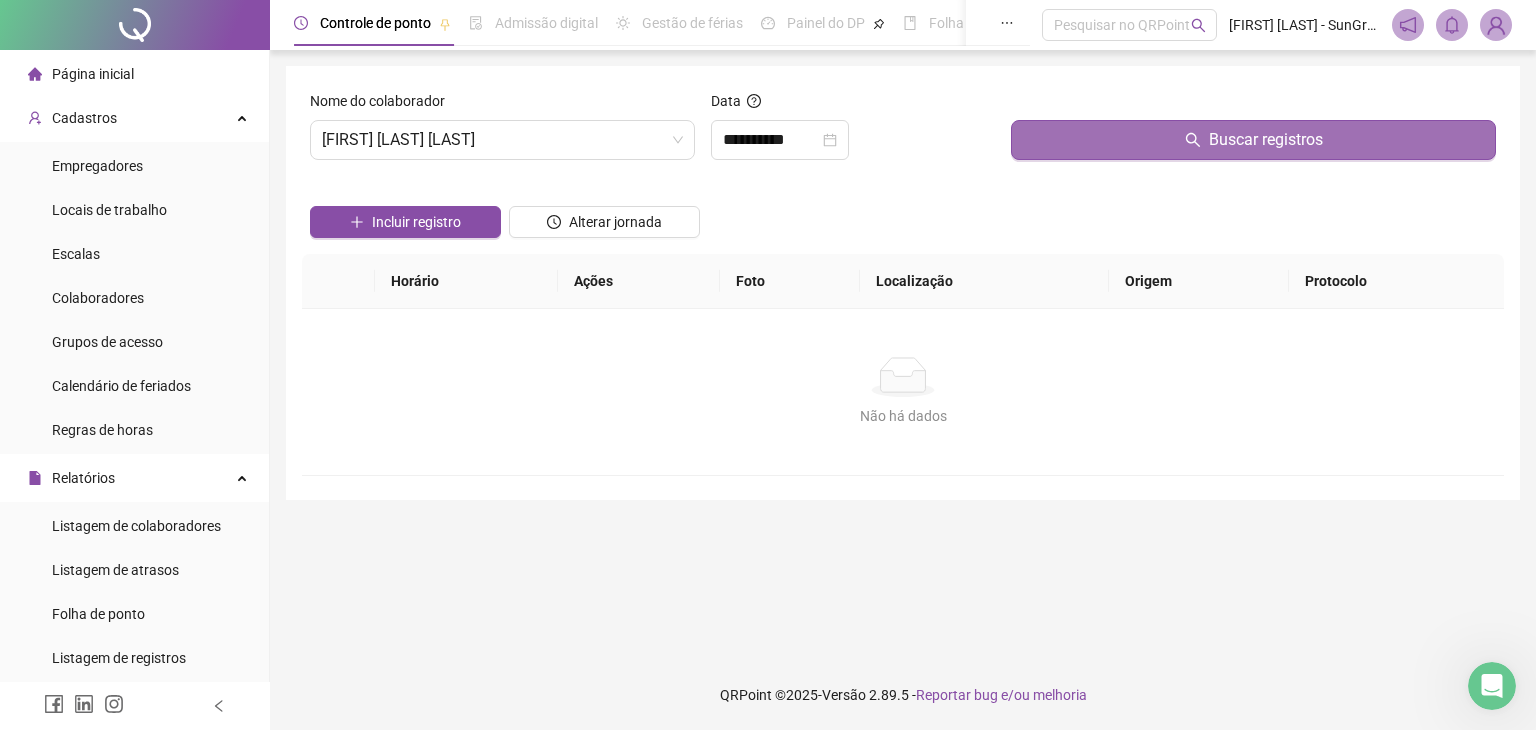click on "Buscar registros" at bounding box center (1266, 140) 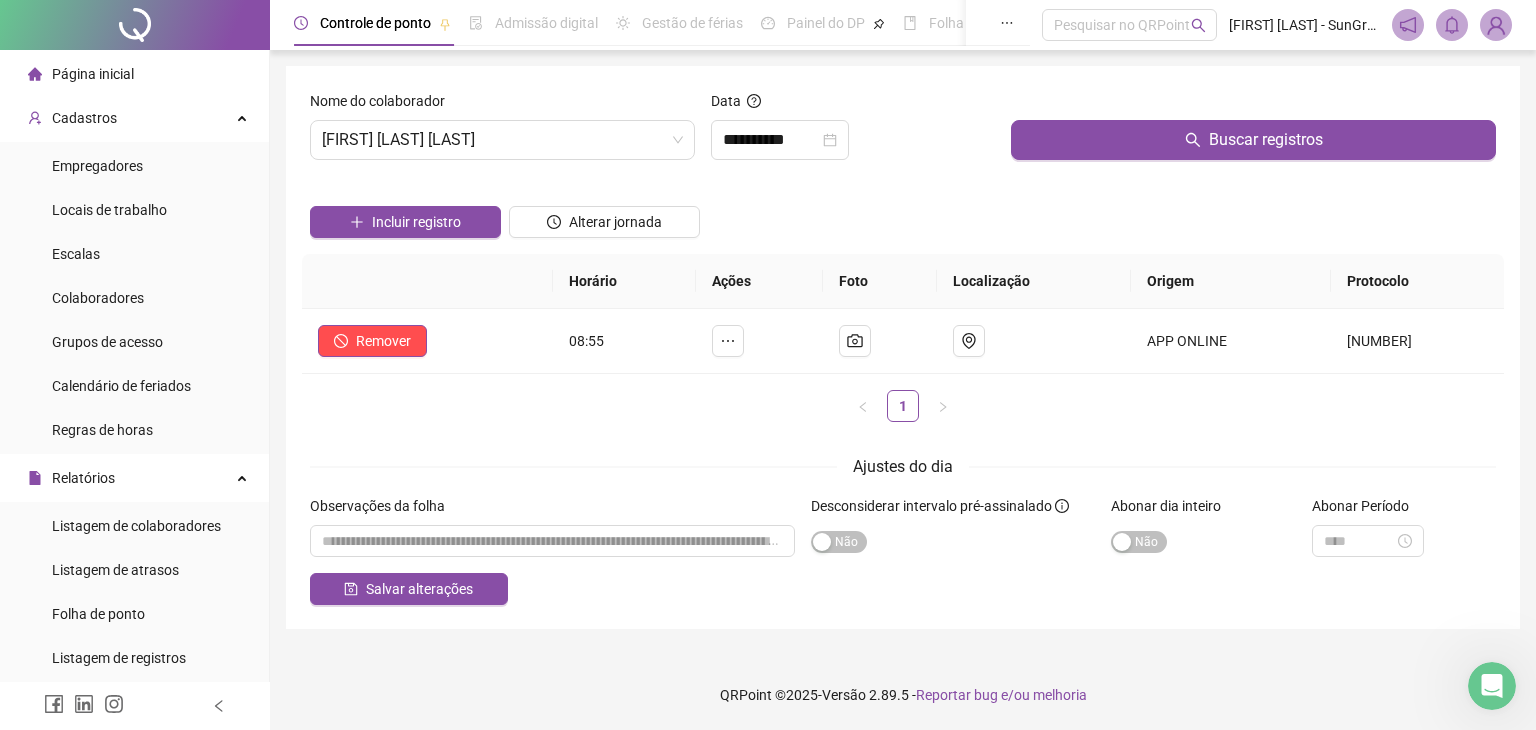 click on "Incluir registro" at bounding box center (405, 215) 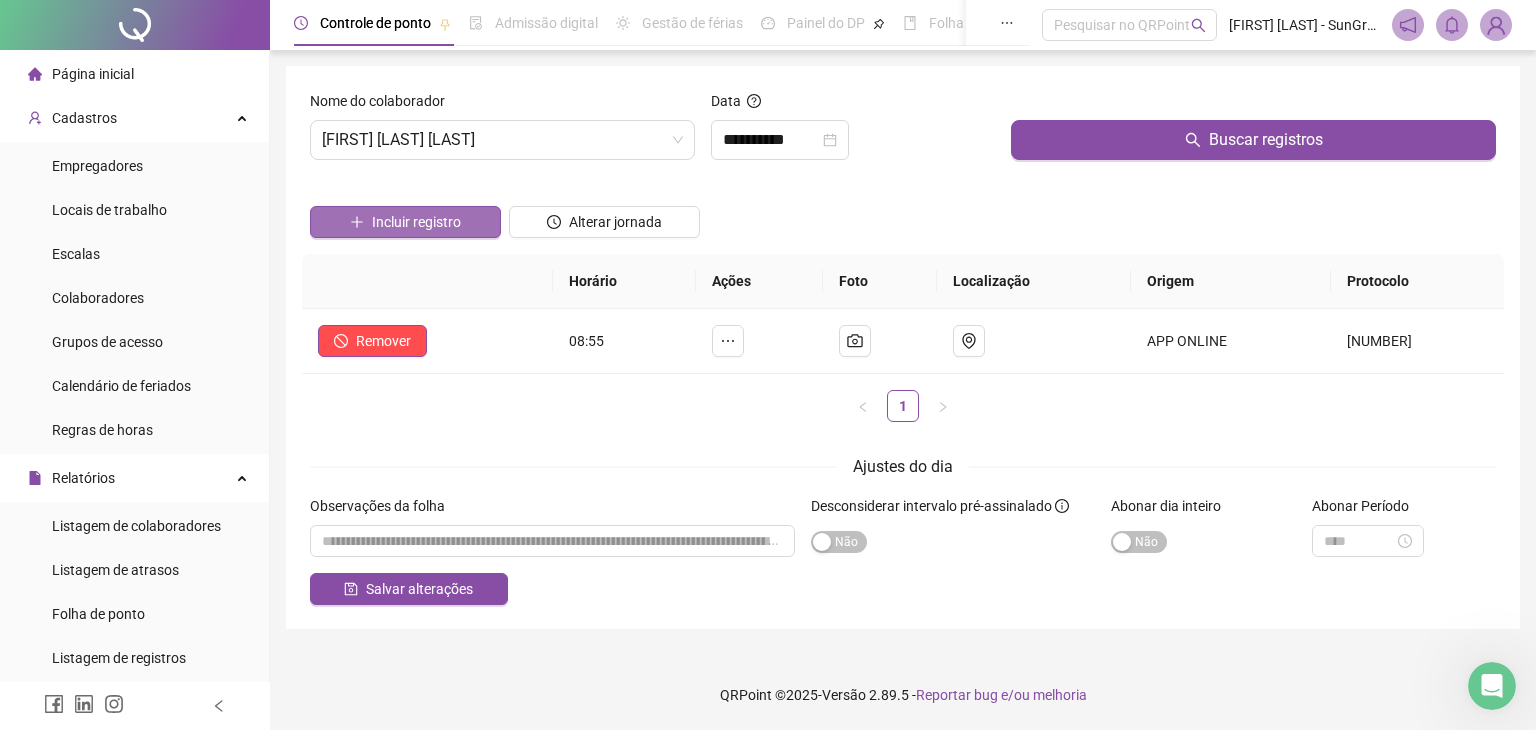 click on "Incluir registro" at bounding box center [405, 222] 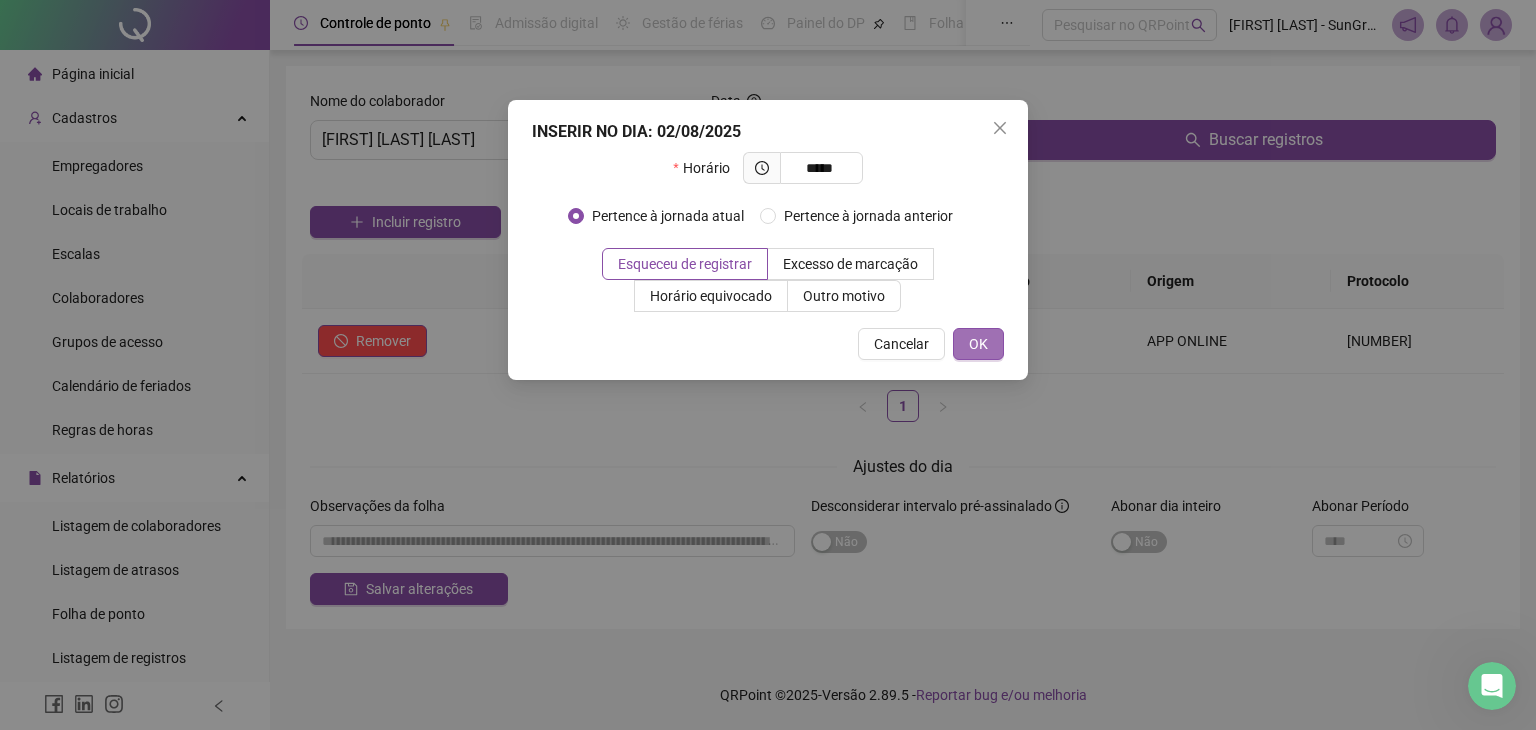 type on "*****" 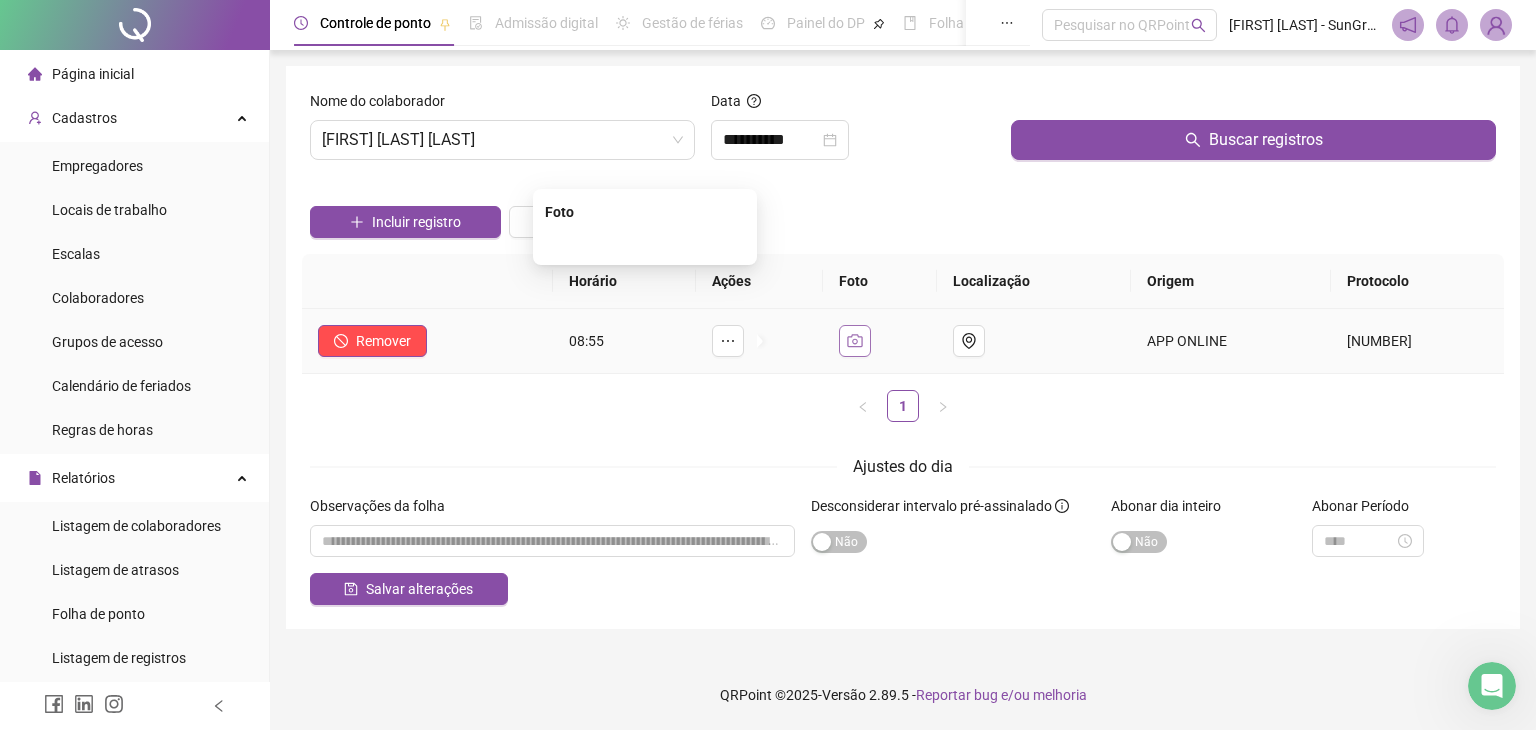 click 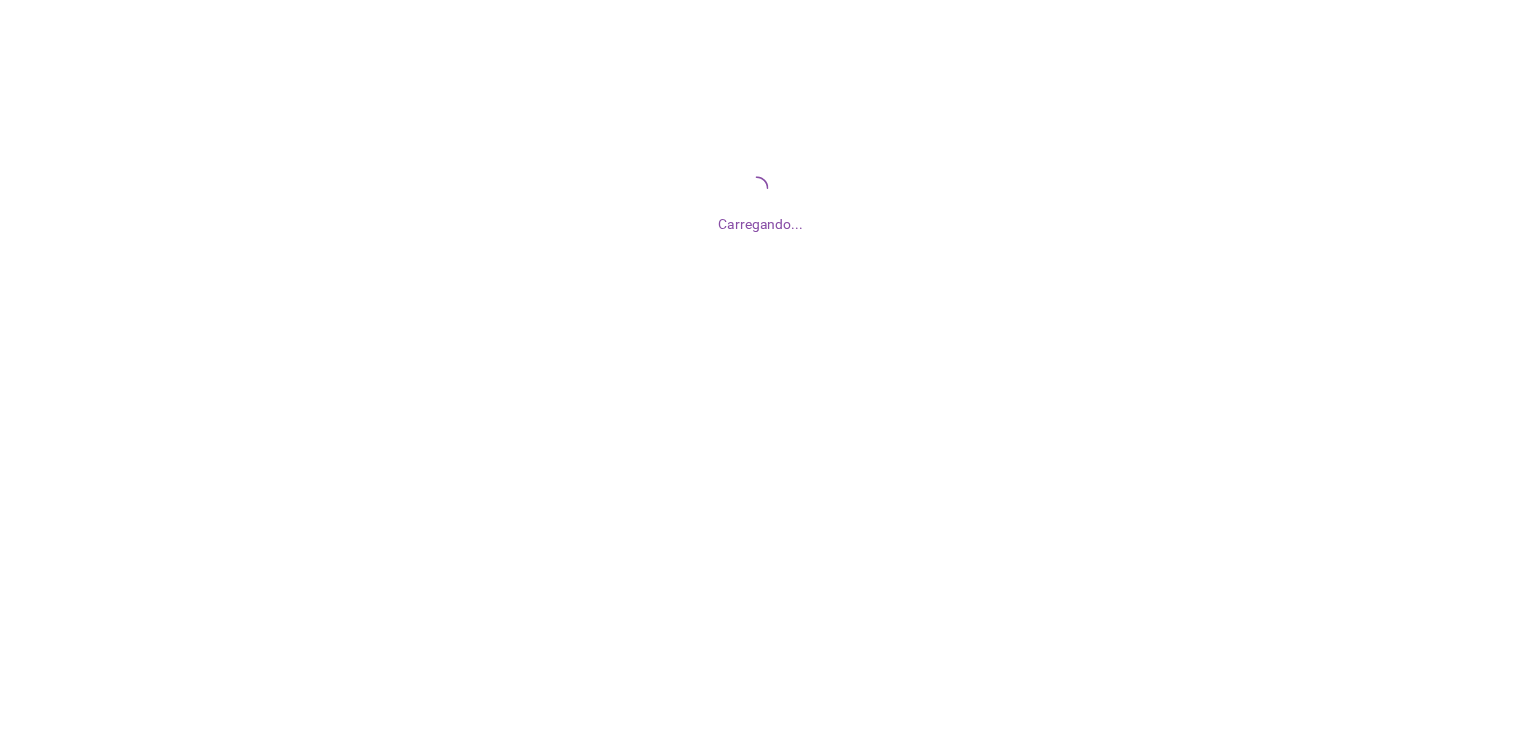 scroll, scrollTop: 0, scrollLeft: 0, axis: both 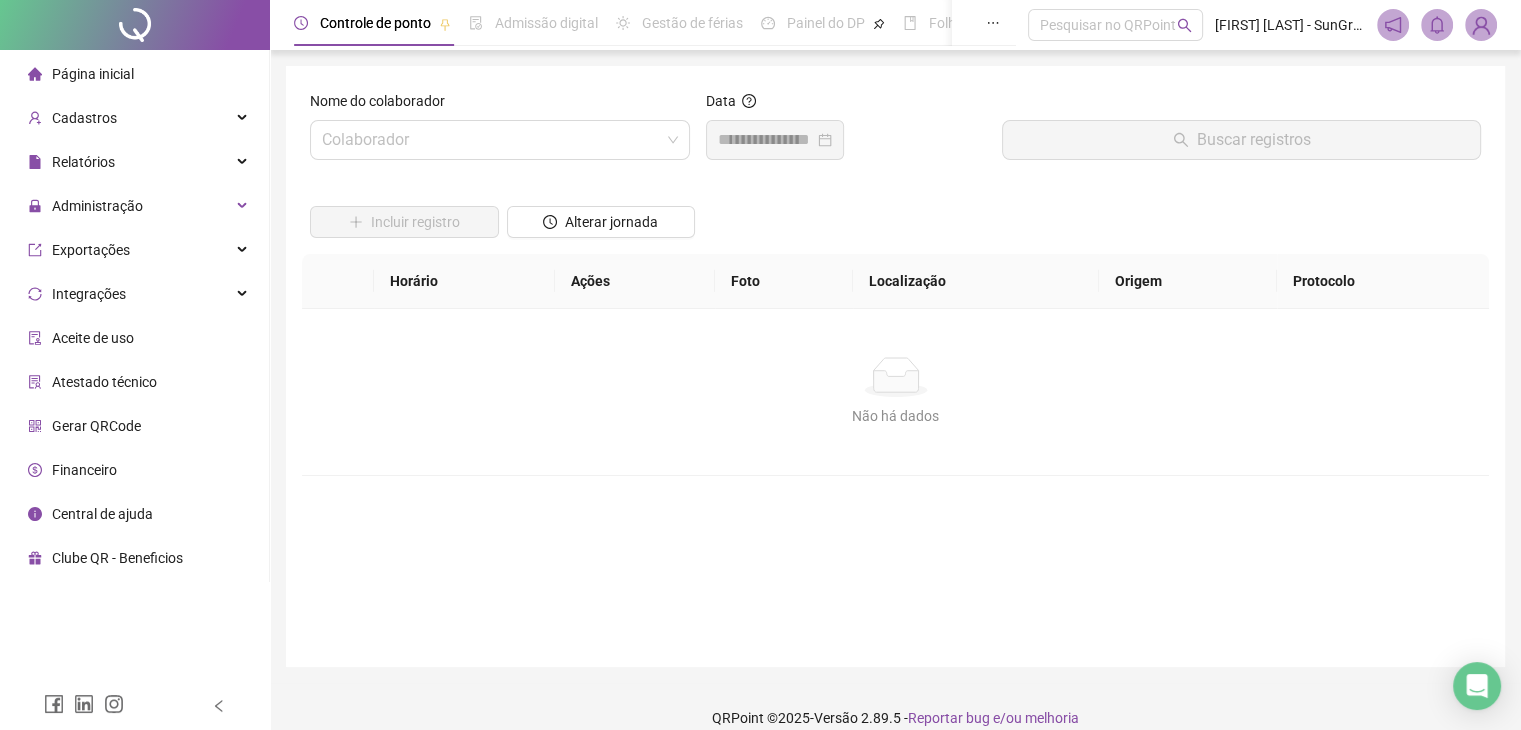 click on "Nome do colaborador Colaborador" at bounding box center [500, 133] 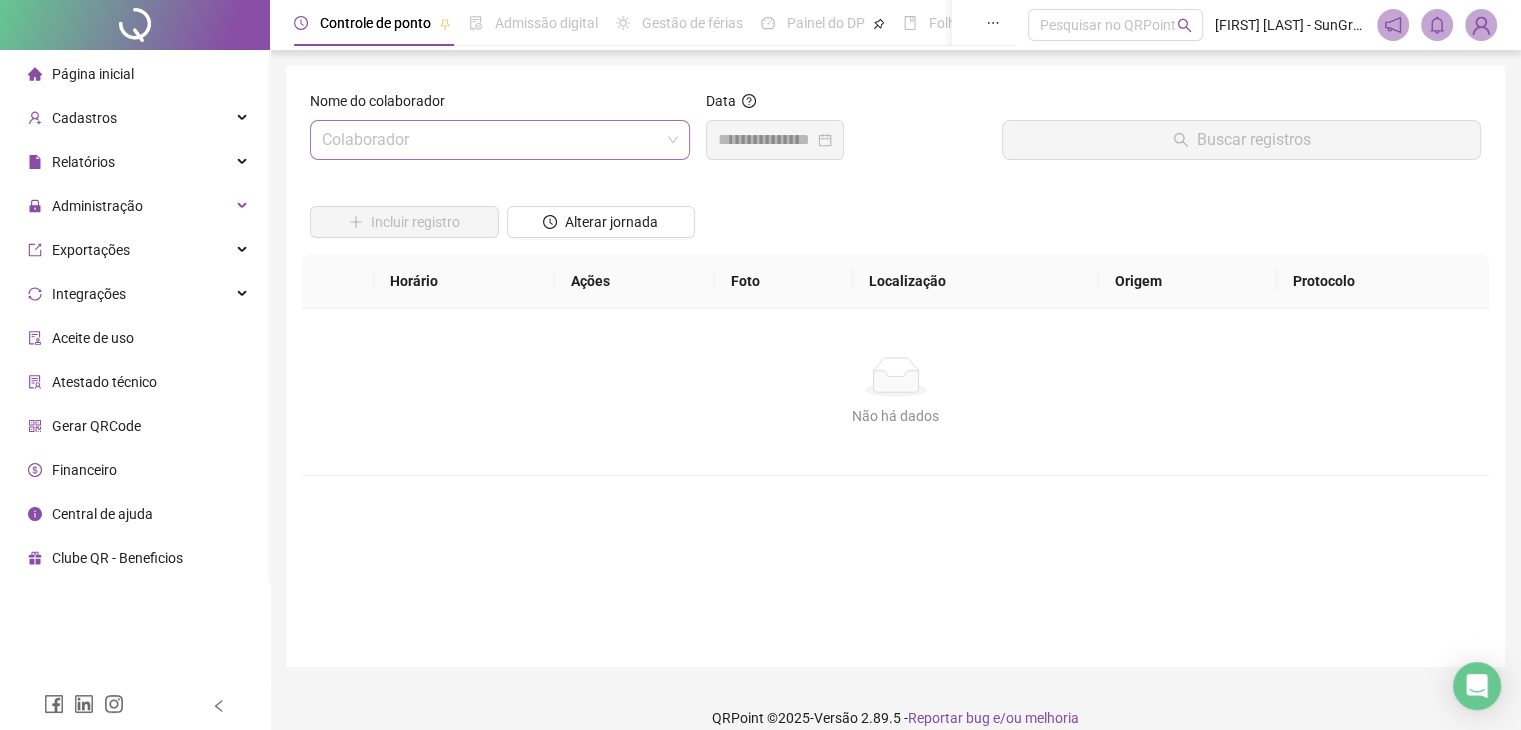 click at bounding box center [491, 140] 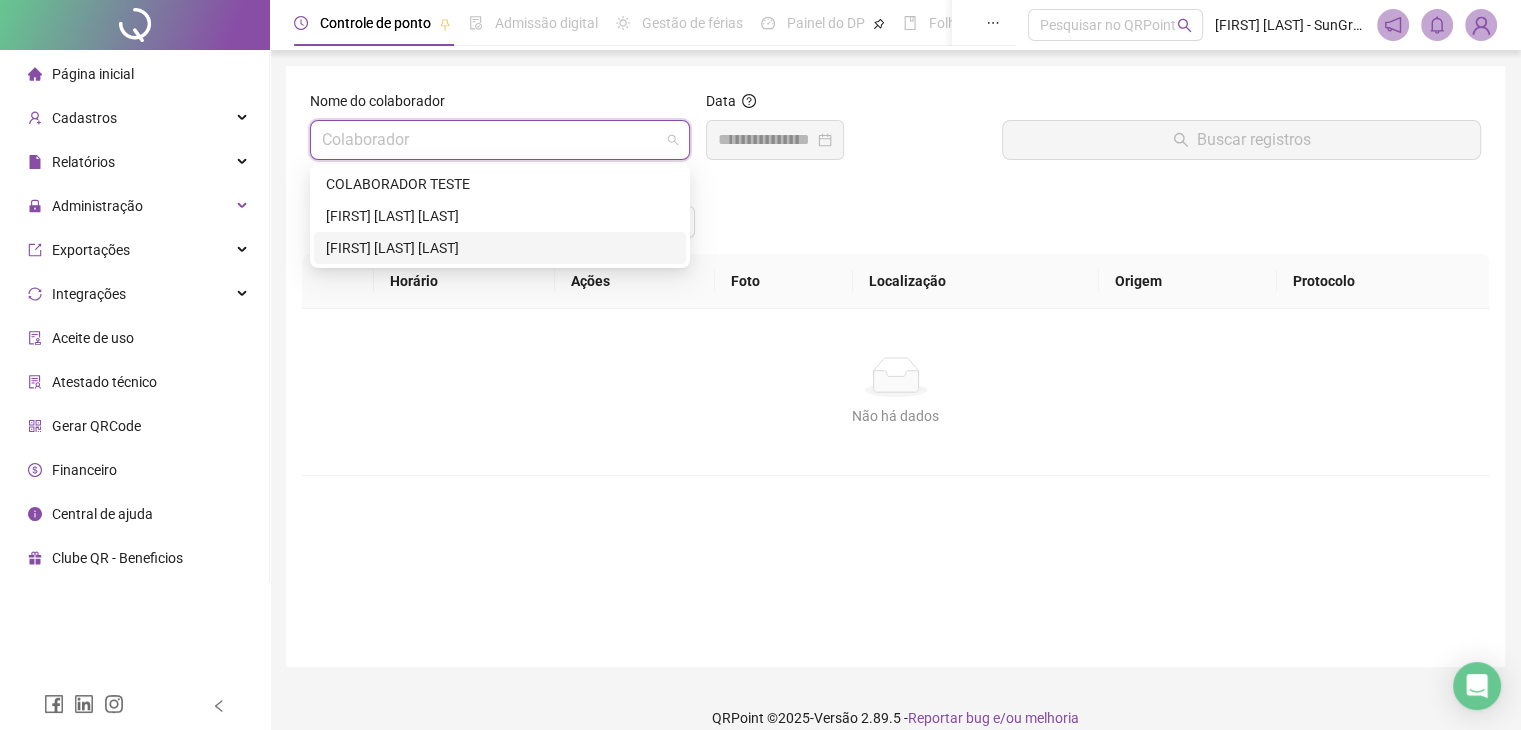click on "[FIRST] [MIDDLE] [LAST] [LAST]" at bounding box center (500, 248) 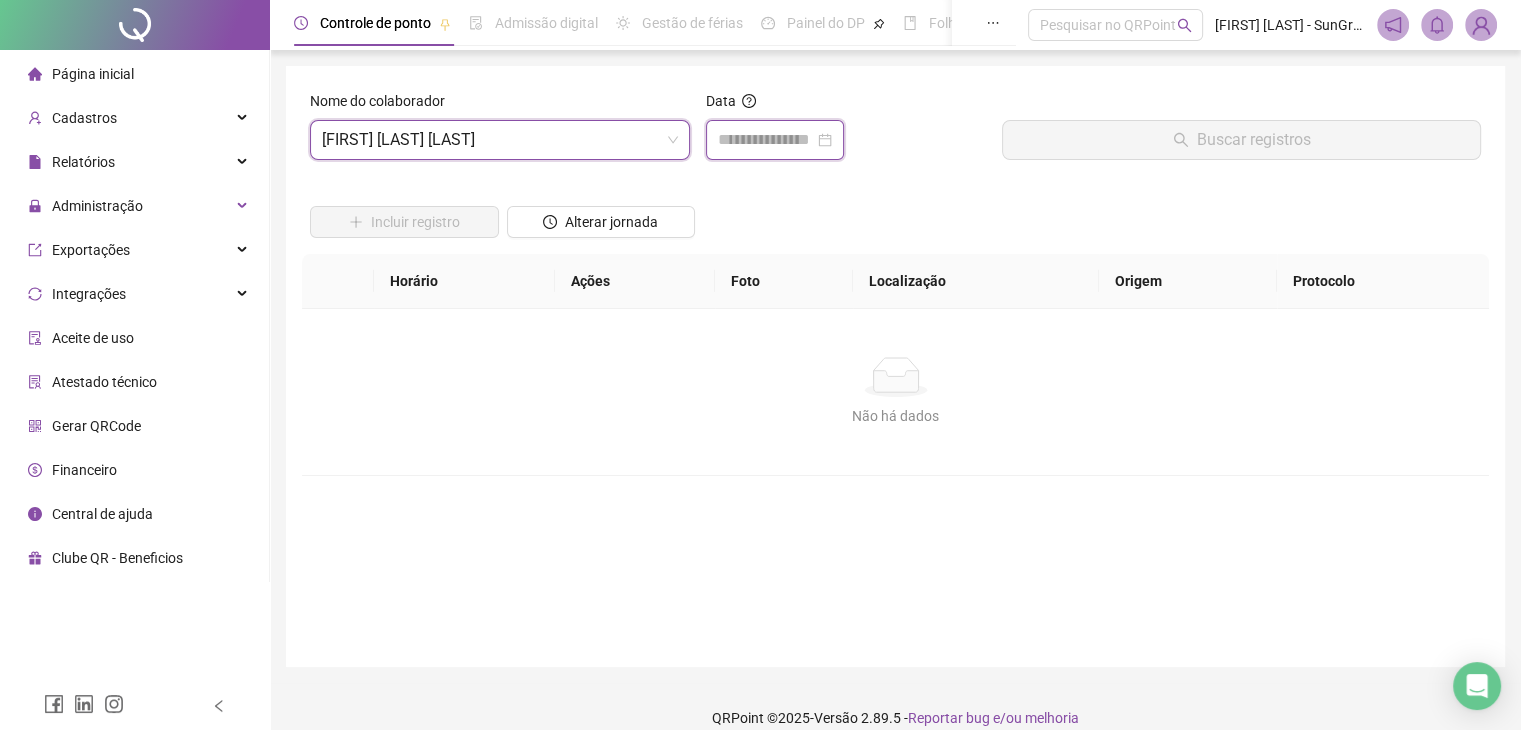 click at bounding box center (766, 140) 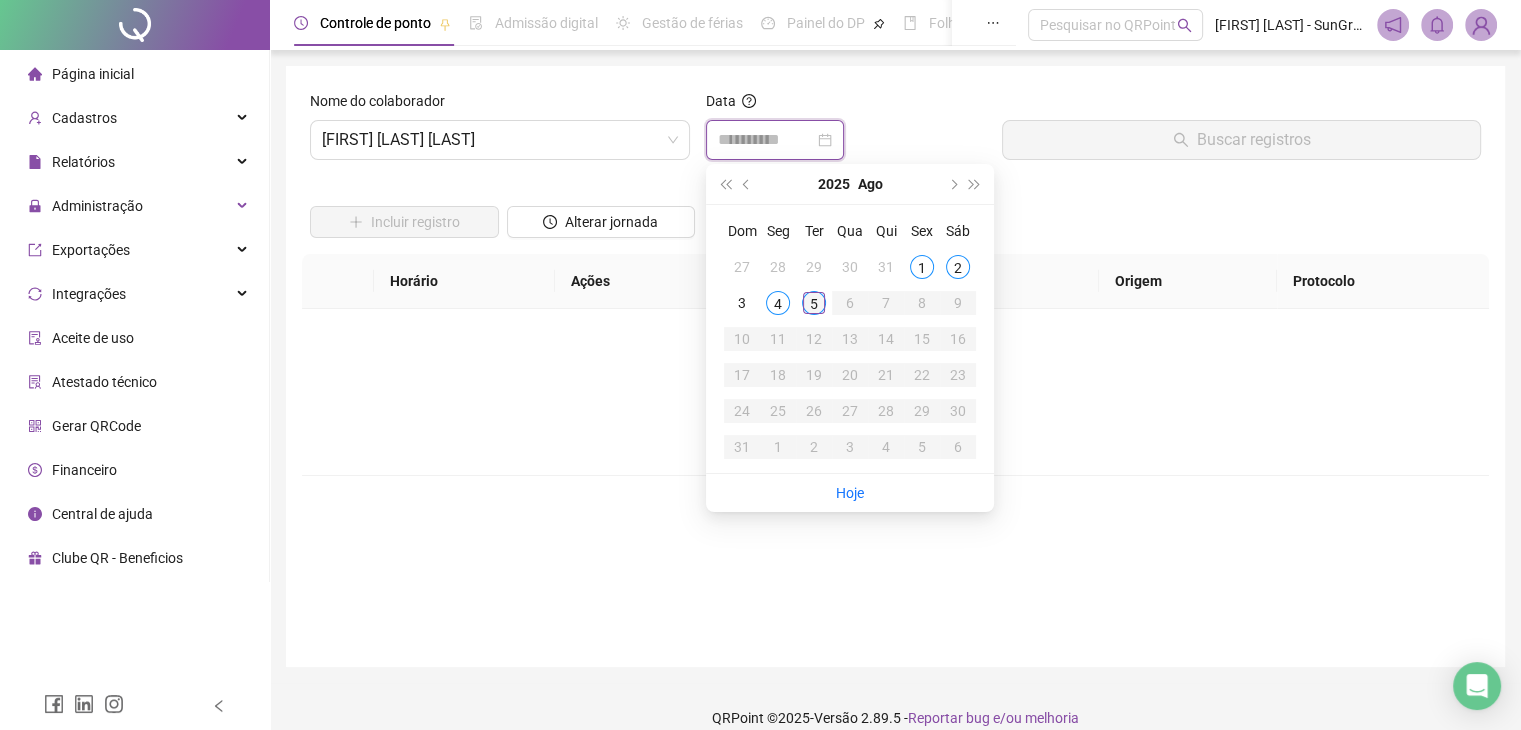 type on "**********" 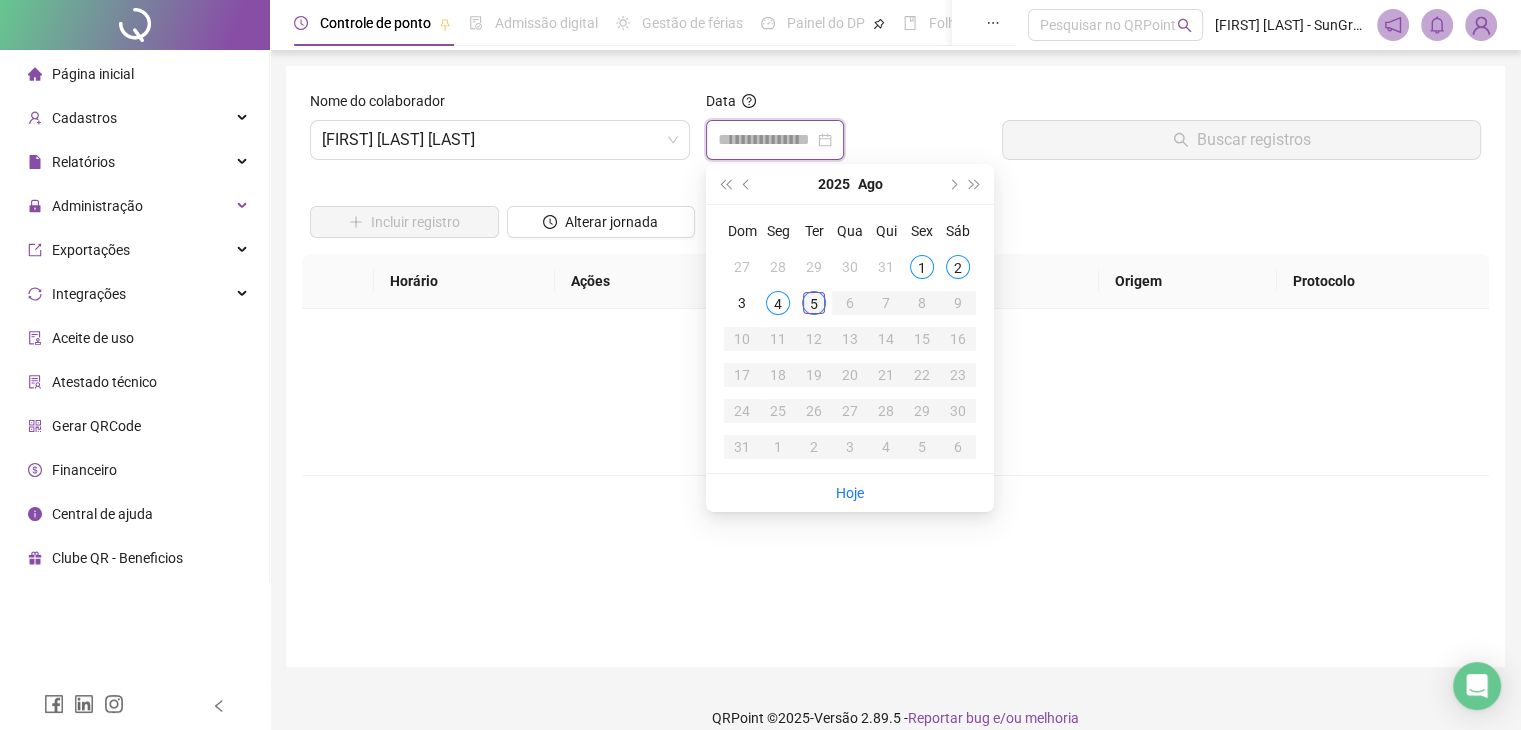 type on "**********" 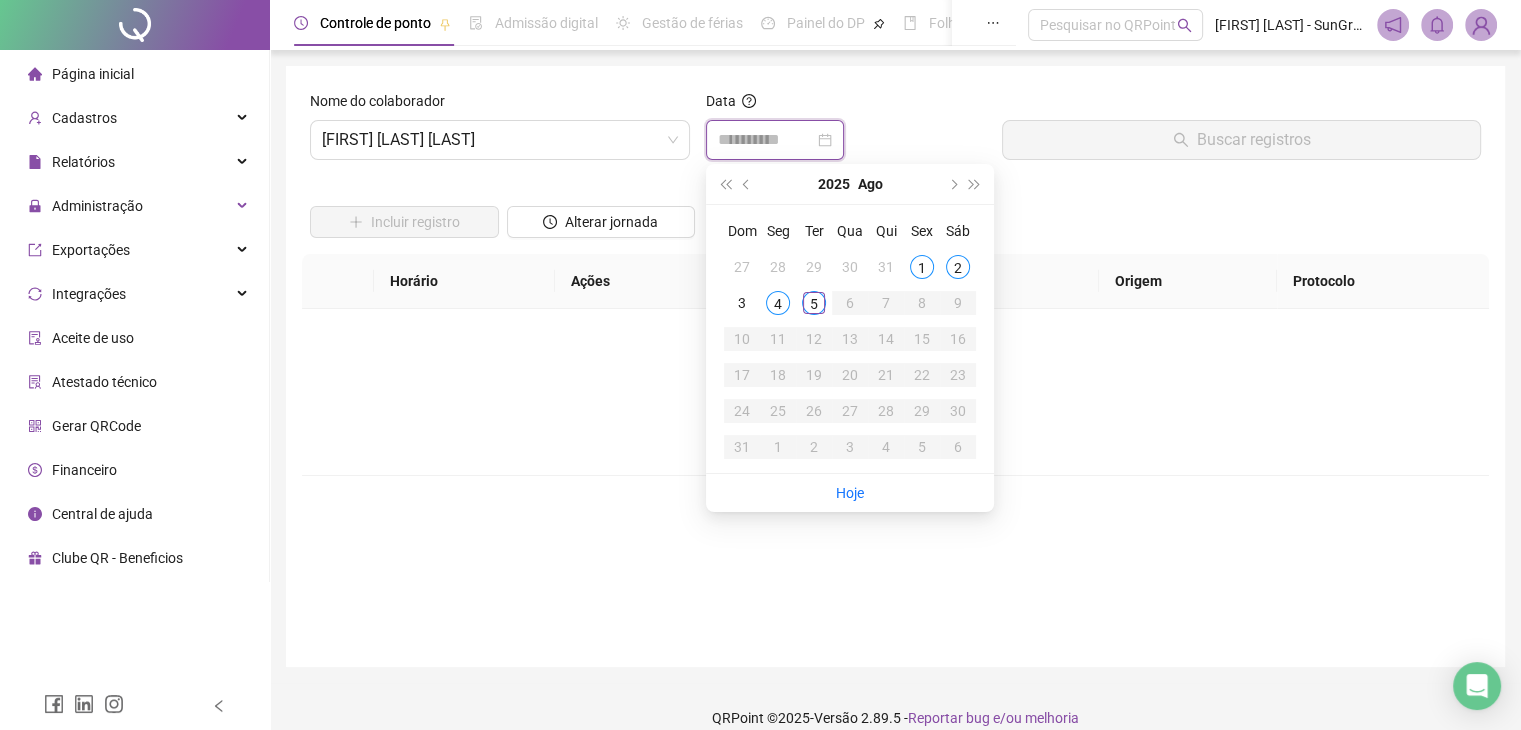type on "**********" 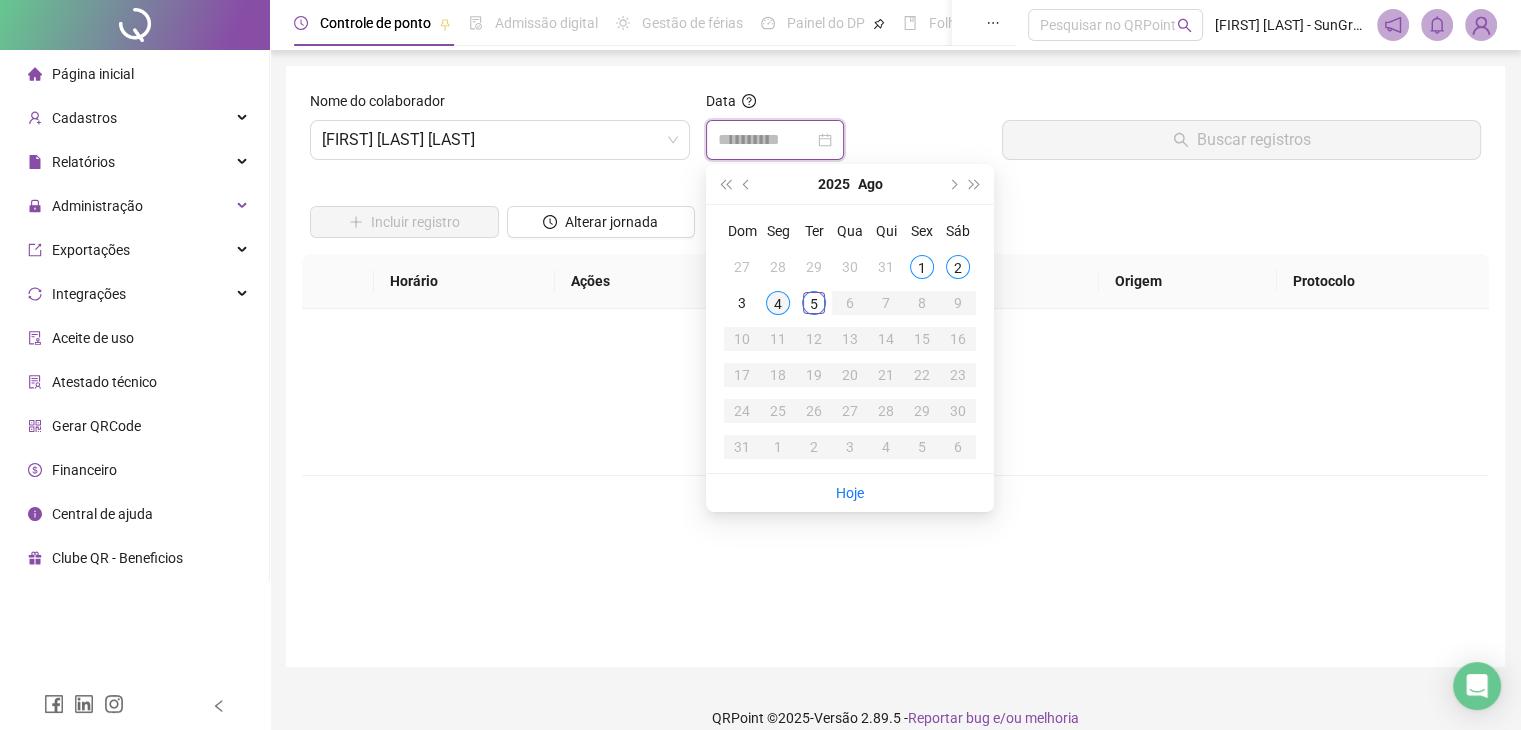 type on "**********" 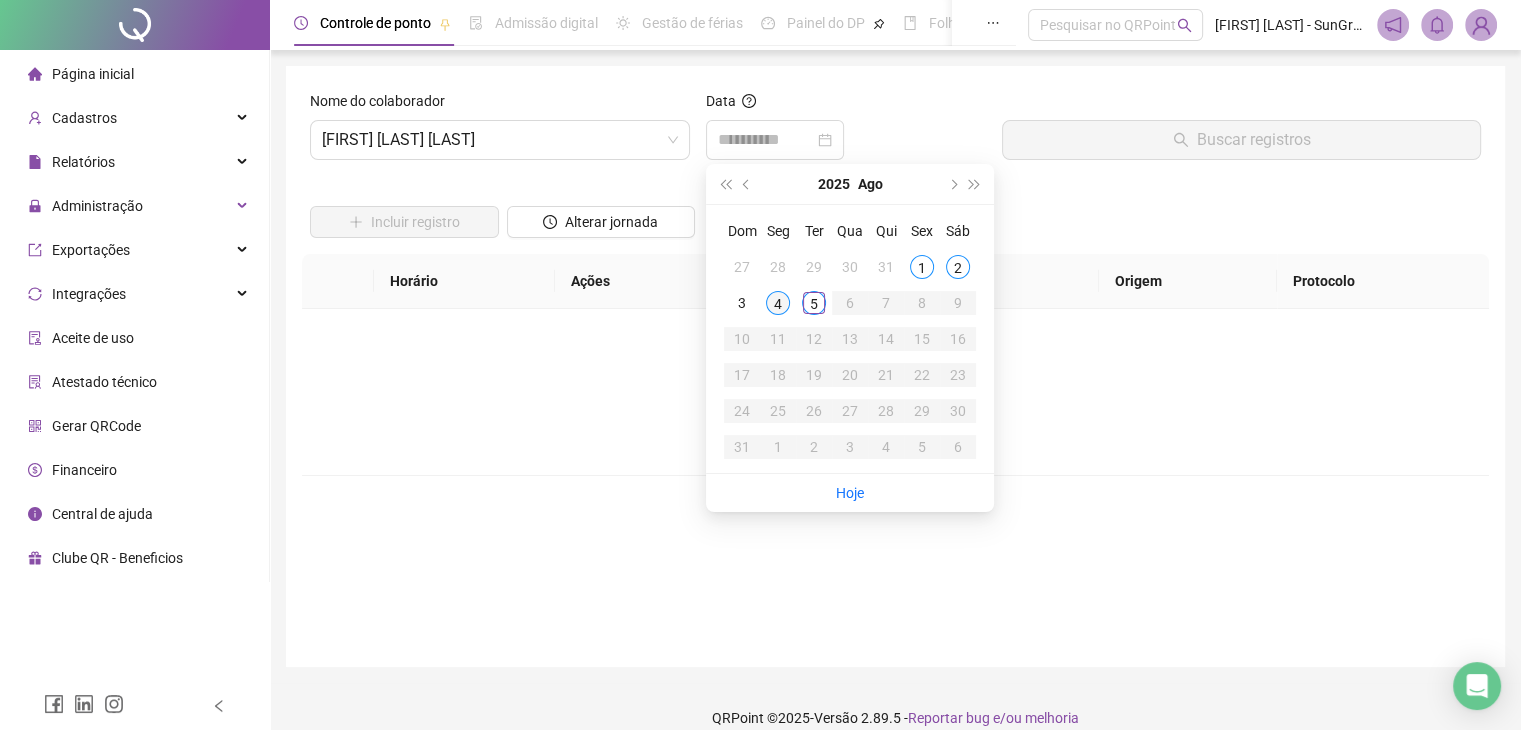 click on "4" at bounding box center (778, 303) 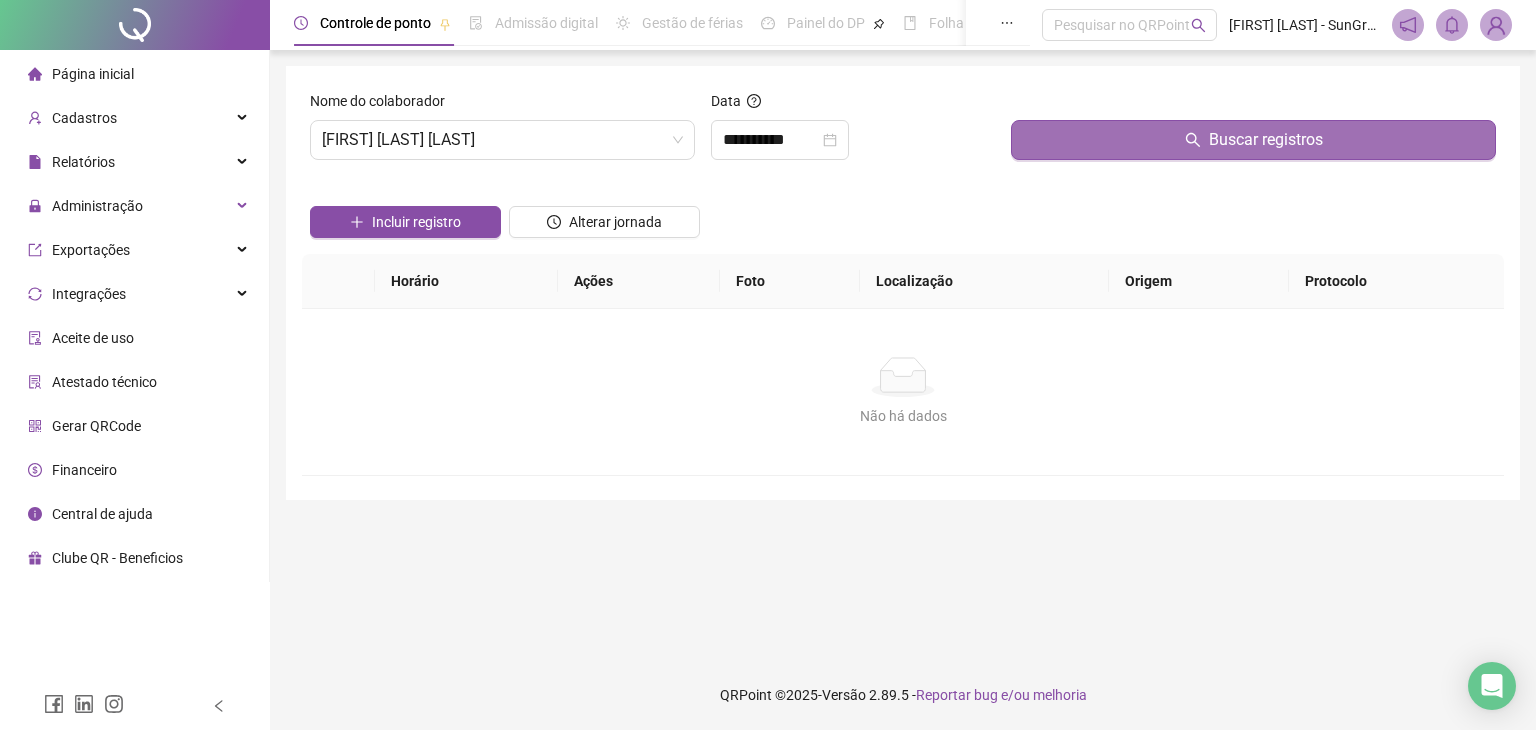 click on "Buscar registros" at bounding box center [1253, 140] 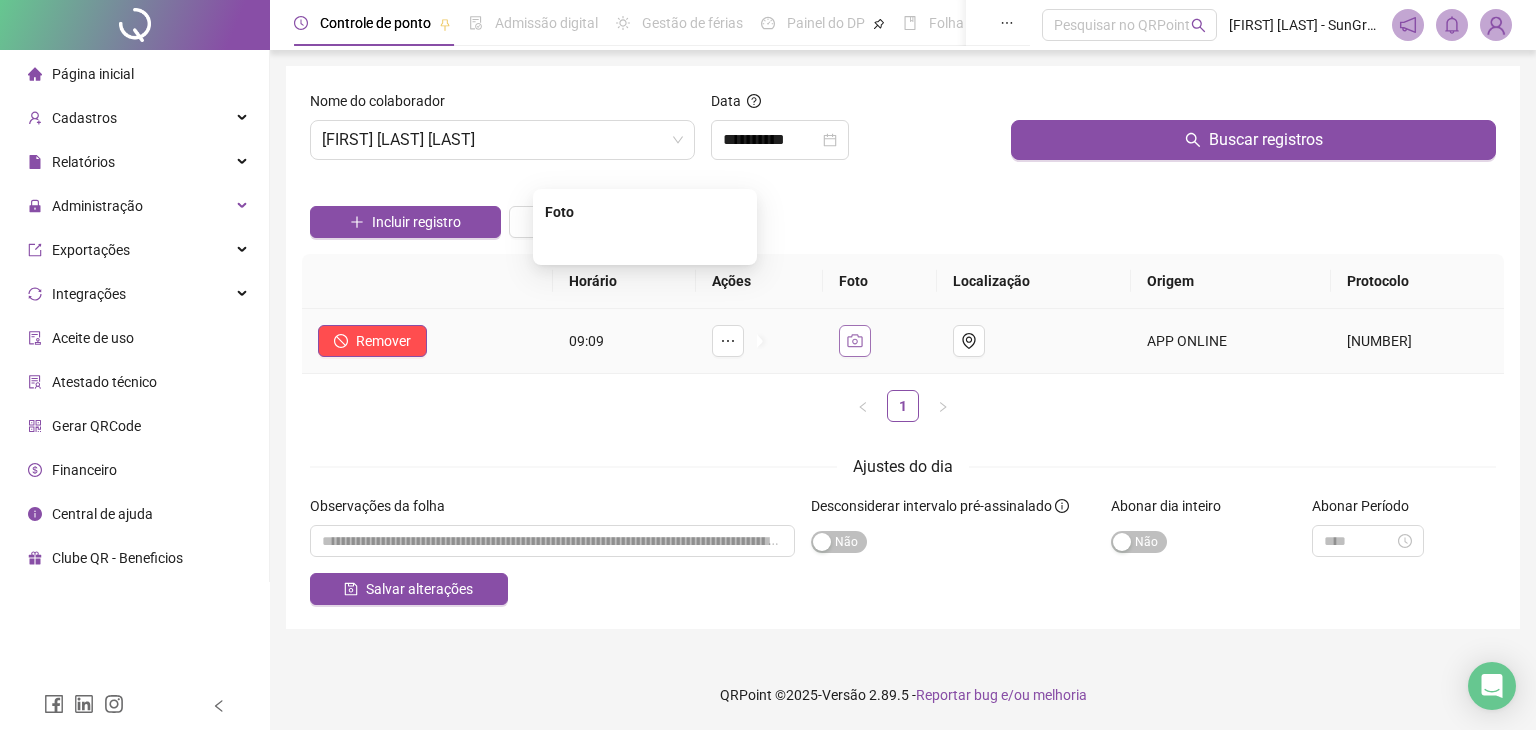 click 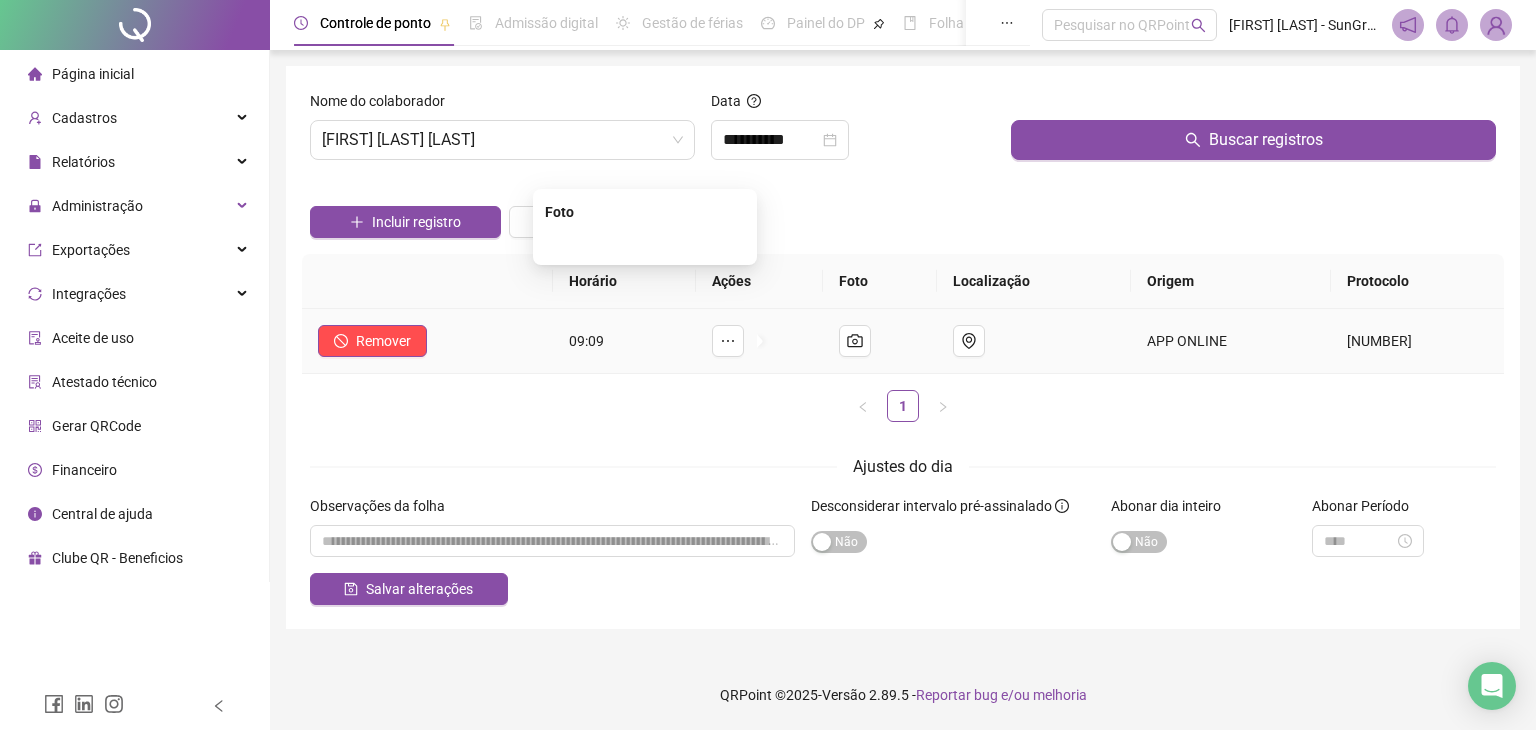 click at bounding box center [645, 243] 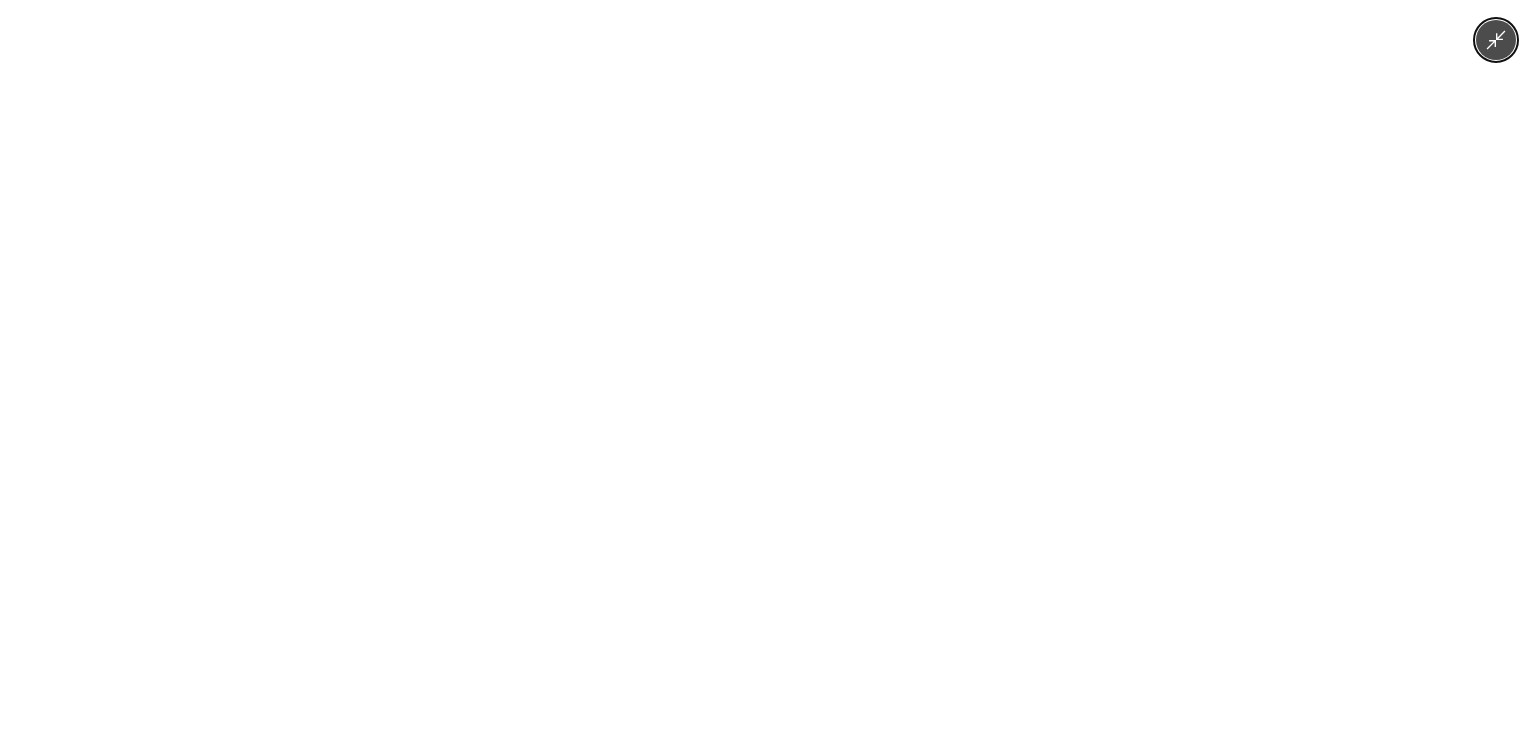 click at bounding box center (768, 365) 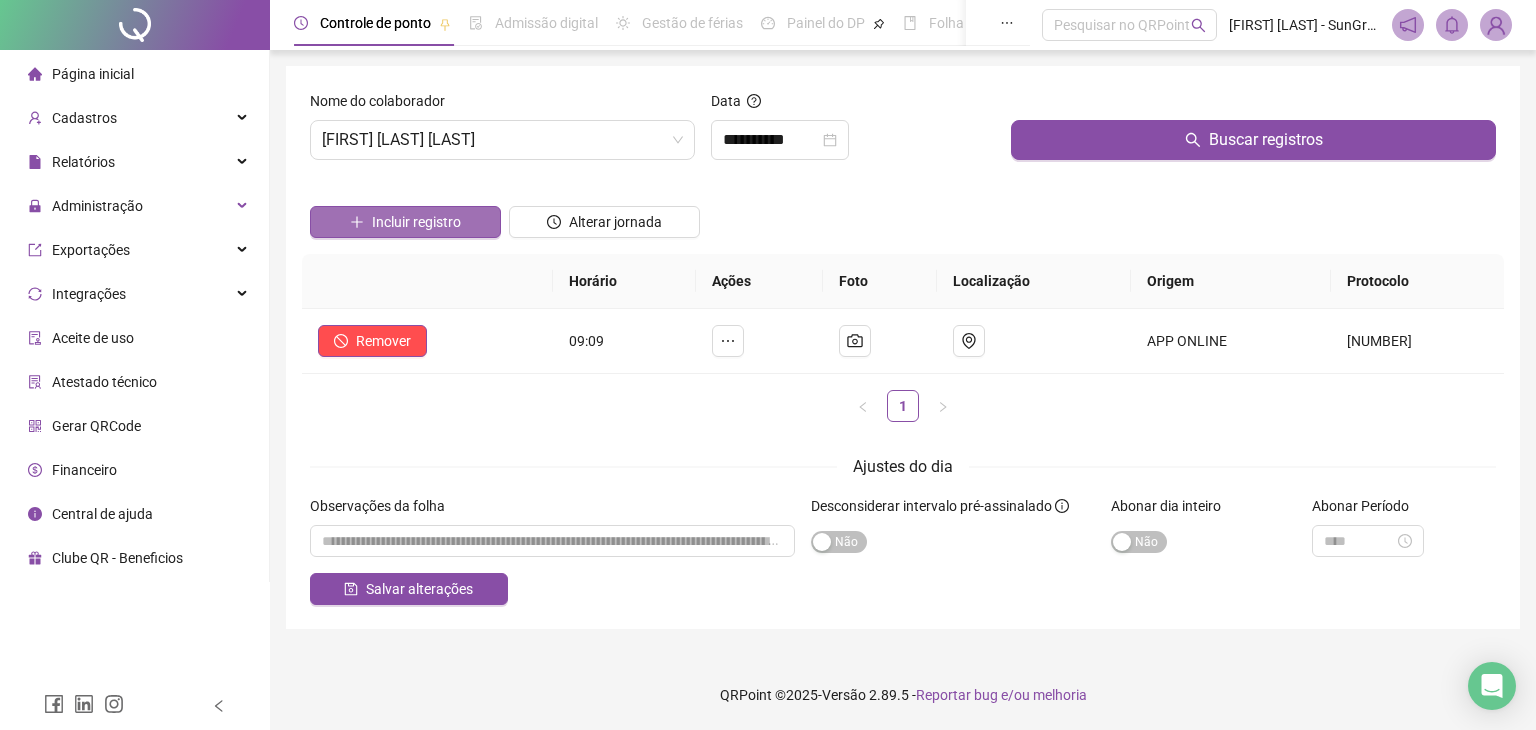click on "Incluir registro" at bounding box center (416, 222) 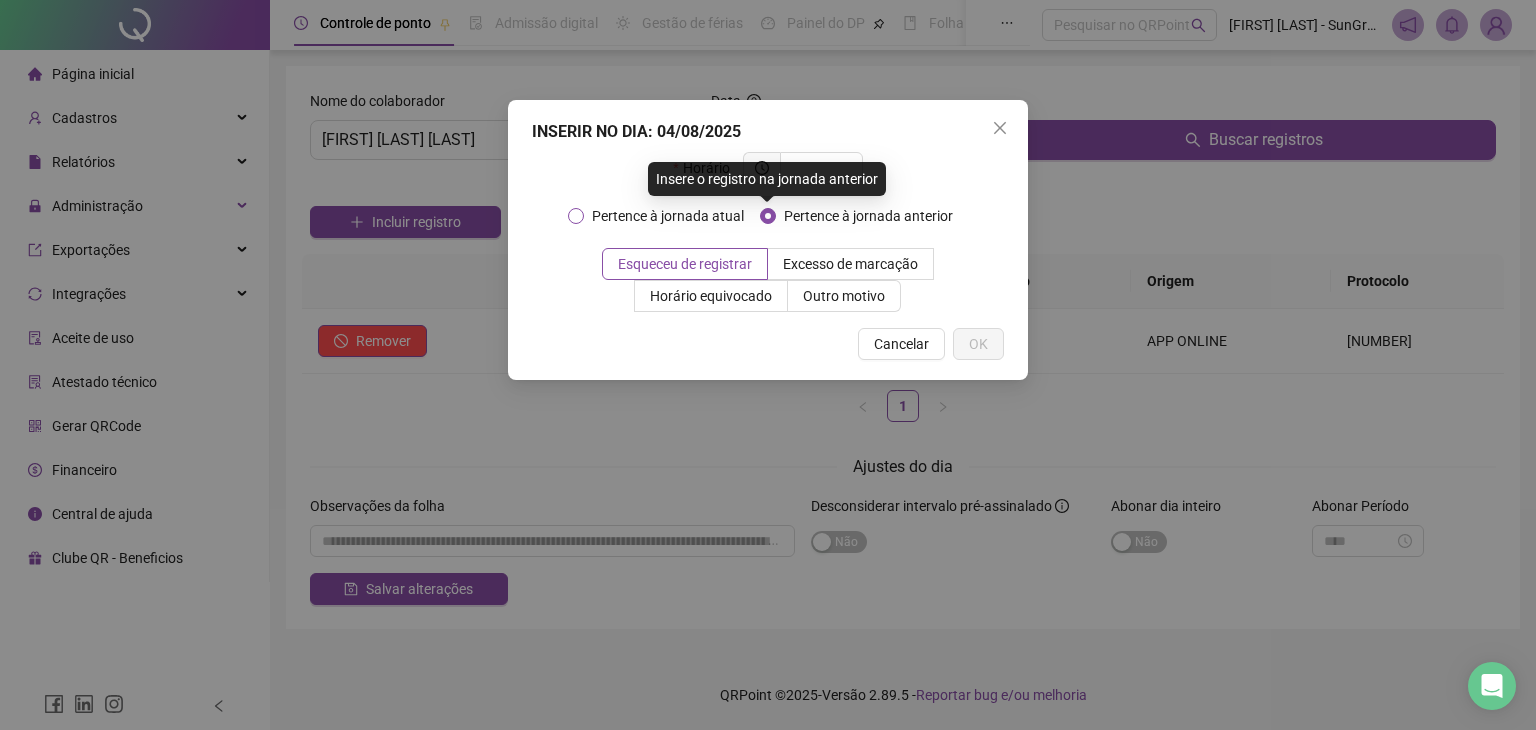 click on "Pertence à jornada atual" at bounding box center [668, 216] 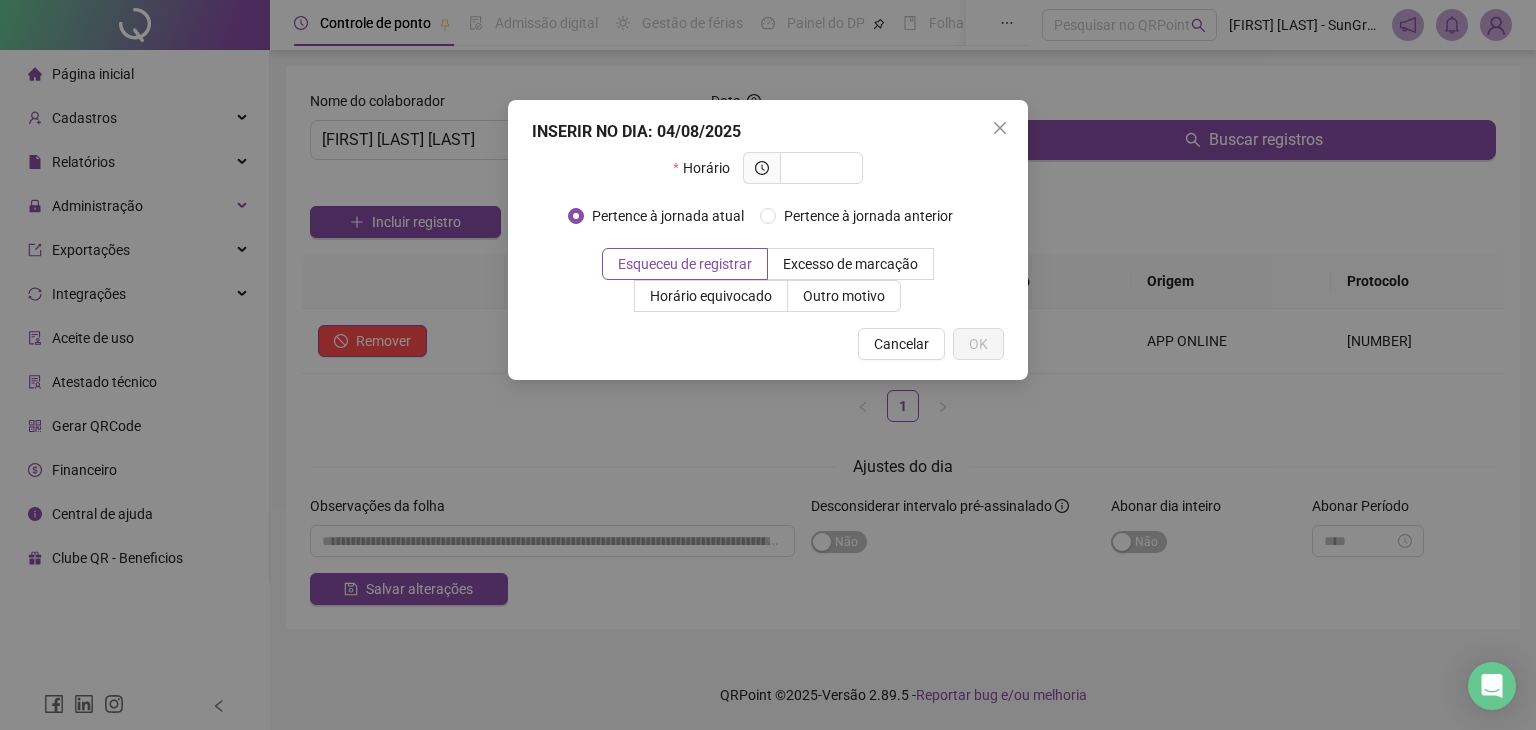 click at bounding box center (761, 168) 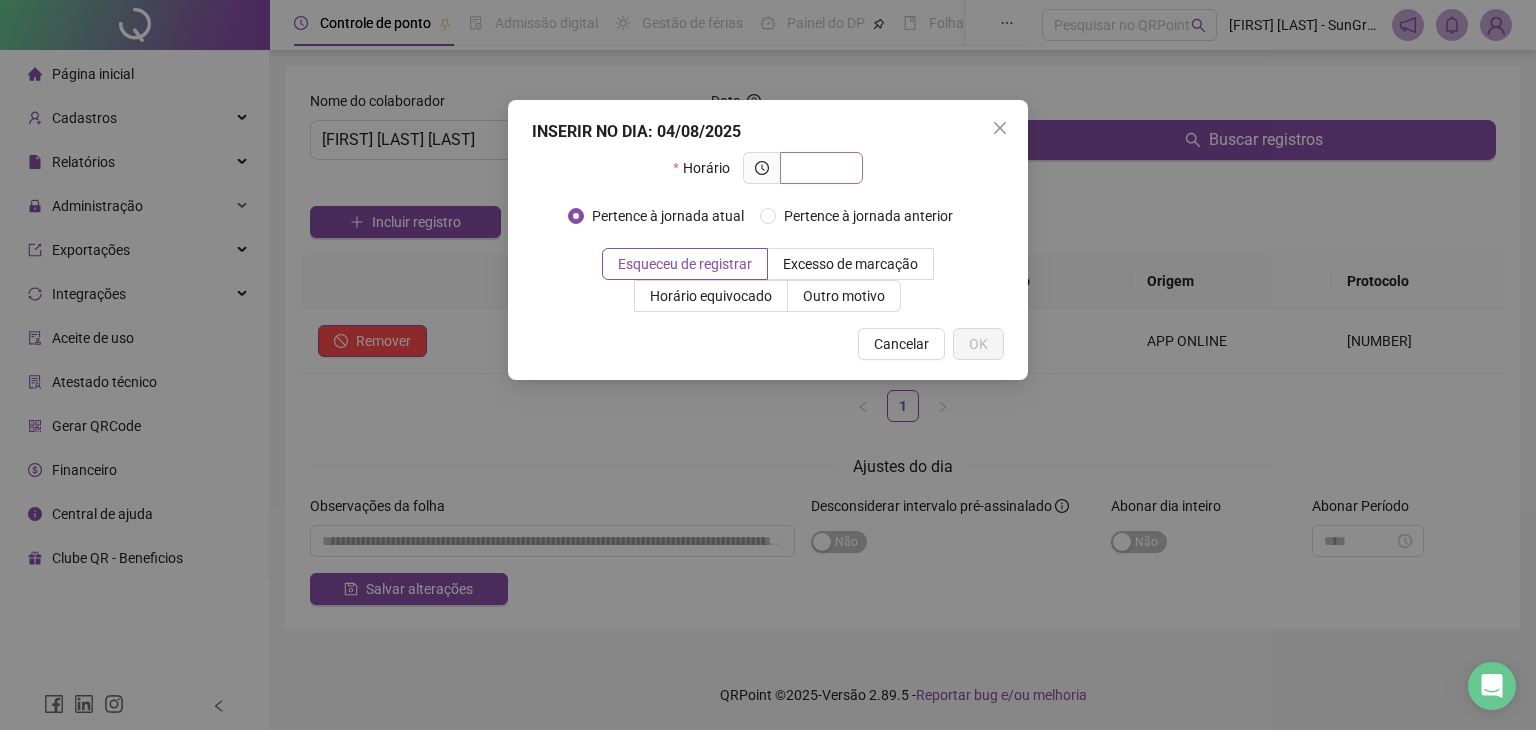 click at bounding box center (821, 168) 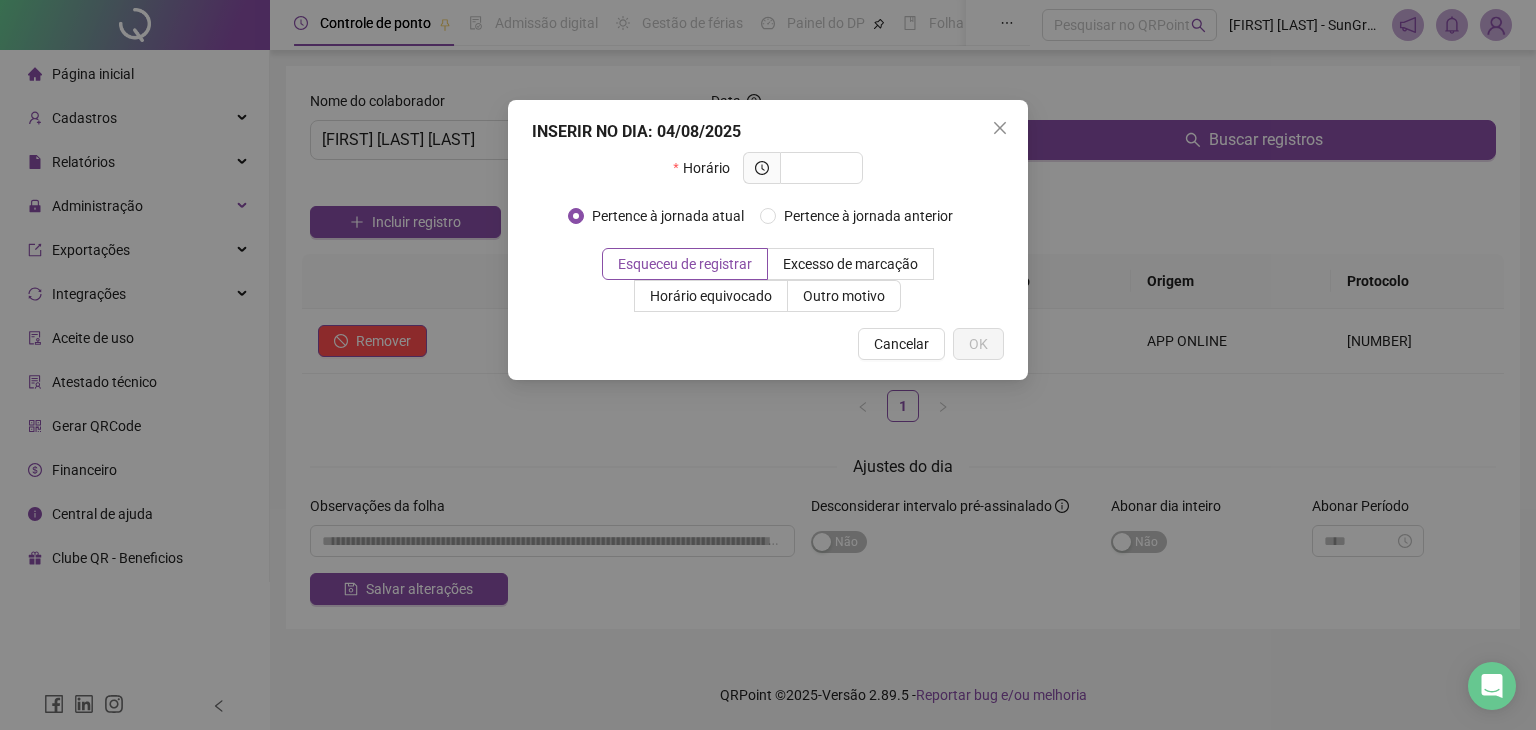 click on "Pertence à jornada atual Pertence à jornada anterior" at bounding box center (768, 216) 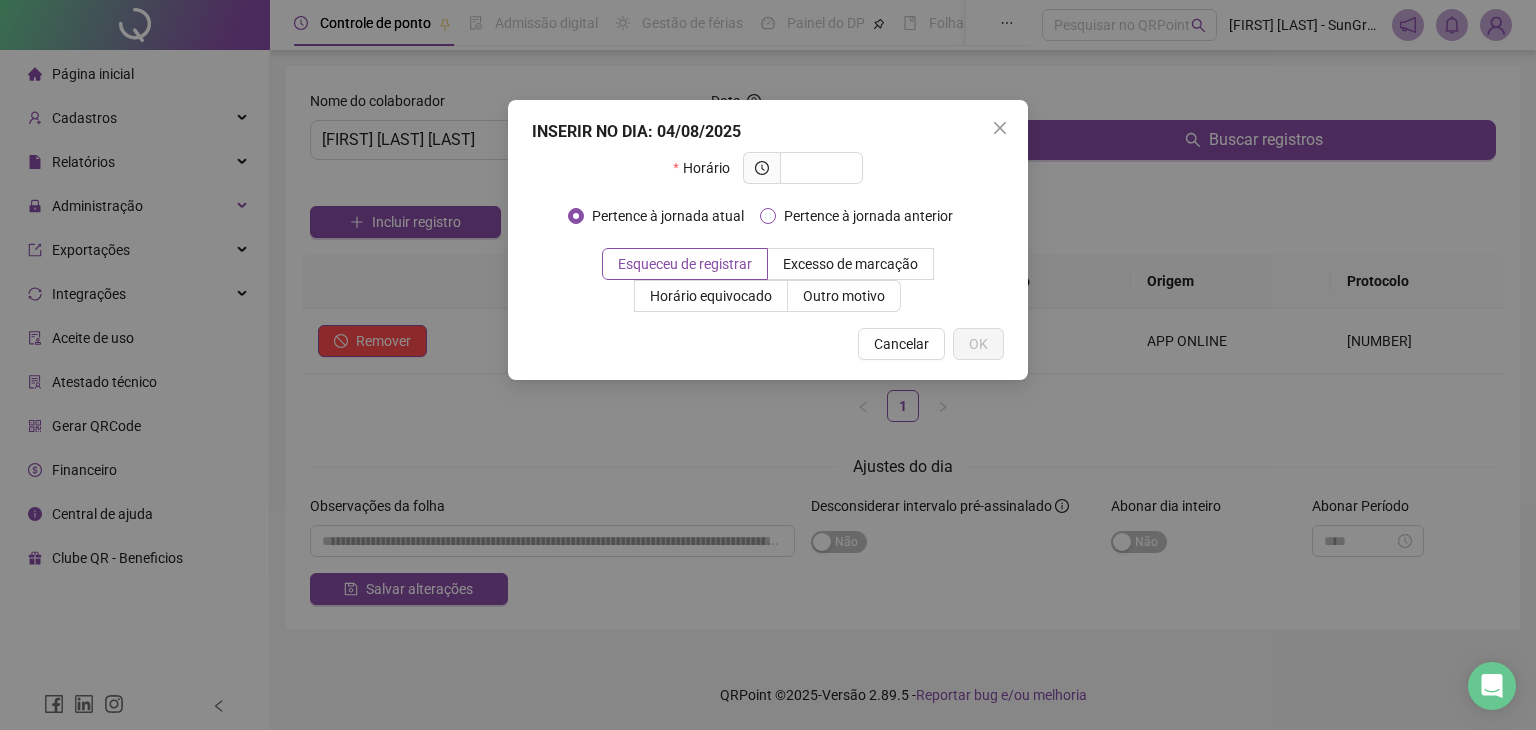 click on "Pertence à jornada anterior" at bounding box center [868, 216] 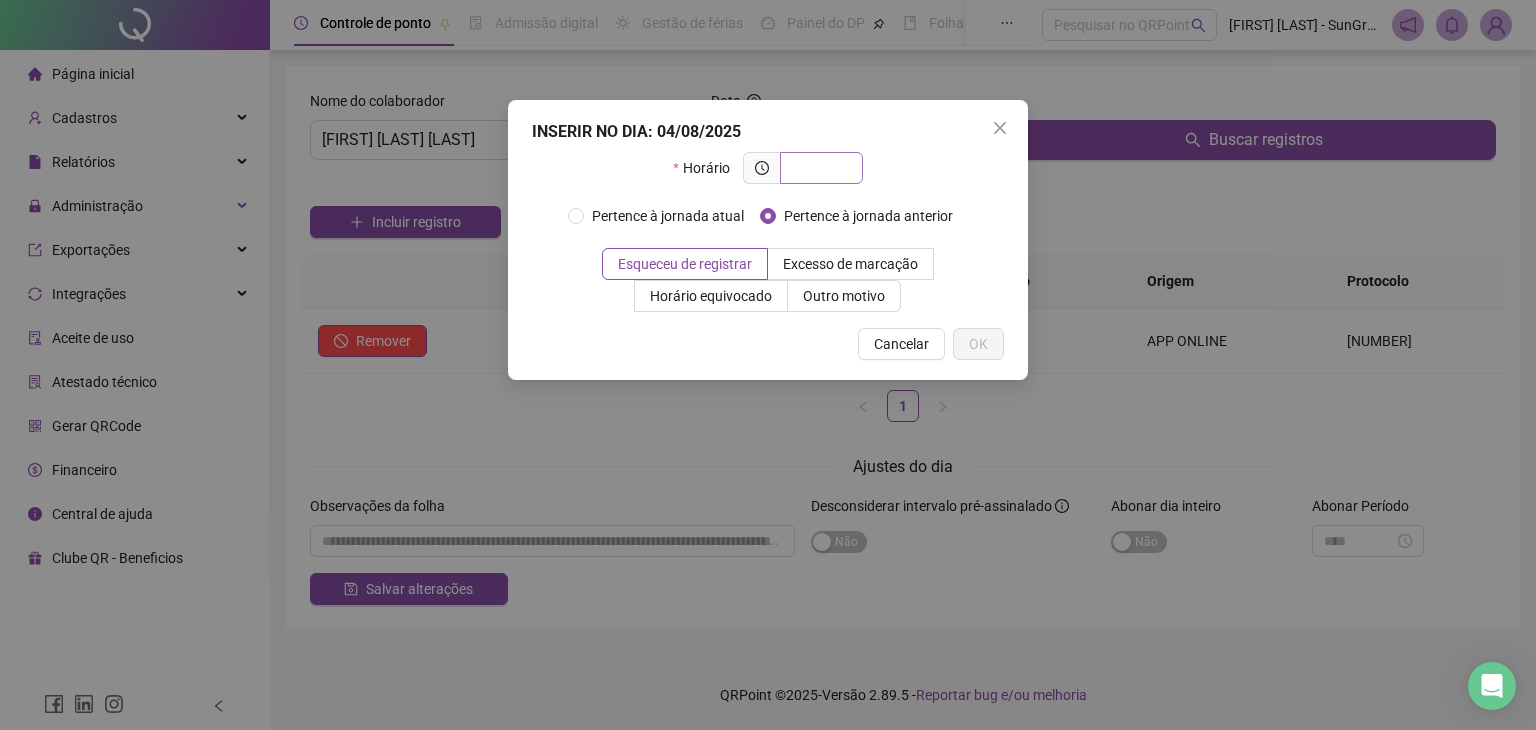 click at bounding box center (821, 168) 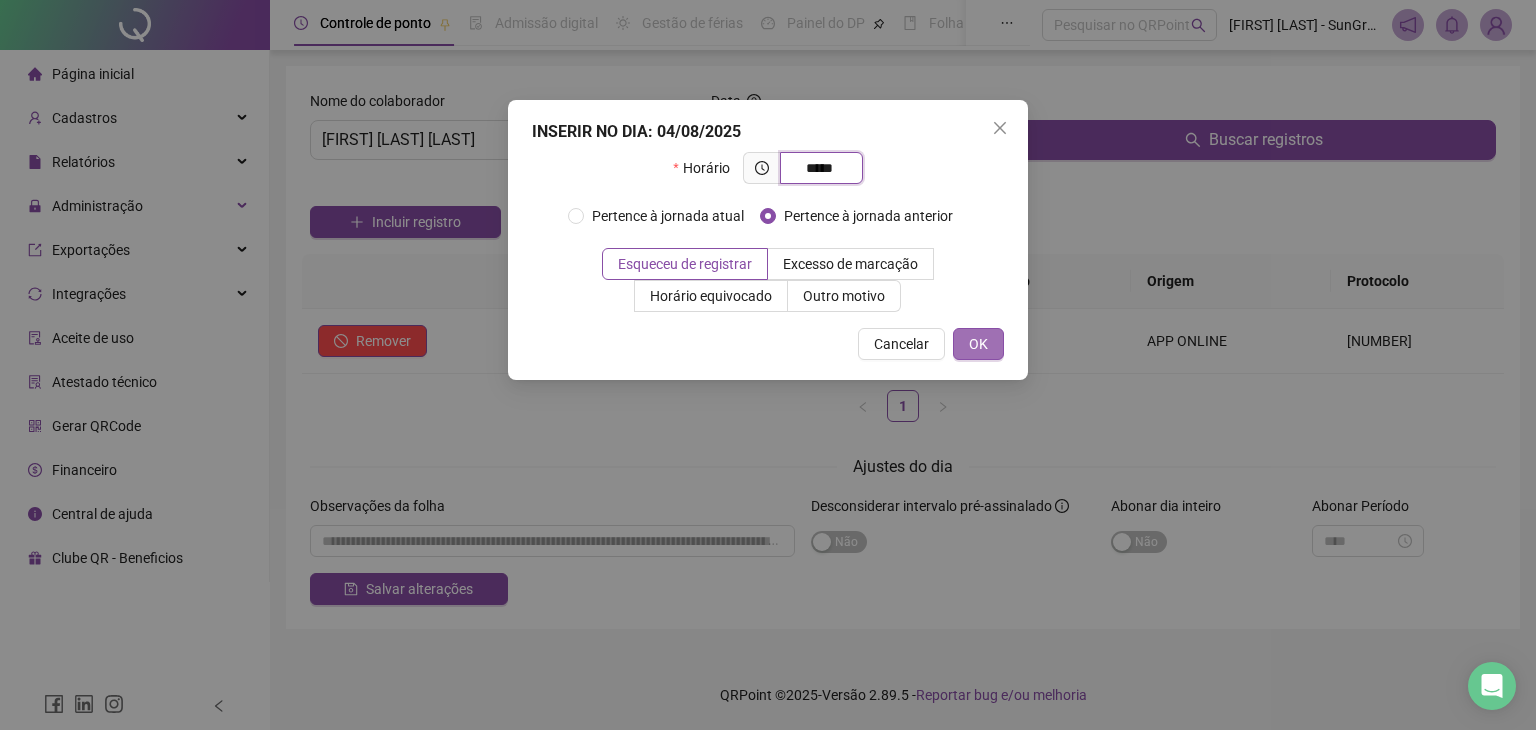 type on "*****" 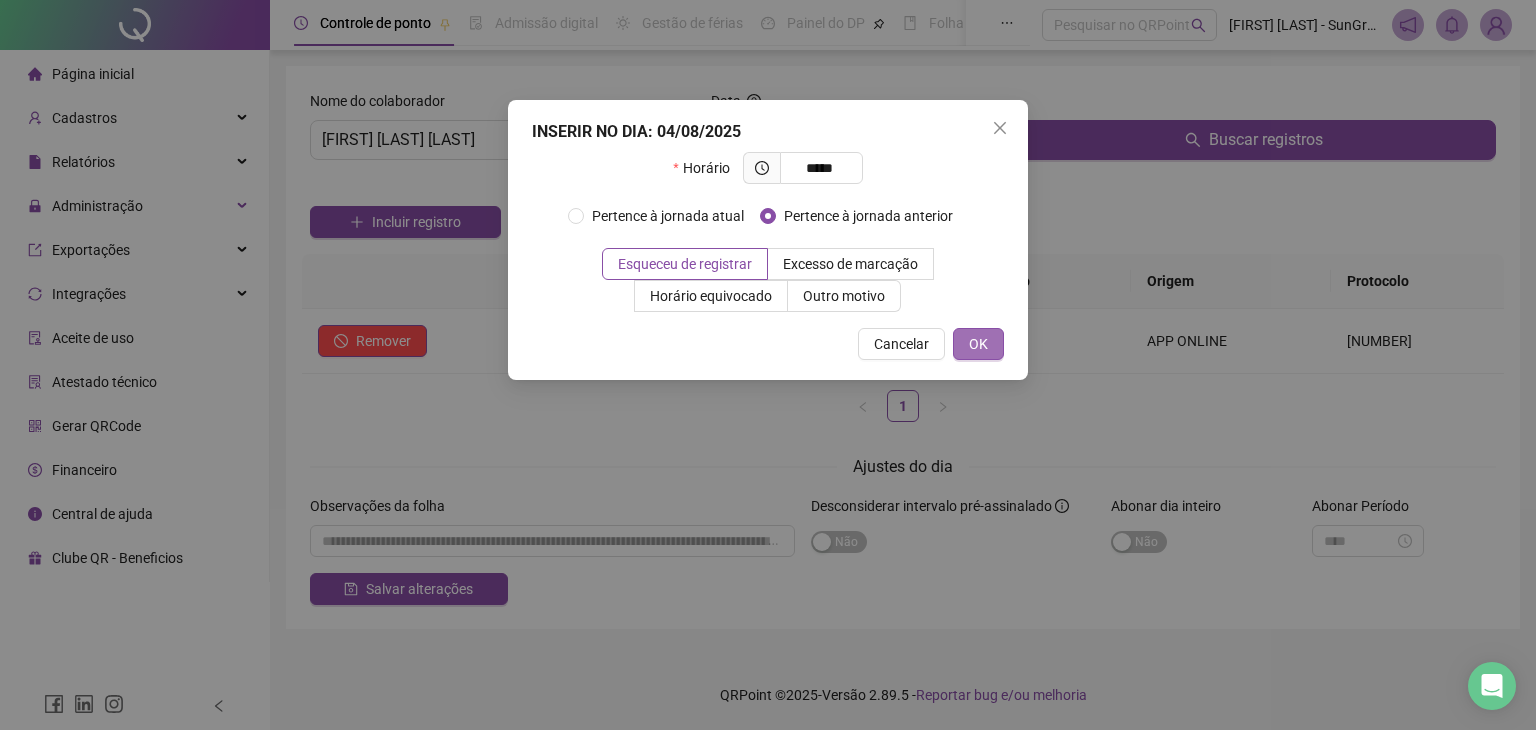 click on "OK" at bounding box center [978, 344] 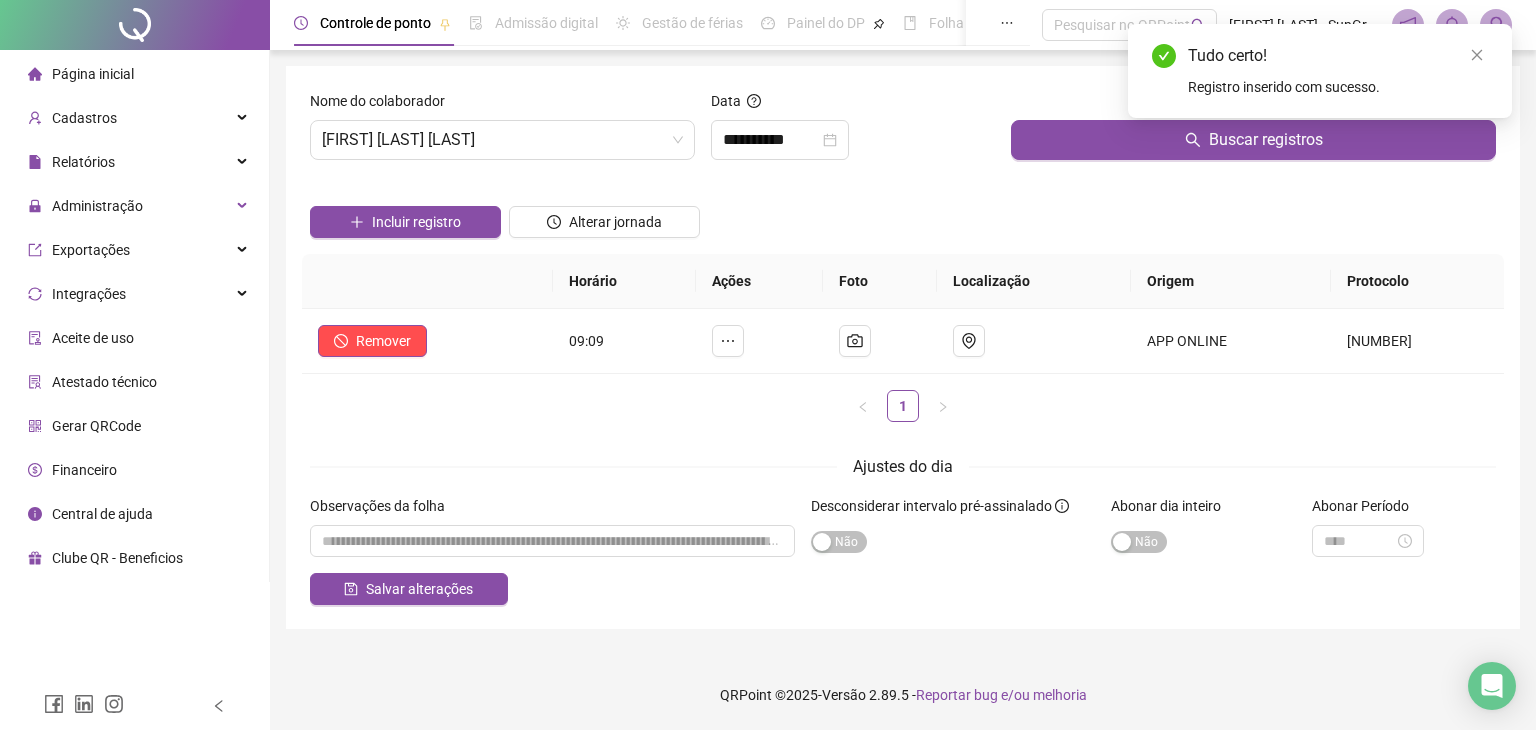 click on "Página inicial" at bounding box center (93, 74) 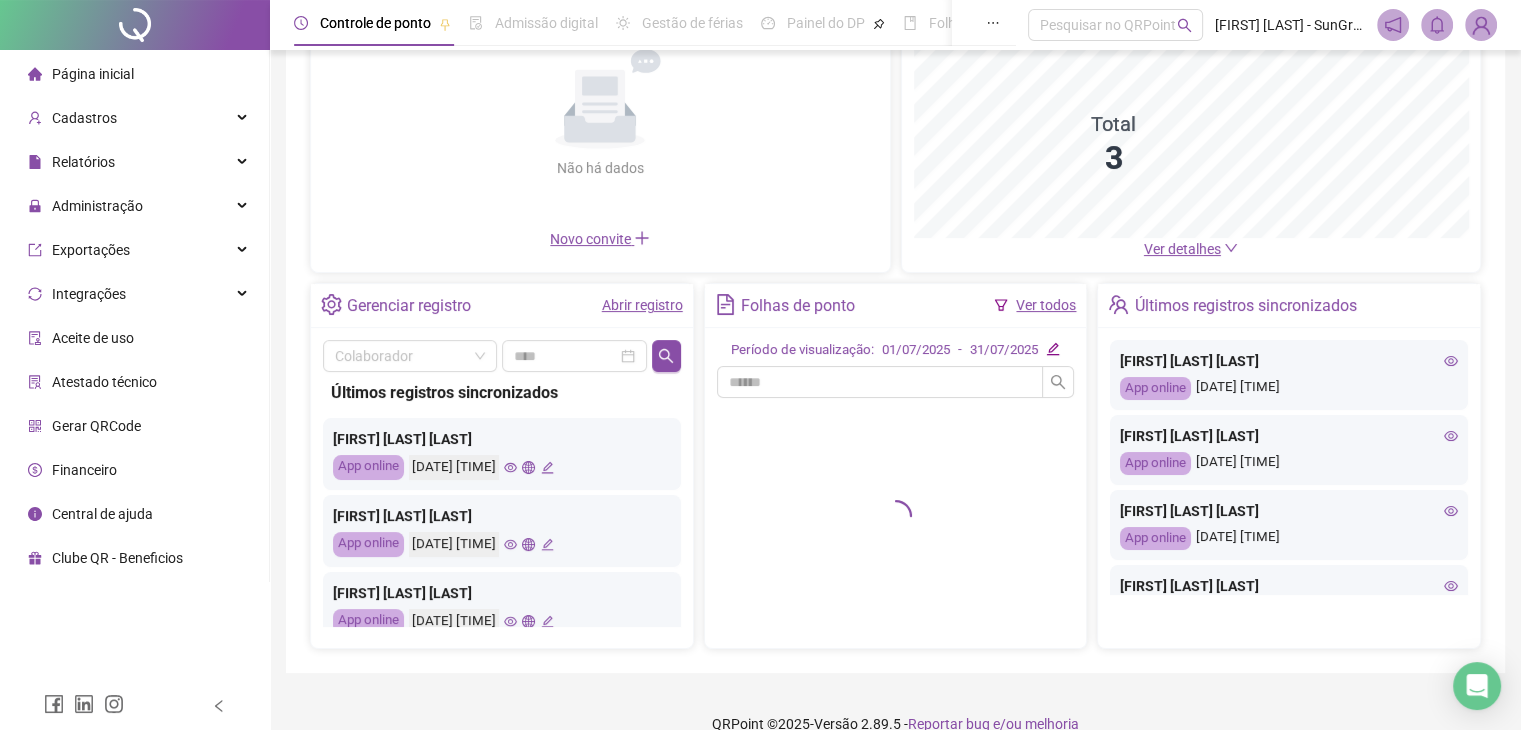 scroll, scrollTop: 232, scrollLeft: 0, axis: vertical 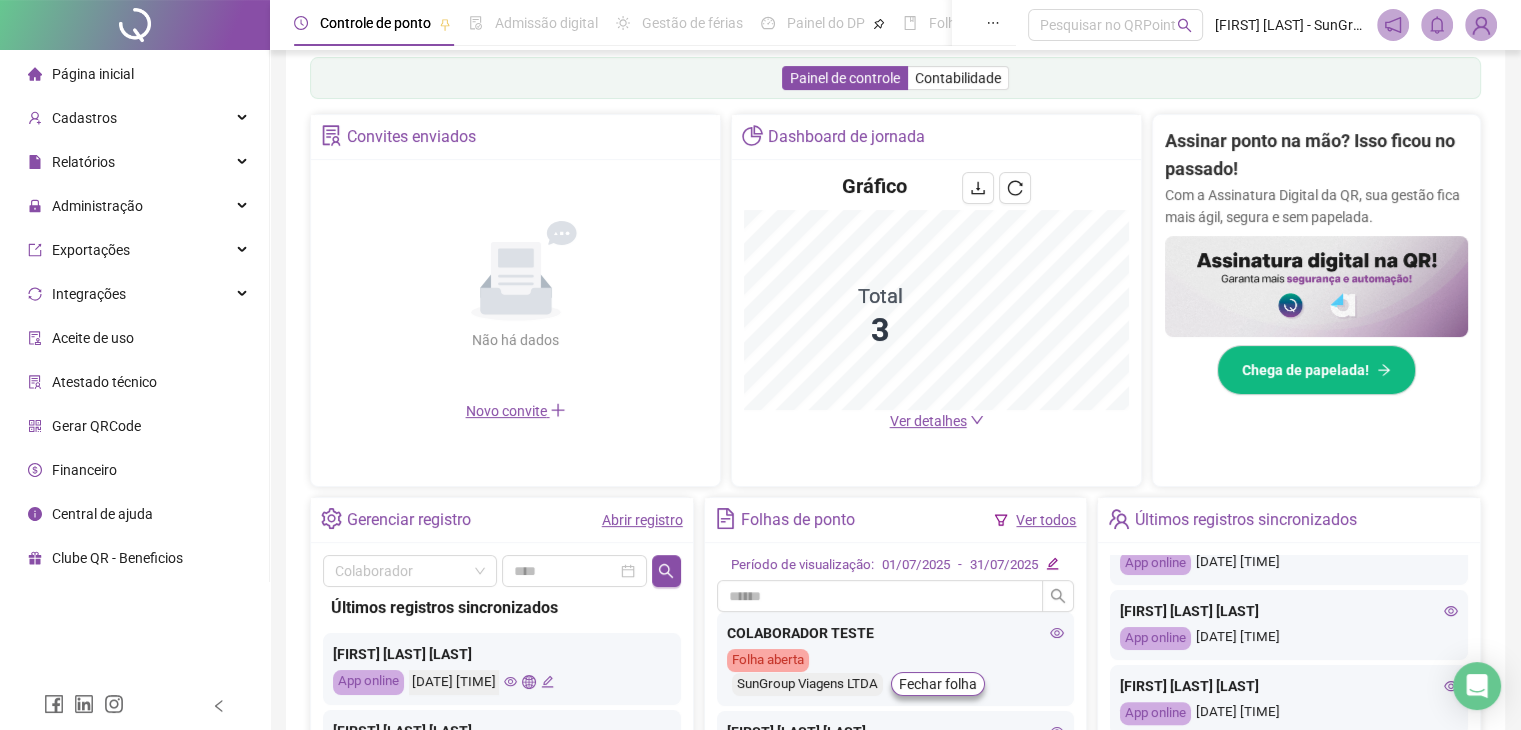 click on "Página inicial" at bounding box center (81, 74) 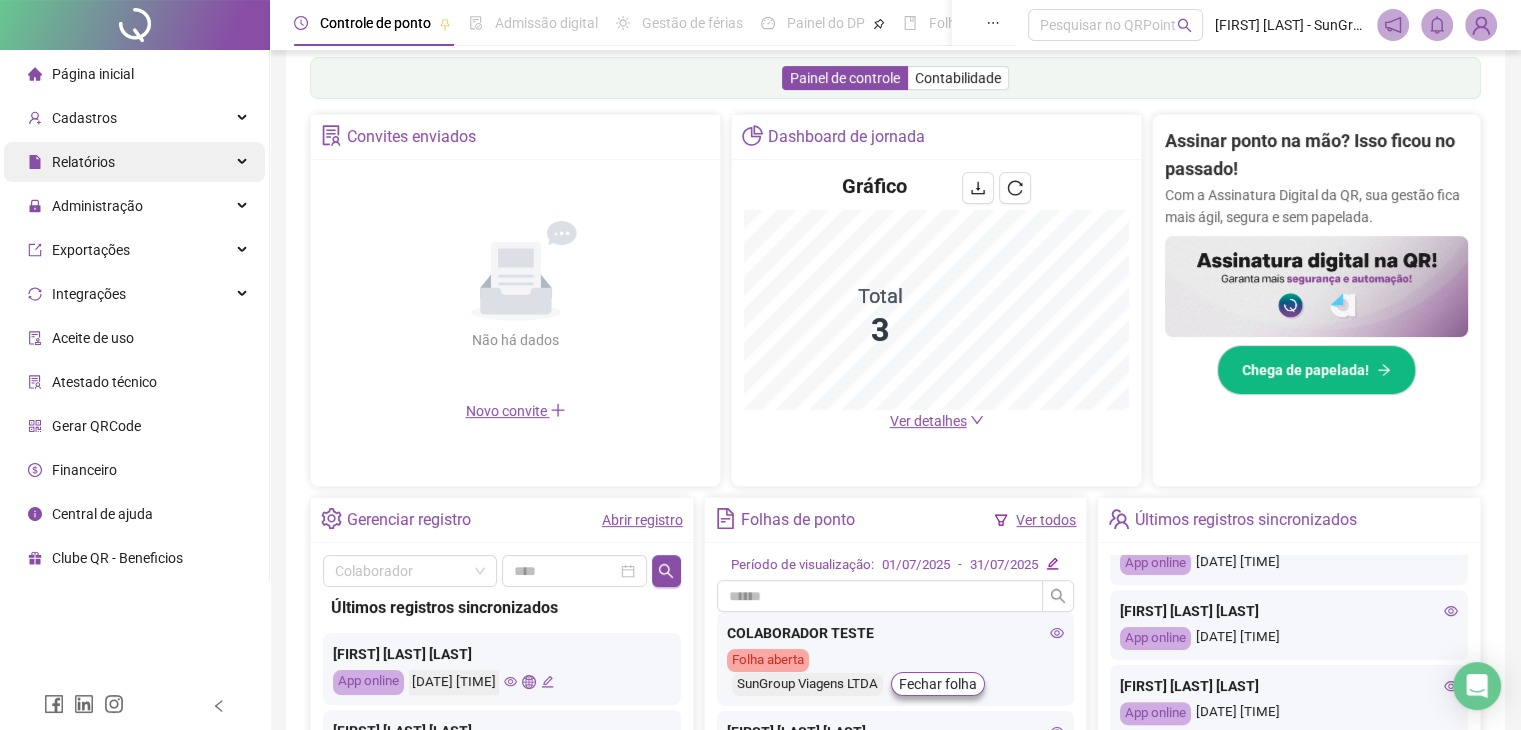 click on "Relatórios" at bounding box center [83, 162] 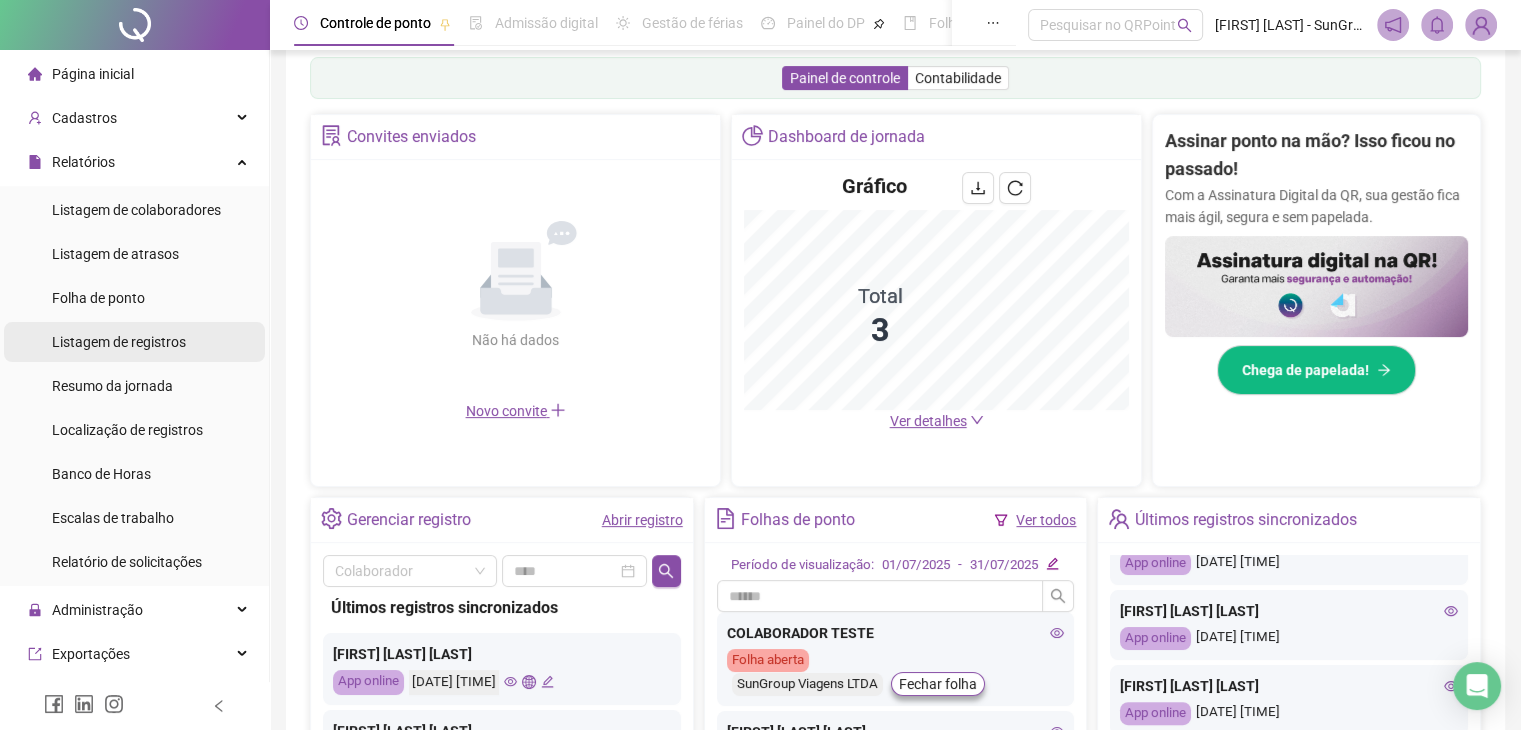 click on "Listagem de registros" at bounding box center (119, 342) 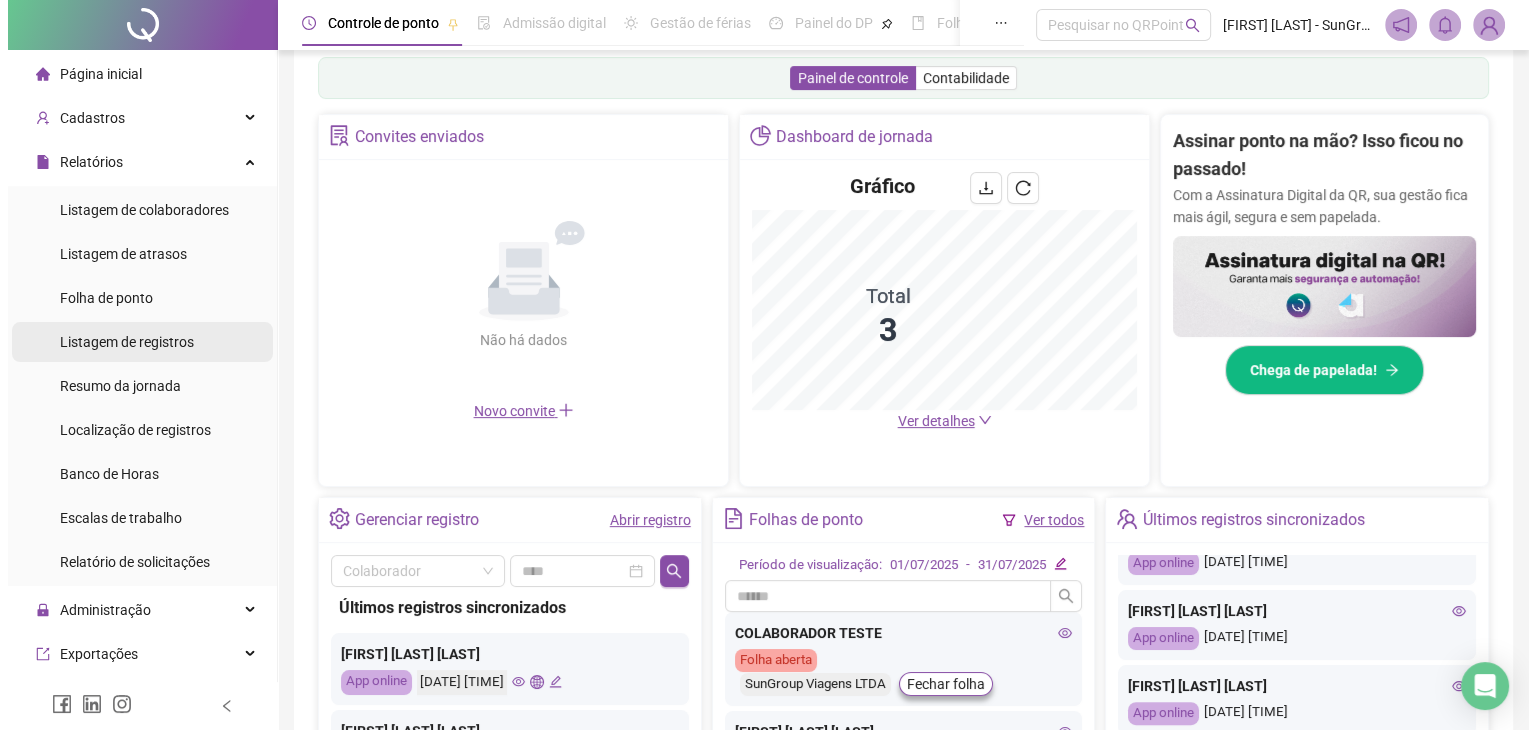 scroll, scrollTop: 0, scrollLeft: 0, axis: both 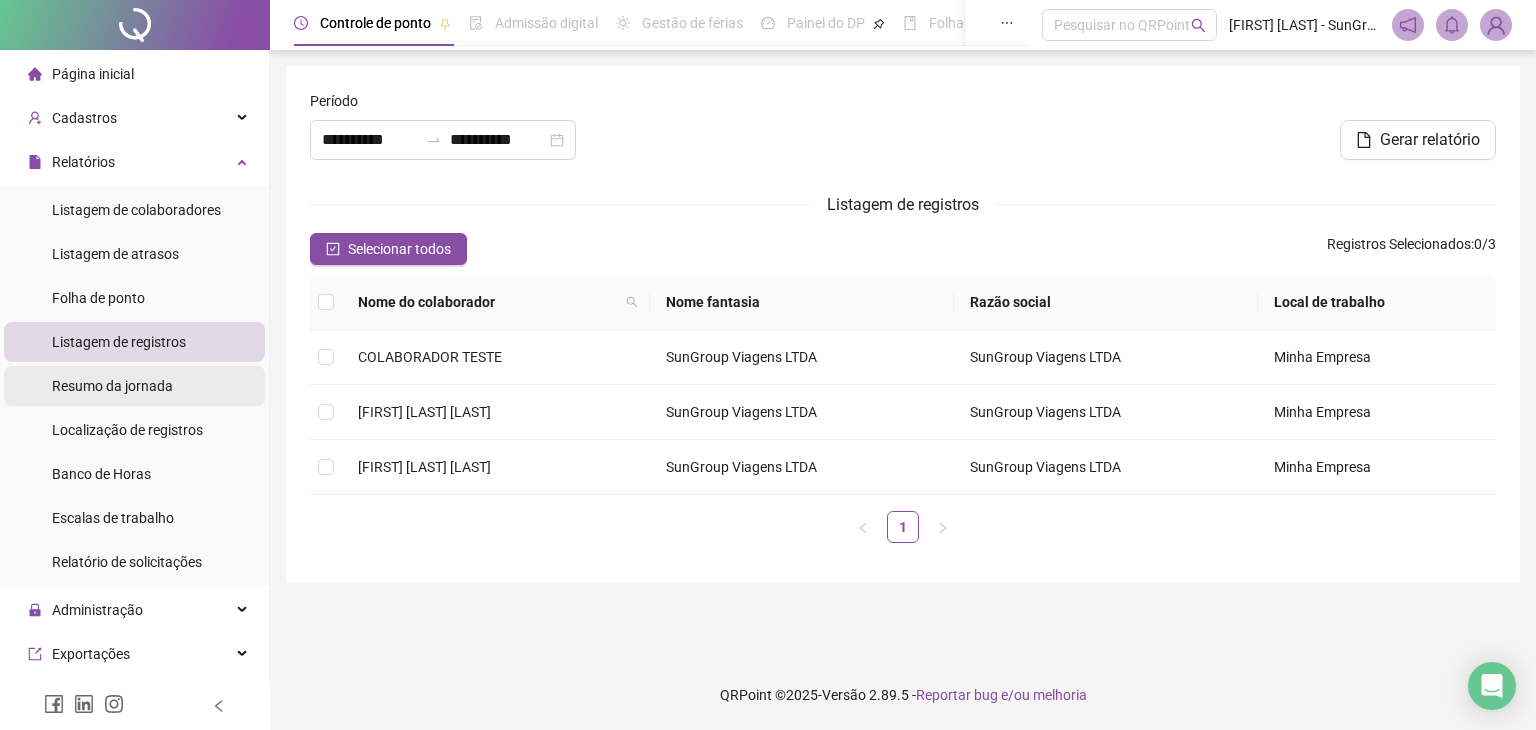 click on "Resumo da jornada" at bounding box center [112, 386] 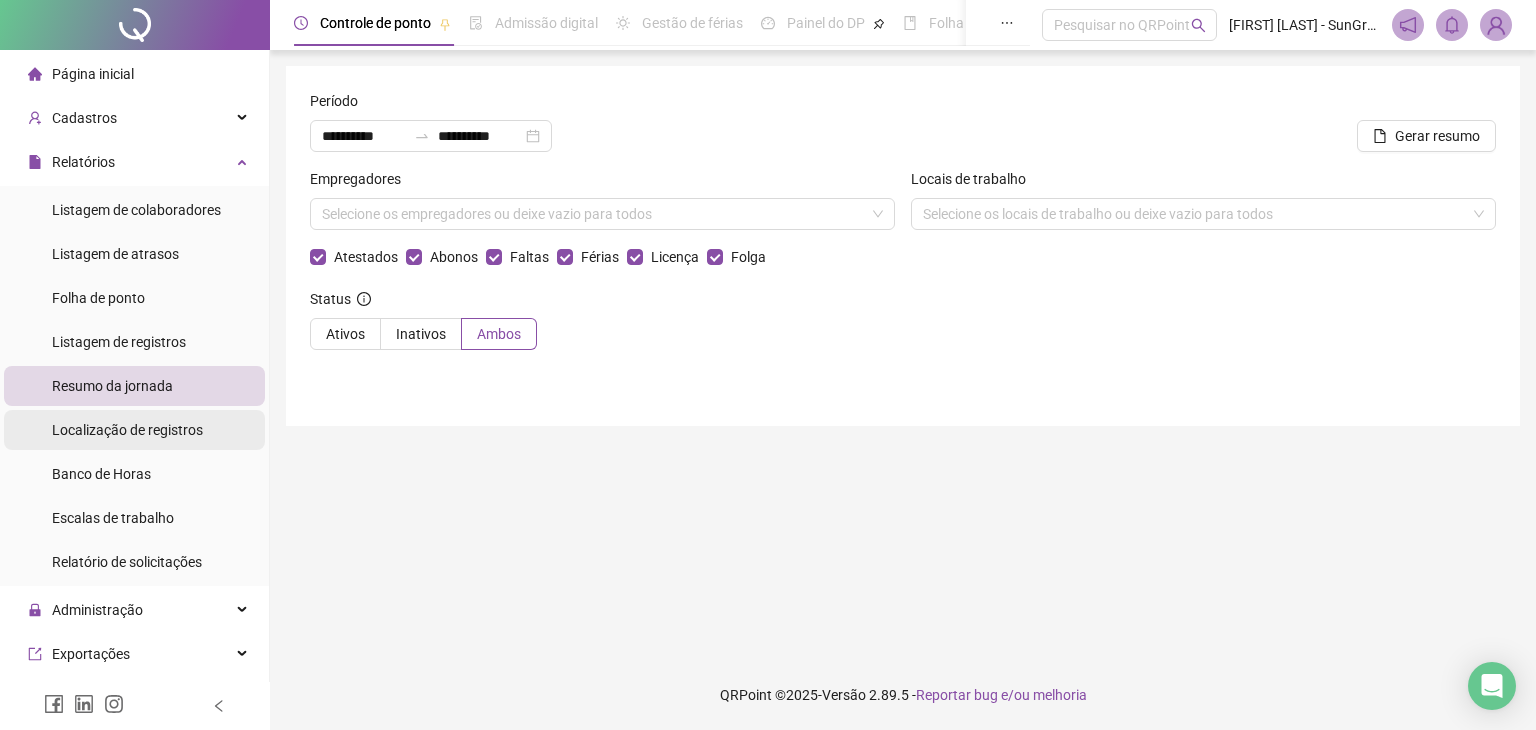 click on "Localização de registros" at bounding box center [127, 430] 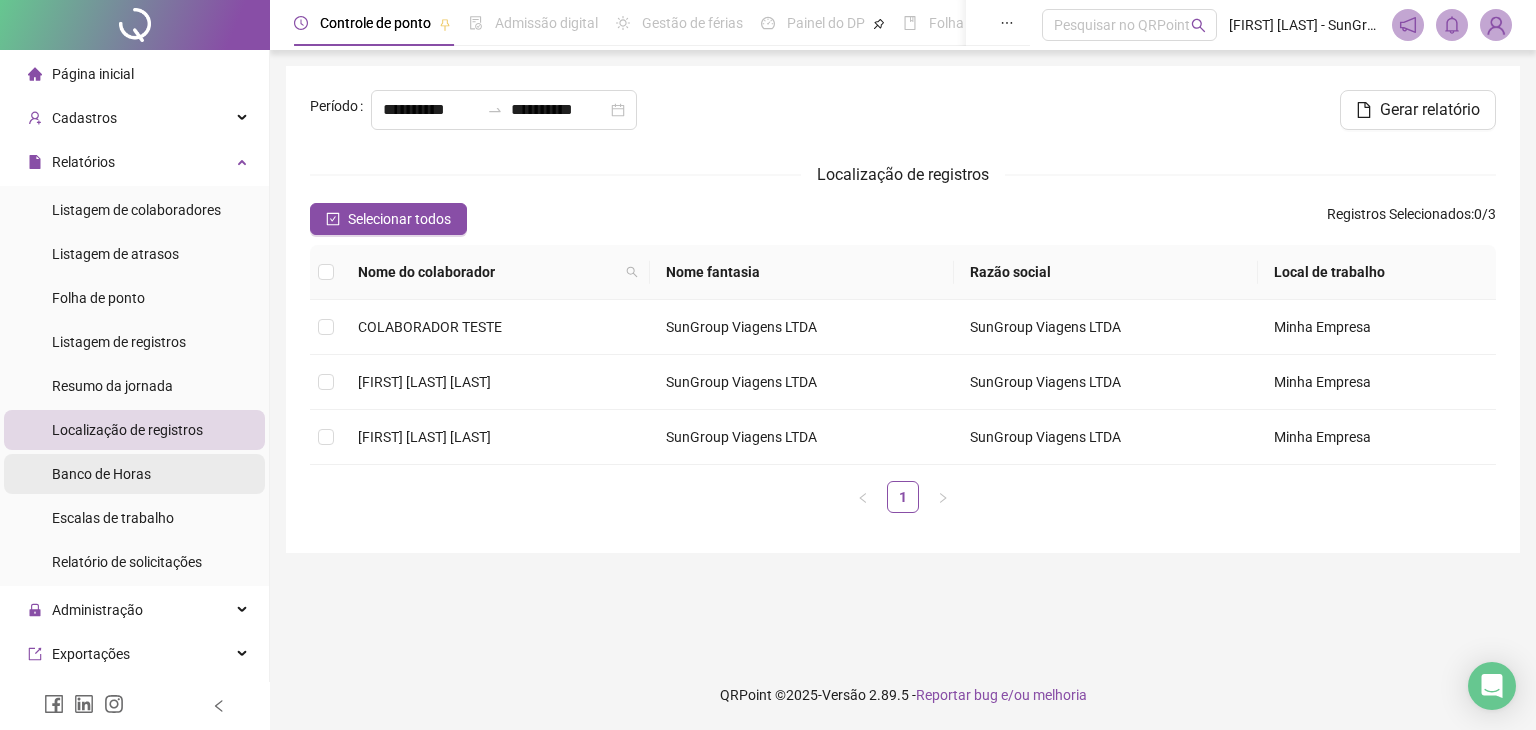 click on "Banco de Horas" at bounding box center (101, 474) 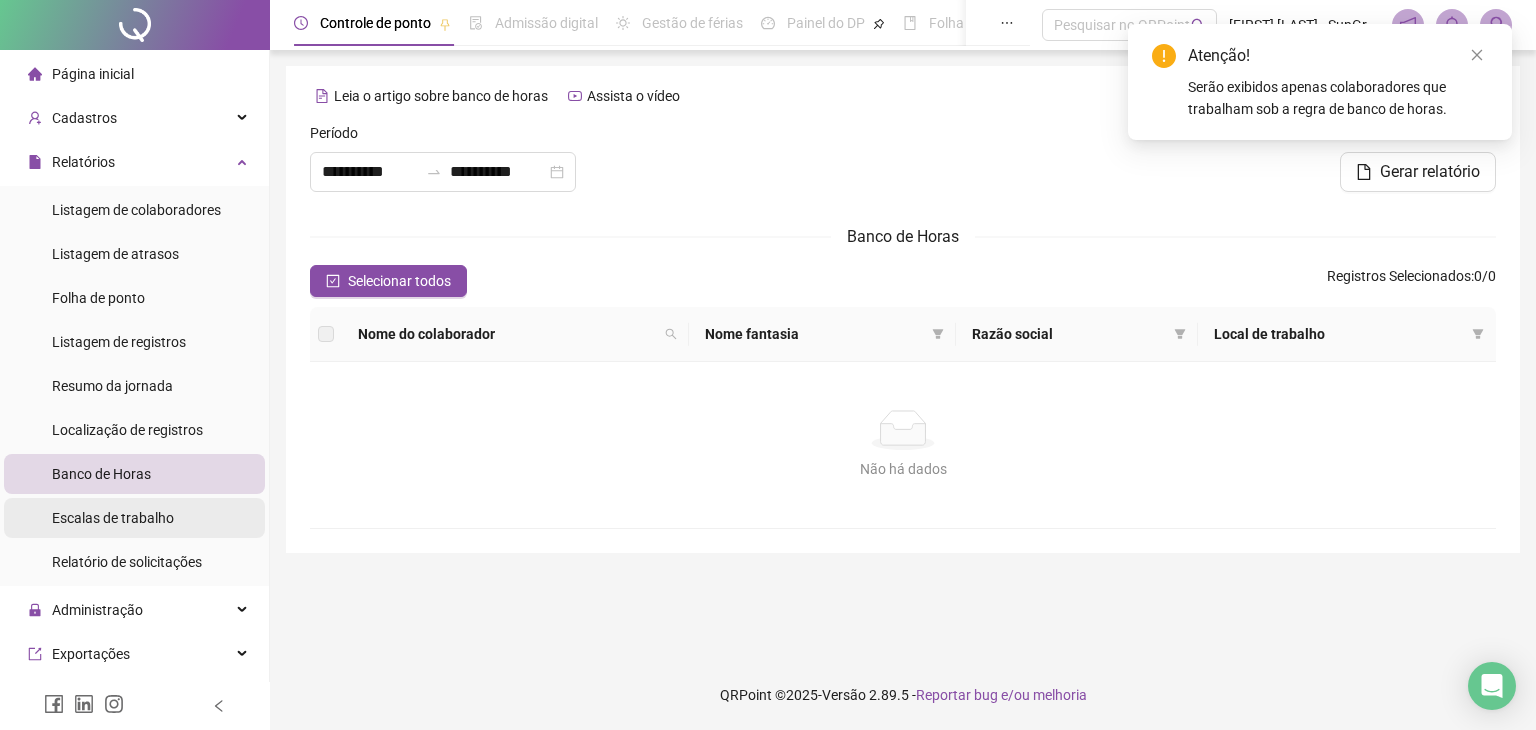 click on "Escalas de trabalho" at bounding box center (113, 518) 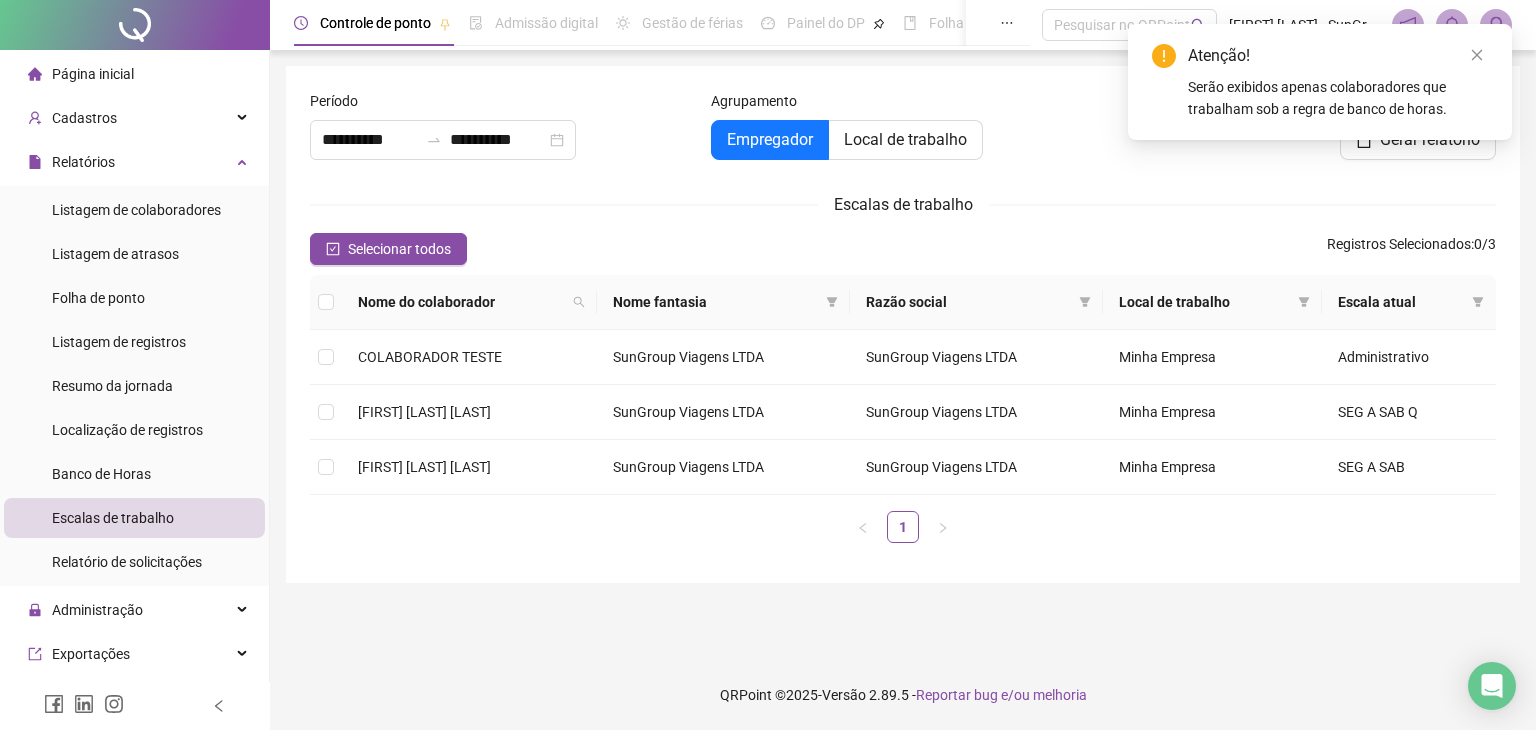 click at bounding box center [135, 25] 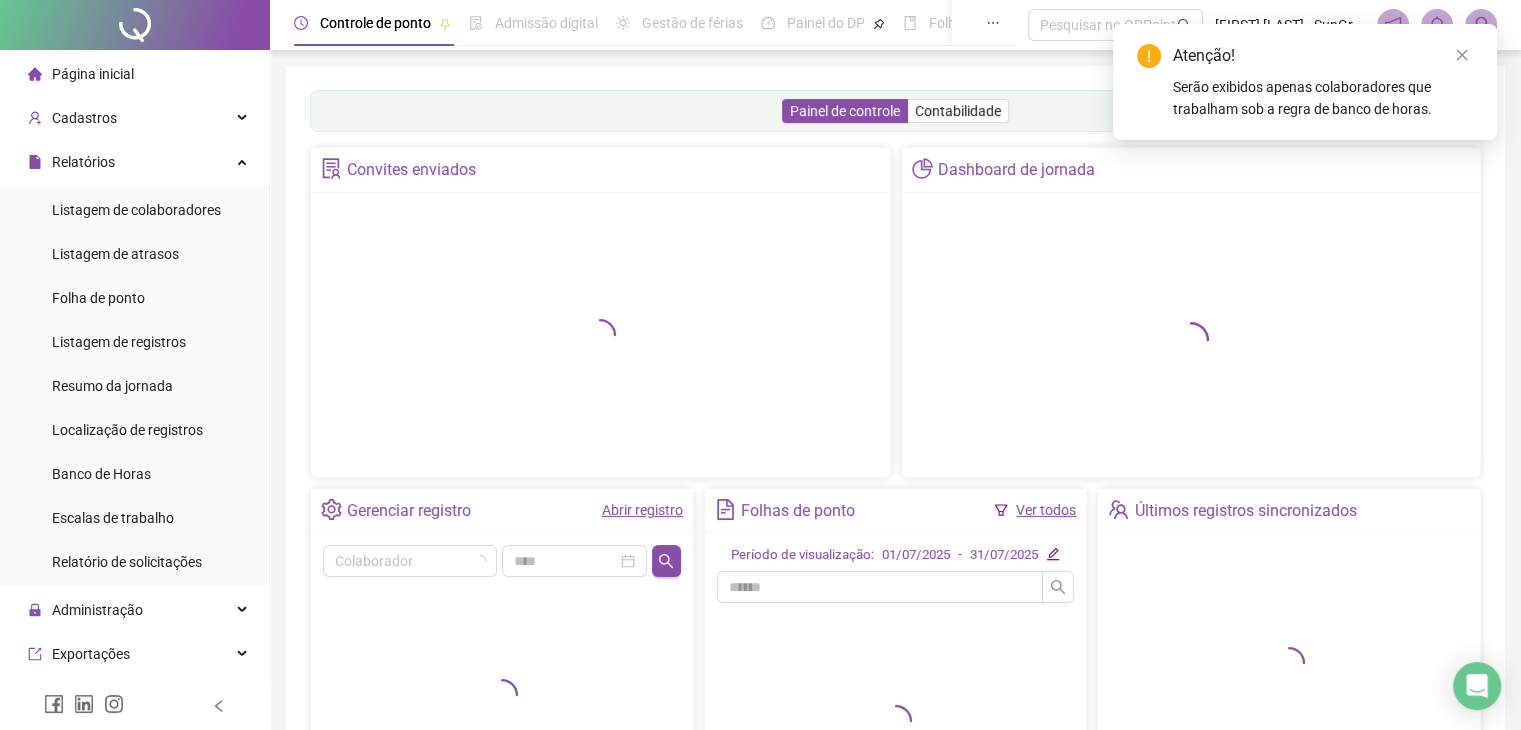click on "Página inicial" at bounding box center [93, 74] 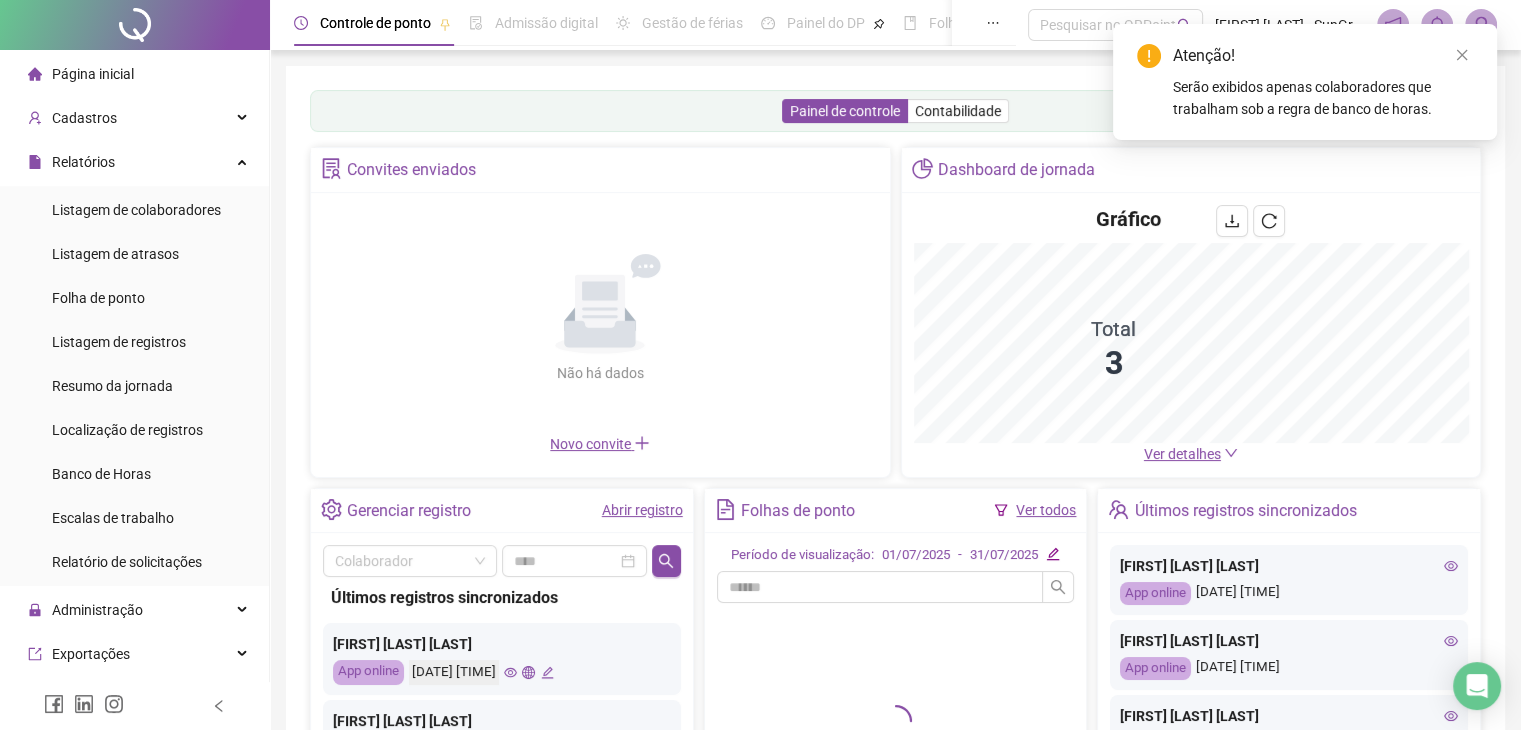 click on "Ver todos" at bounding box center [1046, 510] 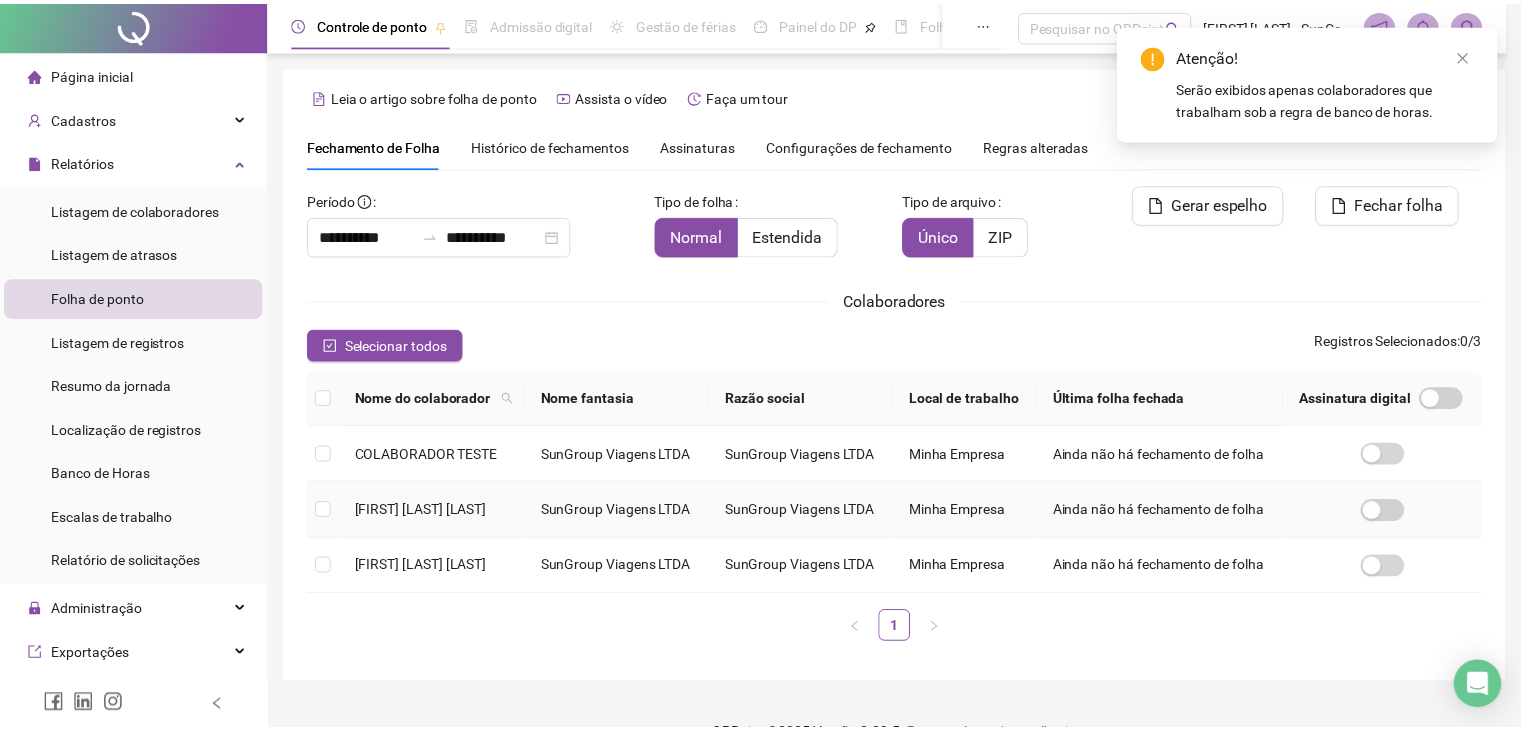 scroll, scrollTop: 44, scrollLeft: 0, axis: vertical 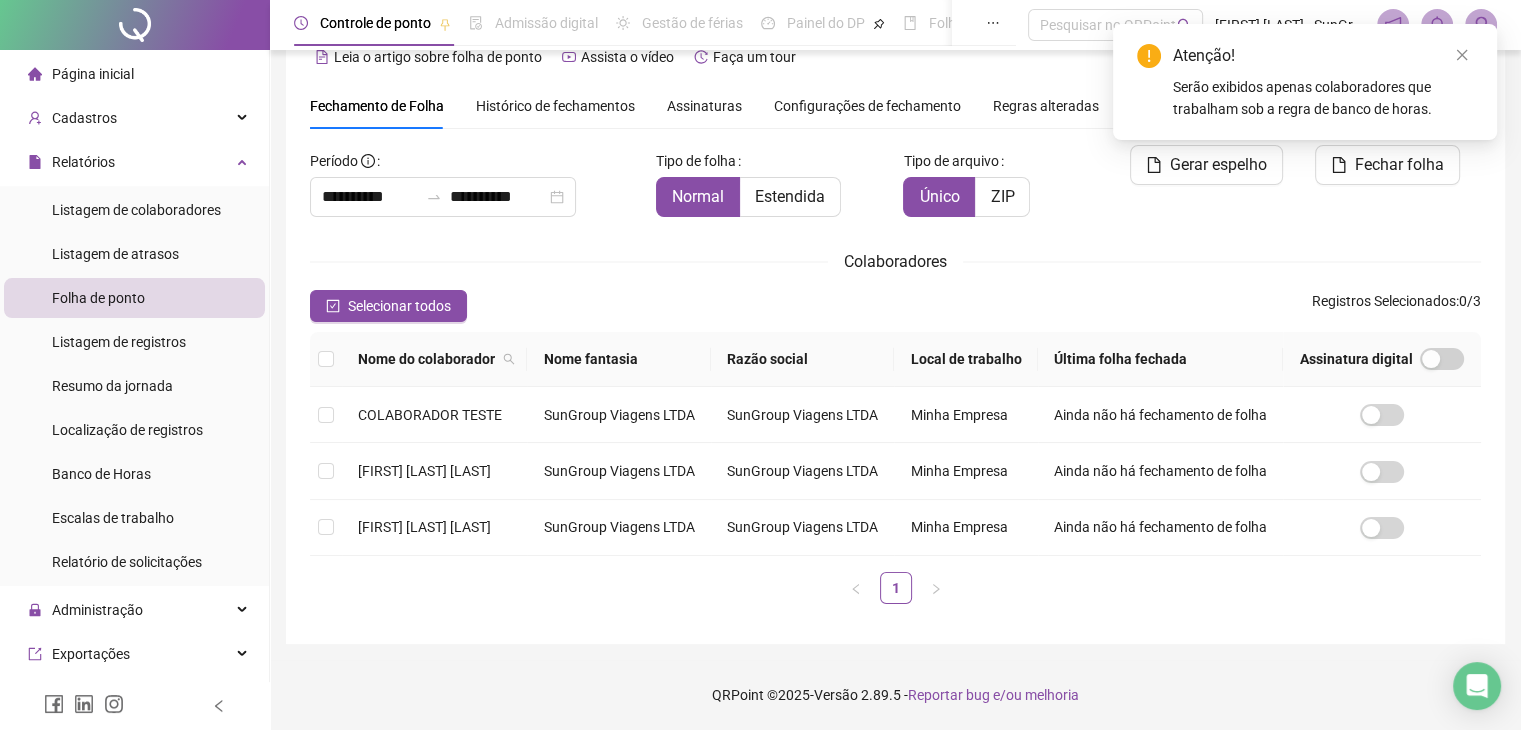 click on "Página inicial" at bounding box center [93, 74] 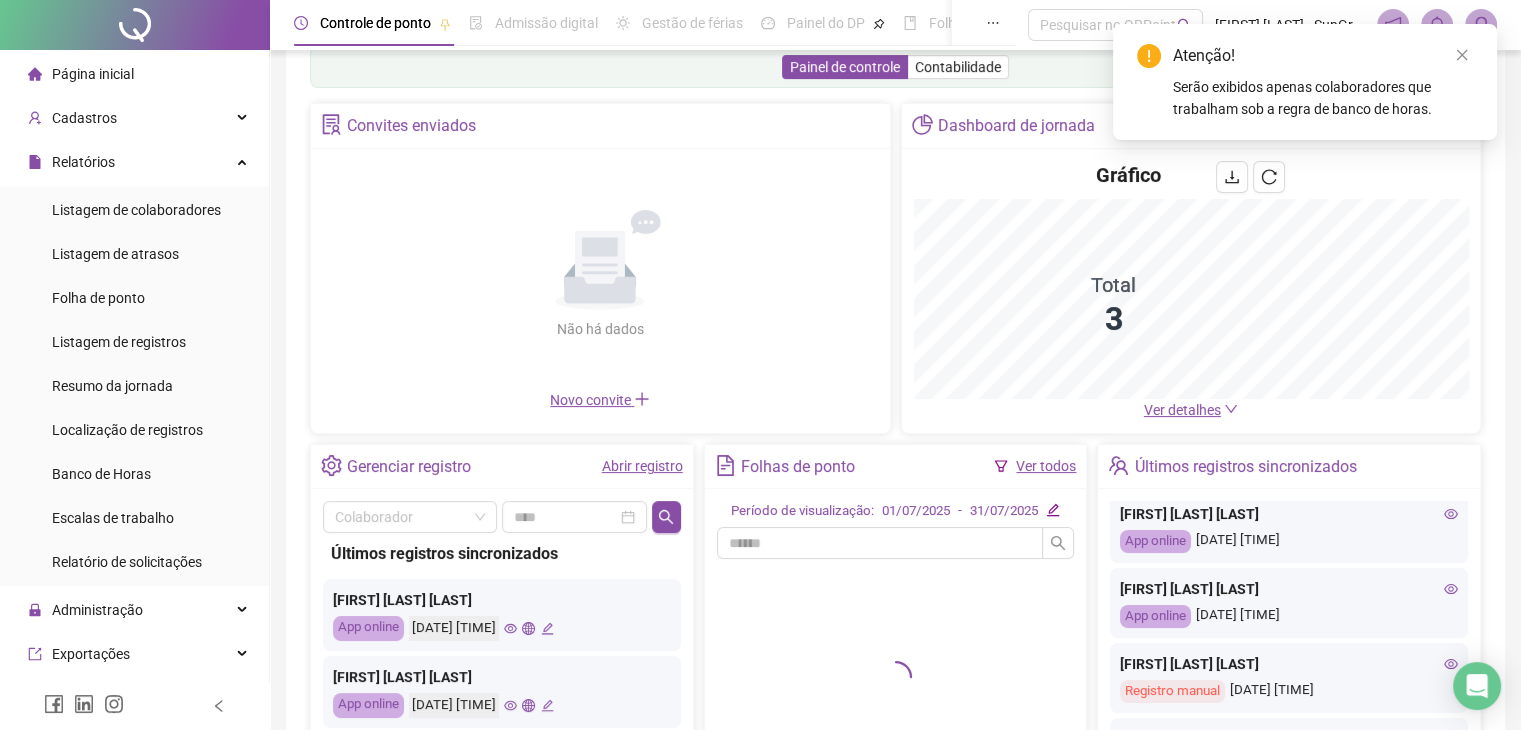 scroll, scrollTop: 300, scrollLeft: 0, axis: vertical 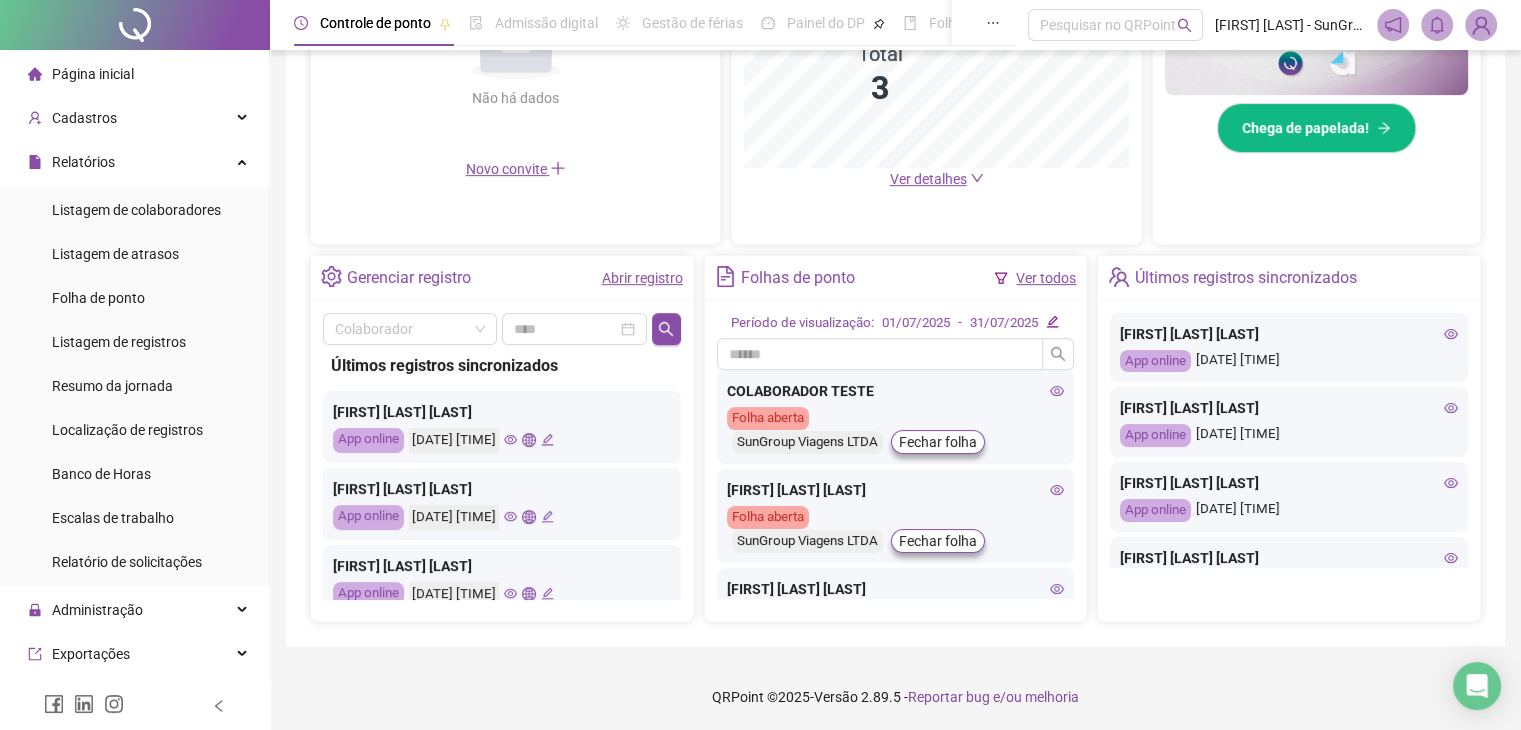 click on "Ver detalhes" at bounding box center [928, 179] 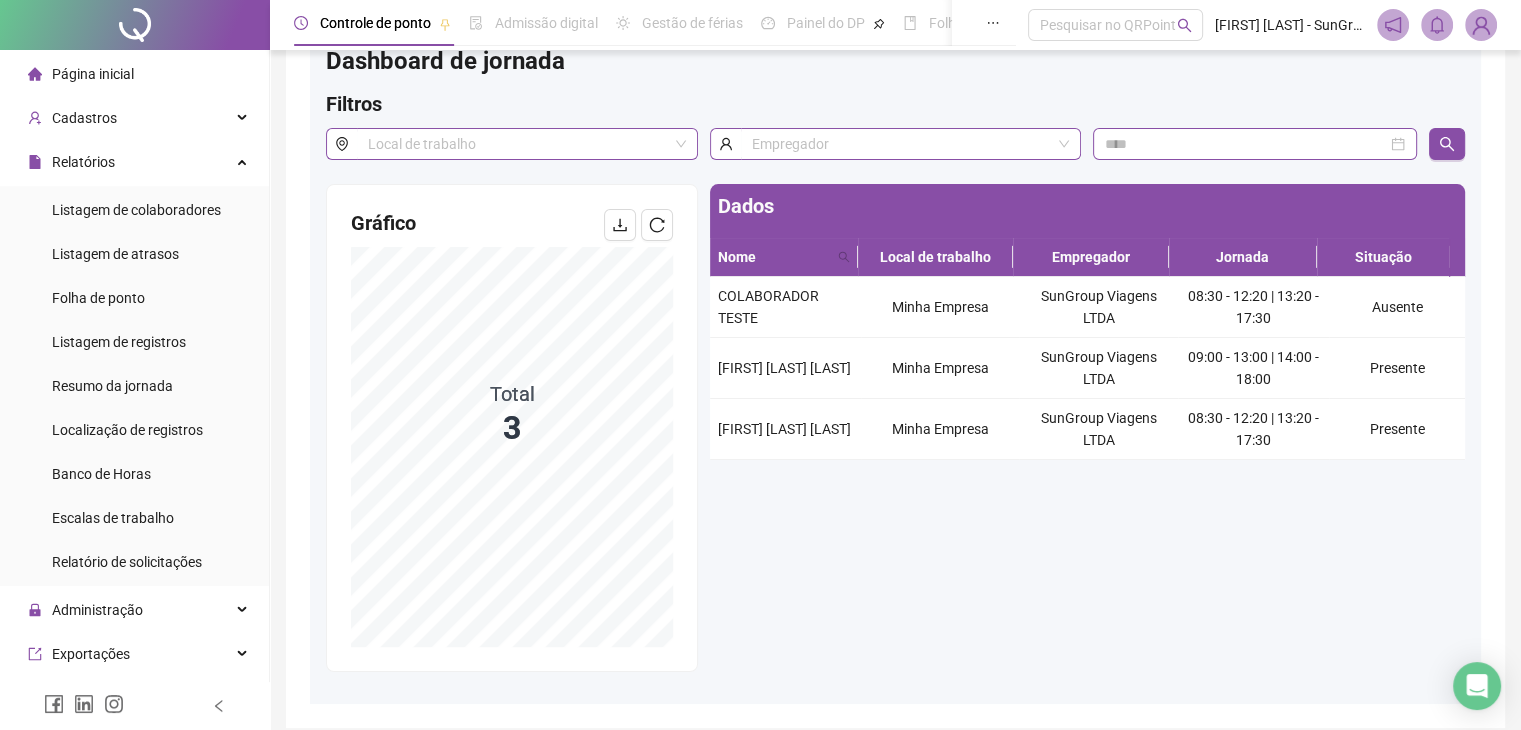 scroll, scrollTop: 0, scrollLeft: 0, axis: both 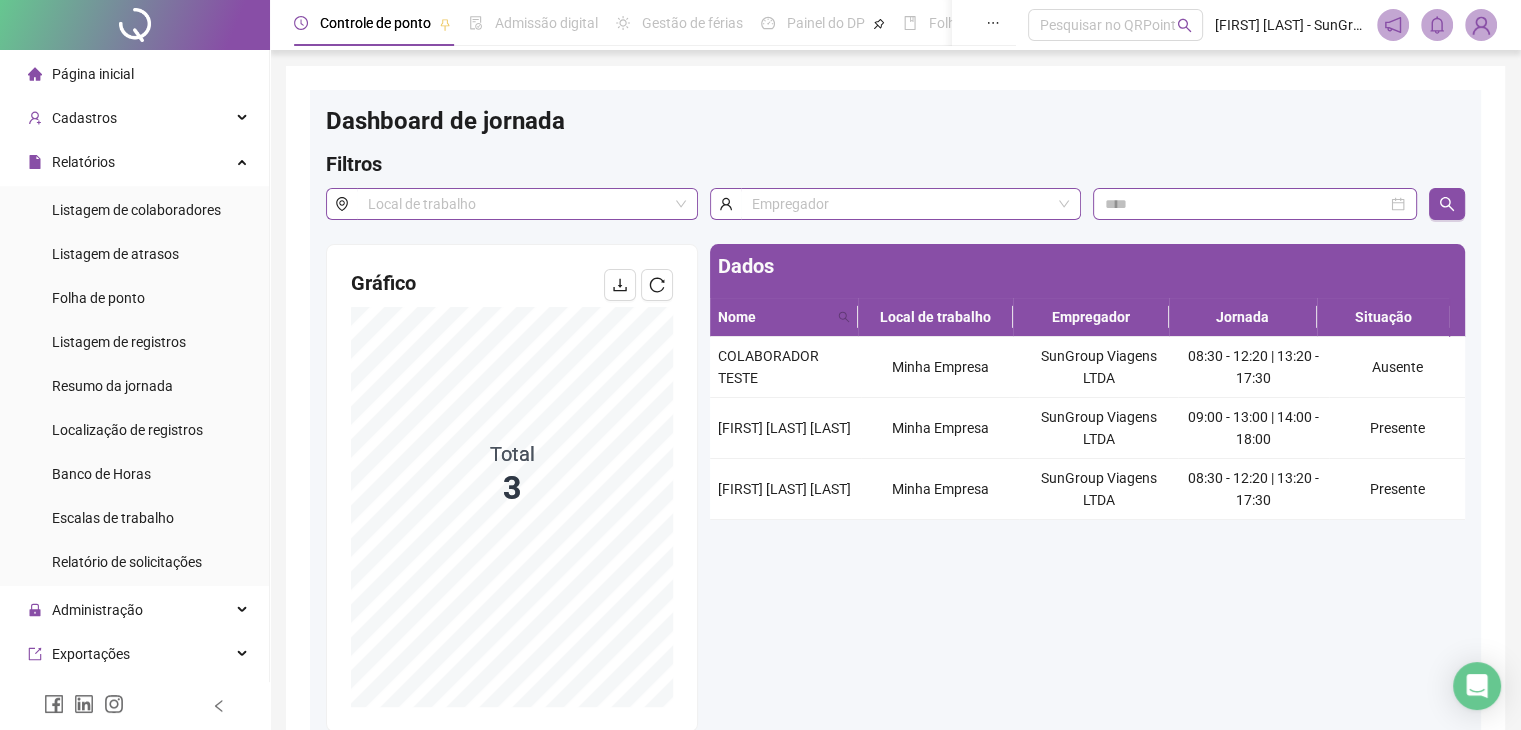 click on "Página inicial" at bounding box center (93, 74) 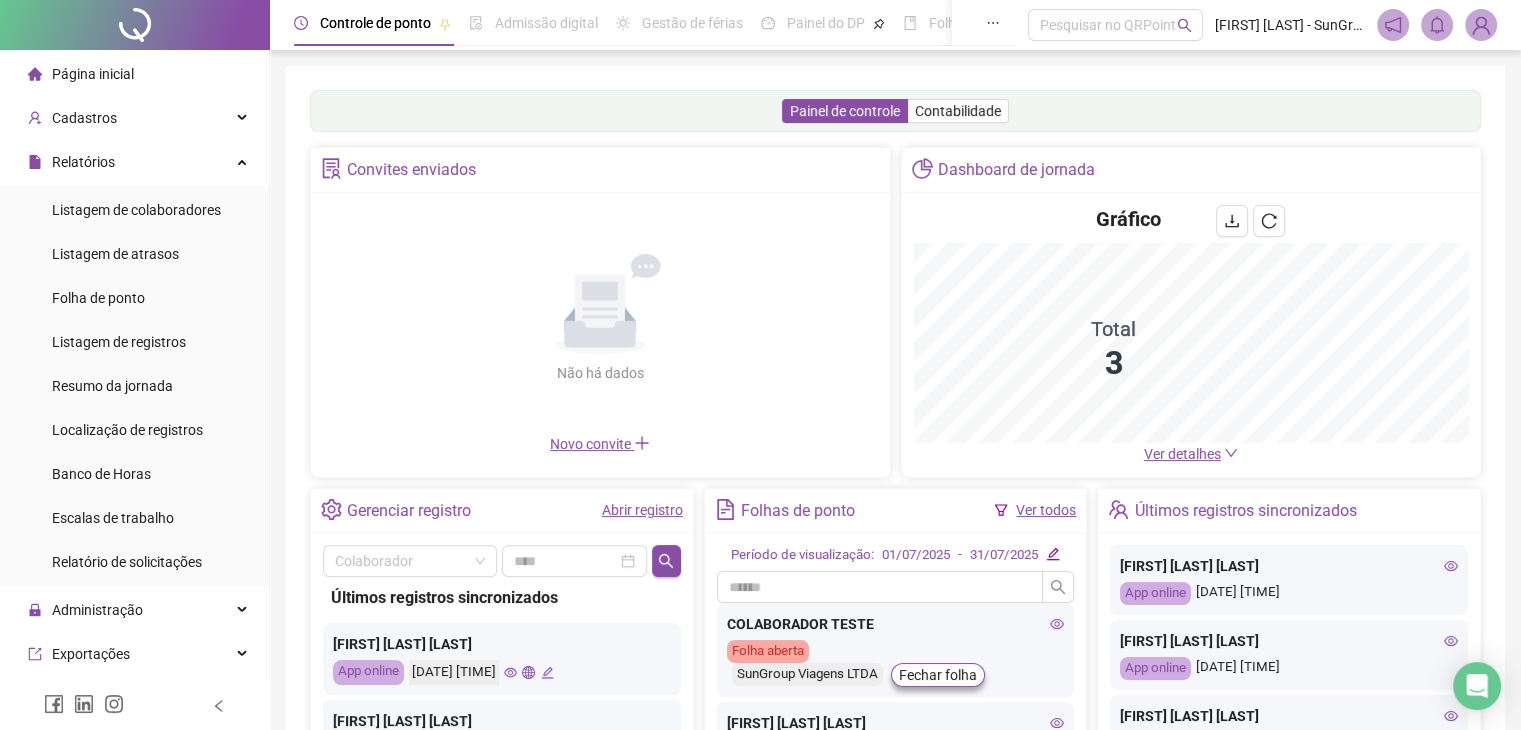scroll, scrollTop: 0, scrollLeft: 0, axis: both 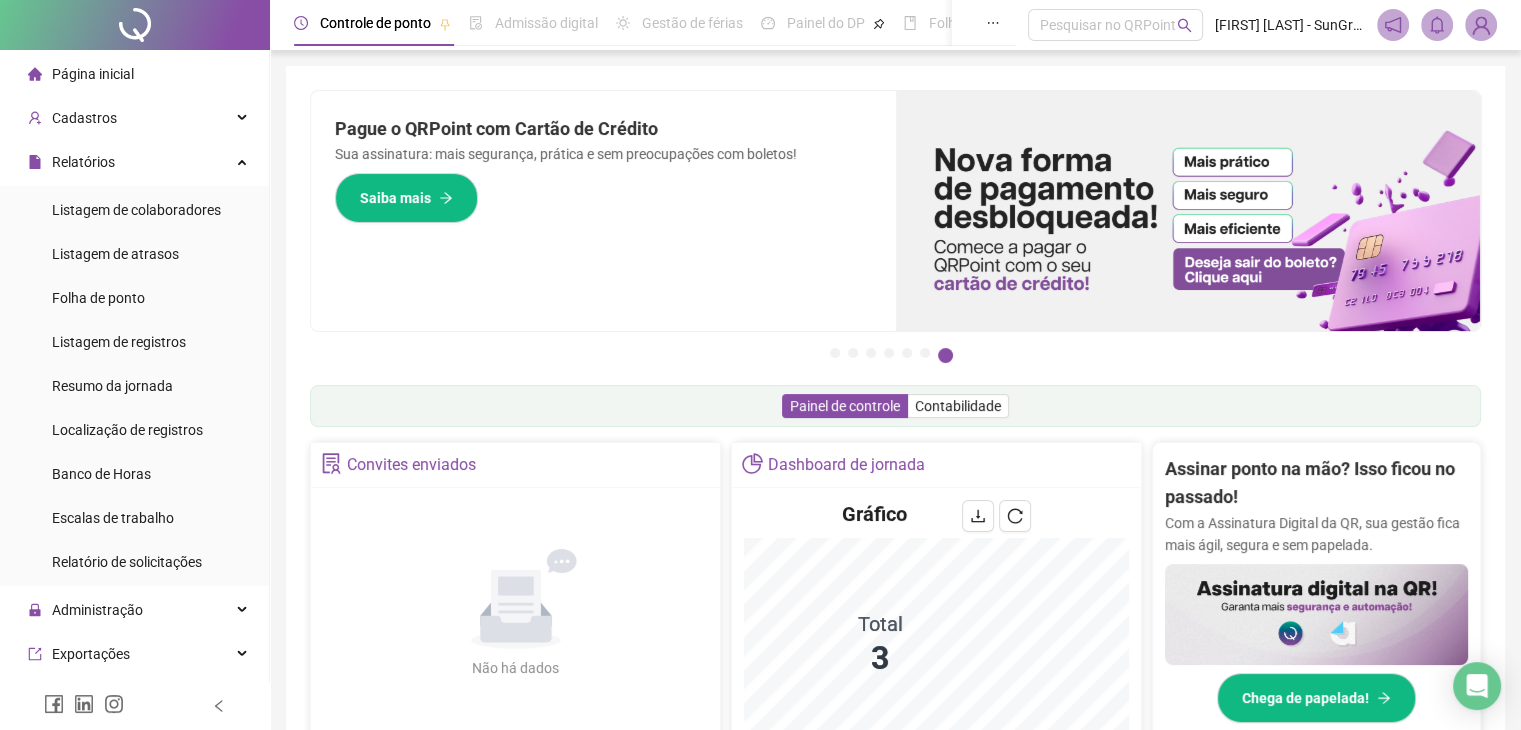 click on "Painel de controle Contabilidade" at bounding box center (895, 406) 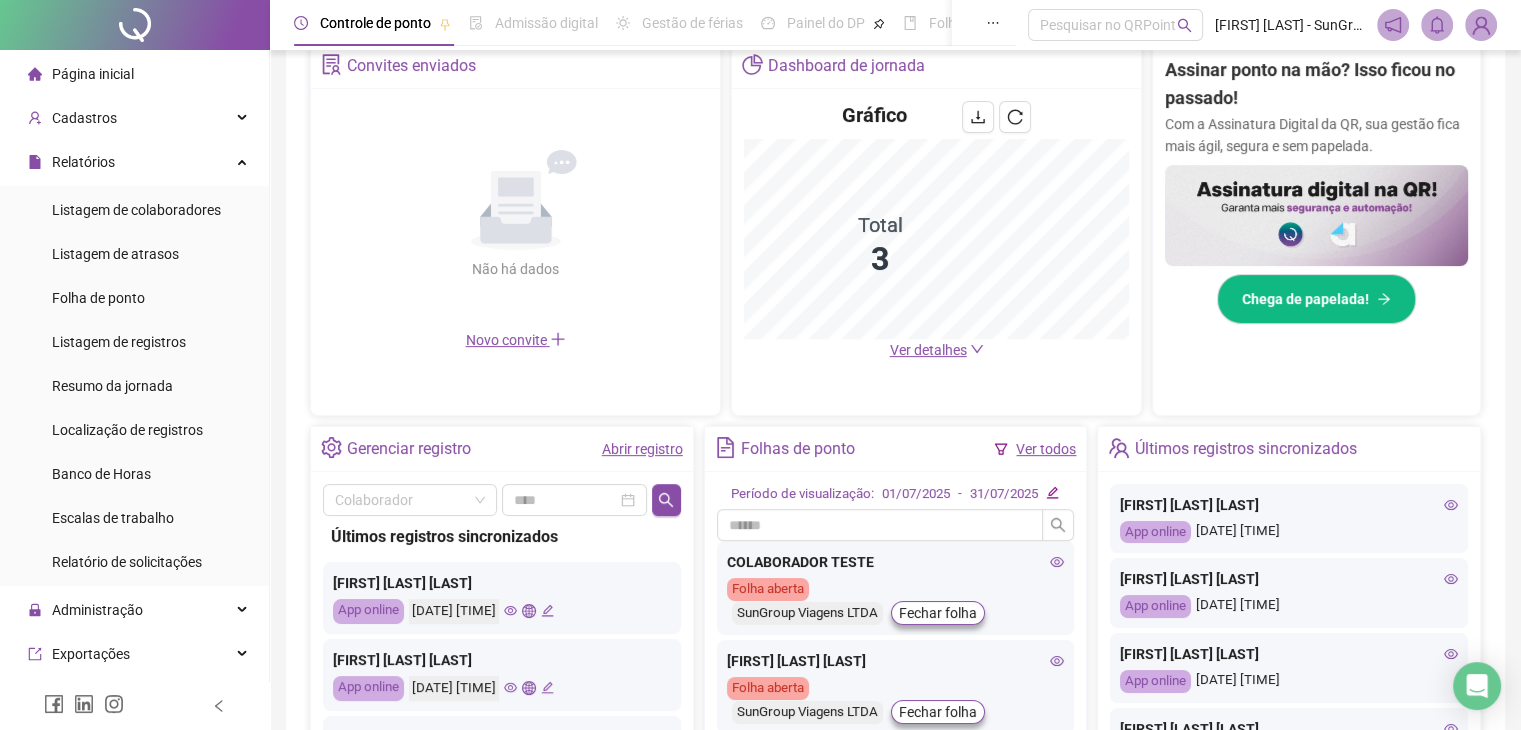scroll, scrollTop: 400, scrollLeft: 0, axis: vertical 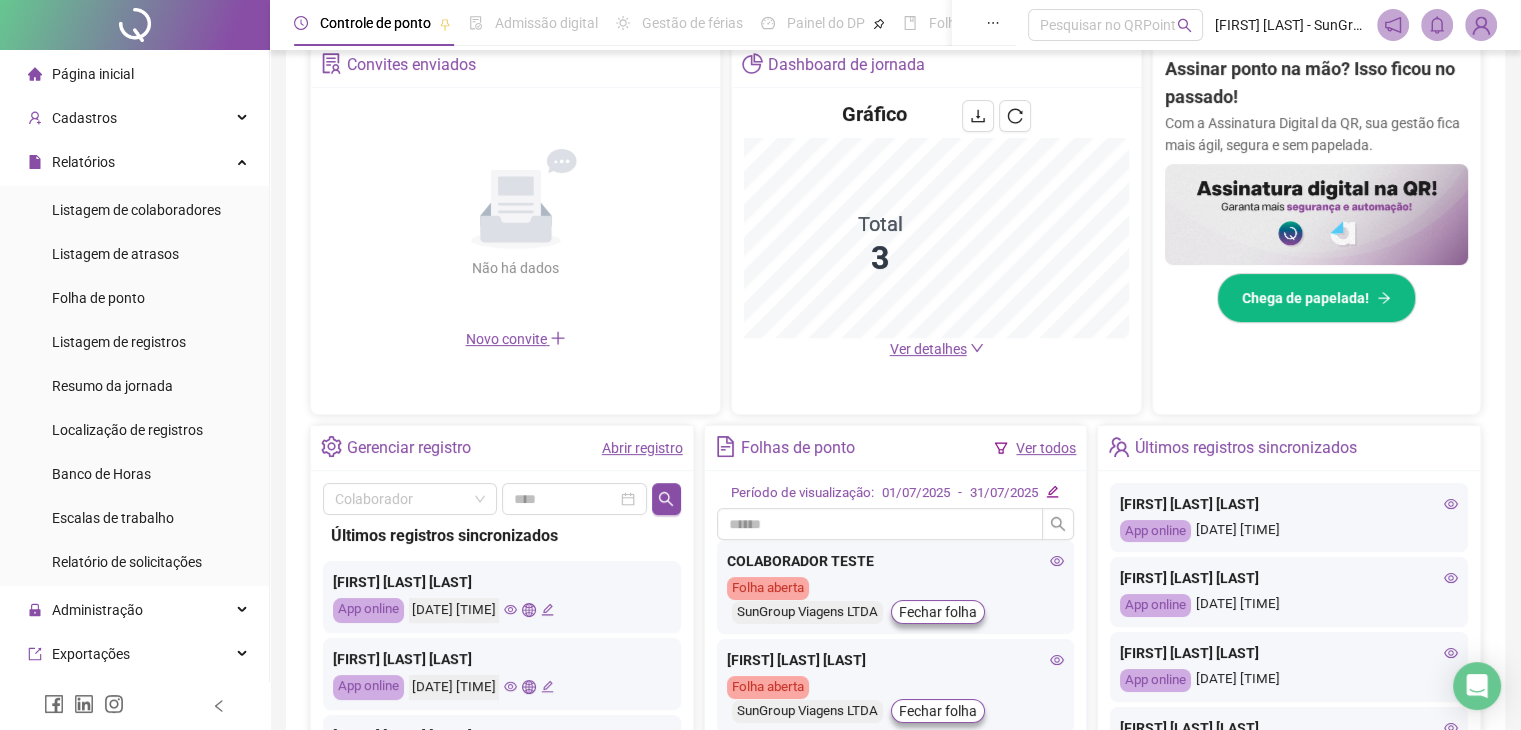 click on "Ver detalhes" at bounding box center [928, 349] 